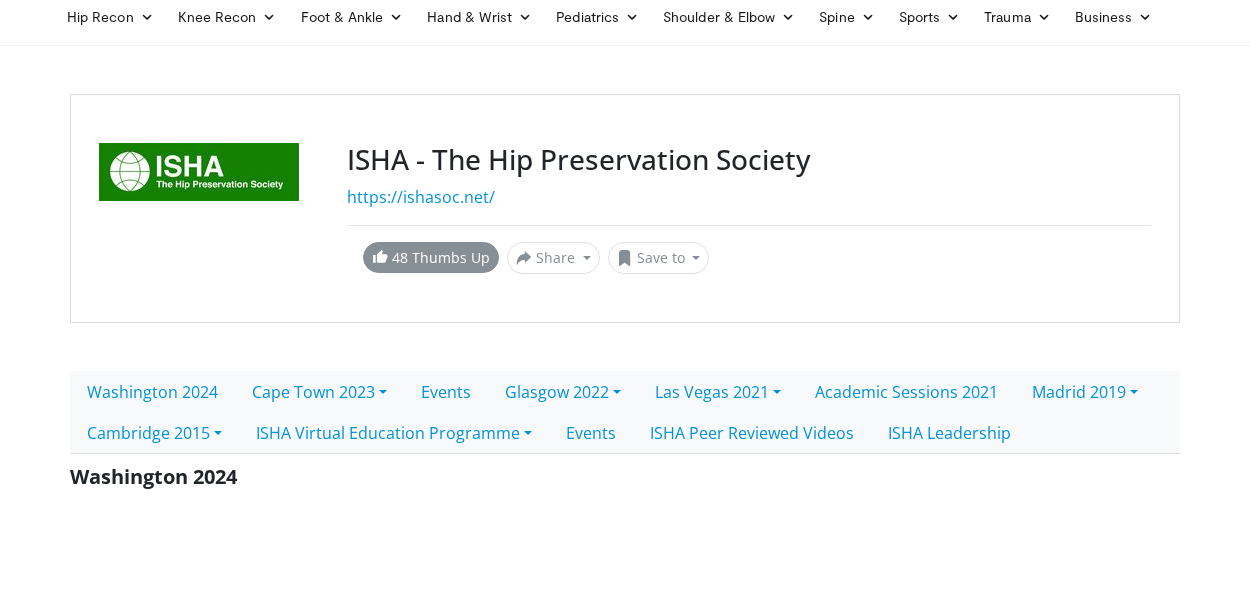 scroll, scrollTop: 78, scrollLeft: 0, axis: vertical 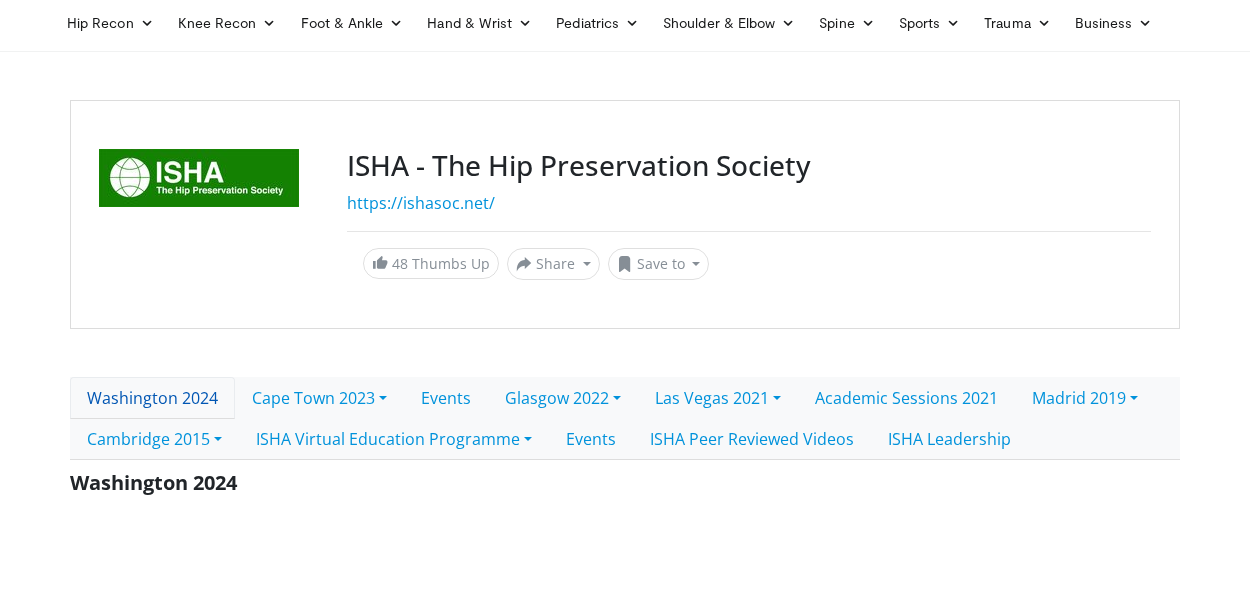 click on "Washington 2024" at bounding box center [152, 398] 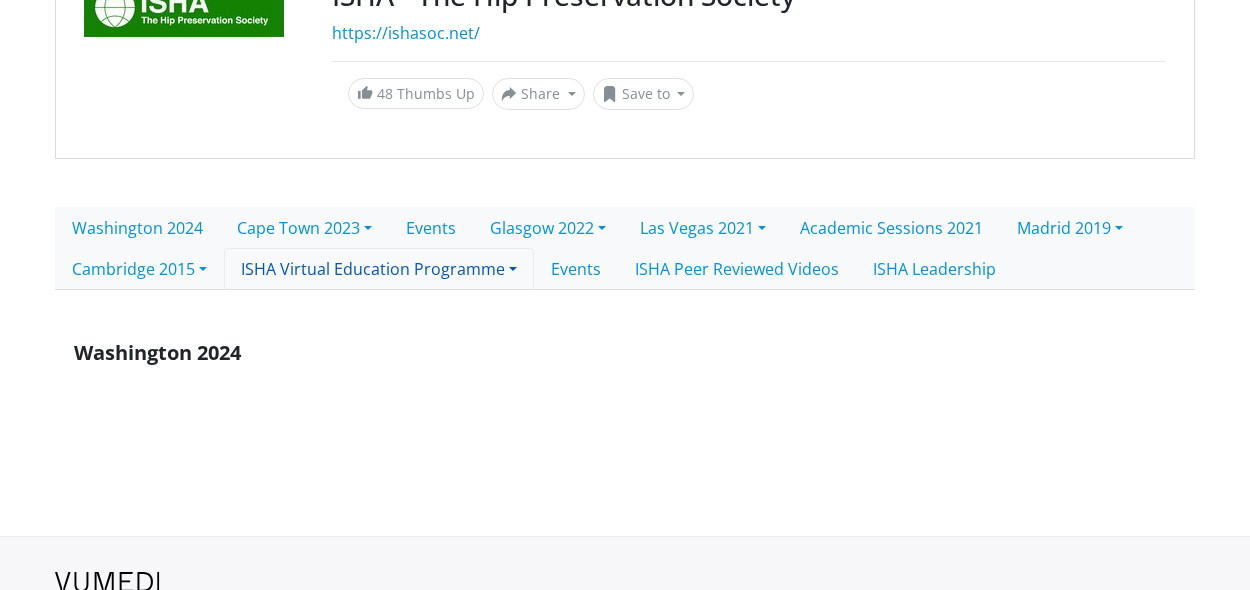 scroll, scrollTop: 234, scrollLeft: 0, axis: vertical 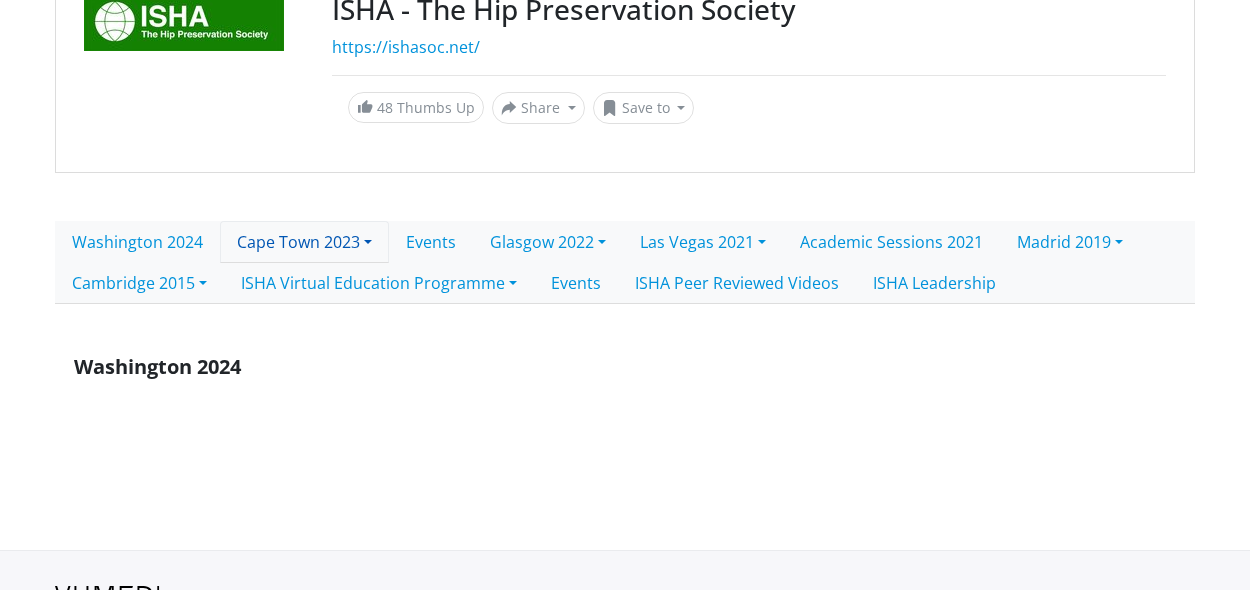 click on "Cape Town 2023" at bounding box center [304, 242] 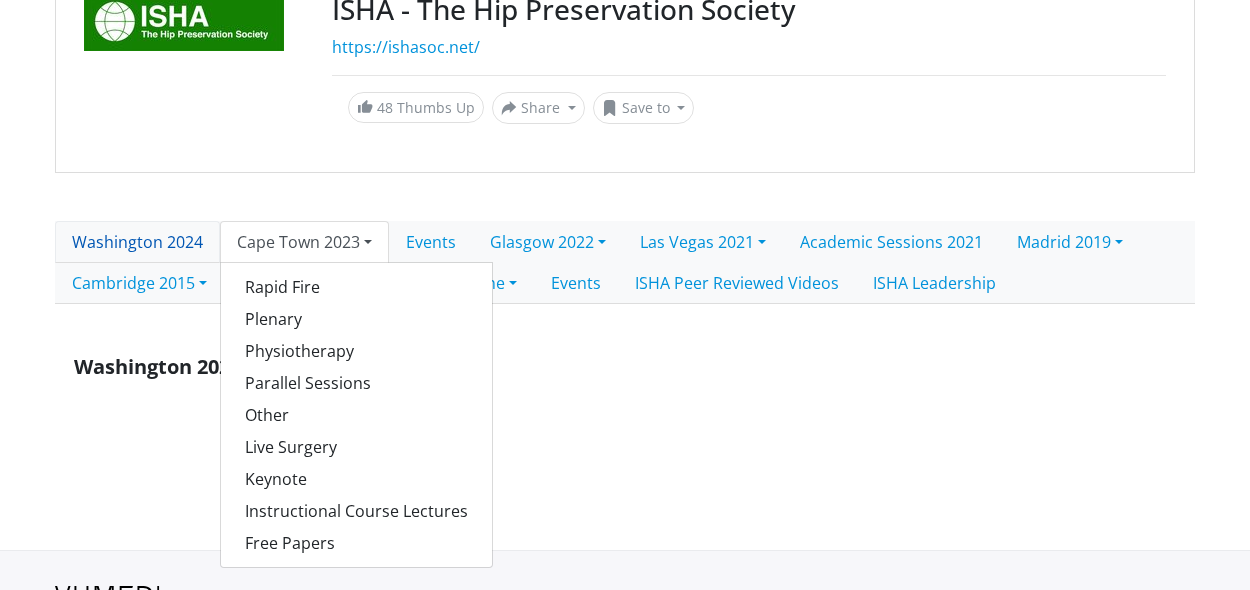 click on "Washington 2024" at bounding box center [137, 242] 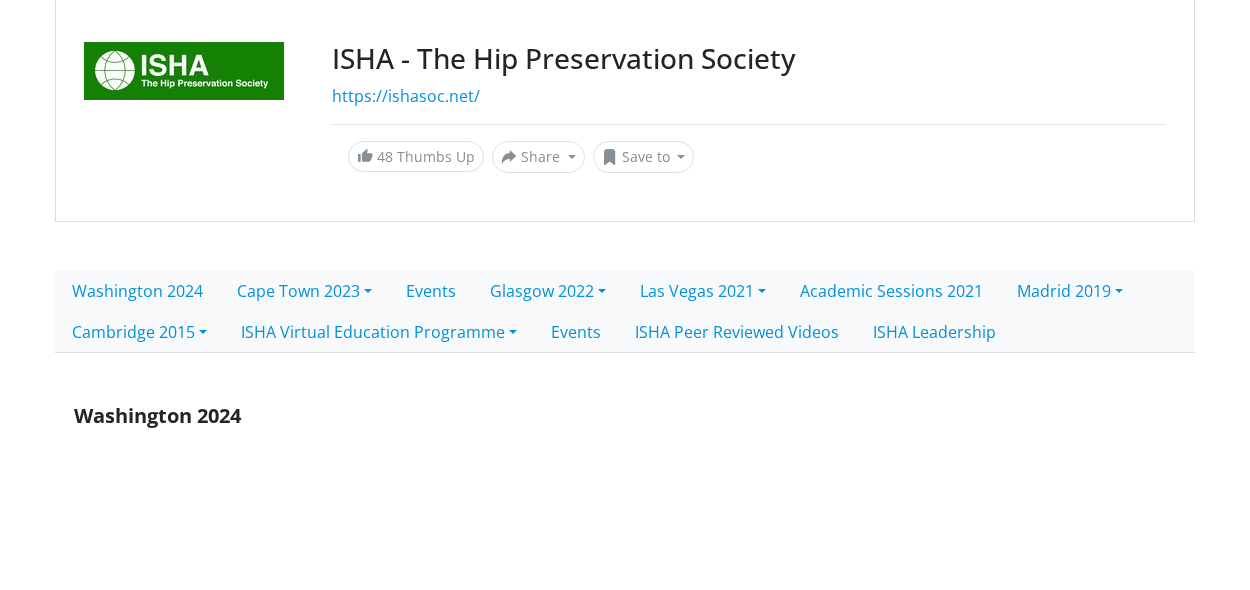 scroll, scrollTop: 137, scrollLeft: 0, axis: vertical 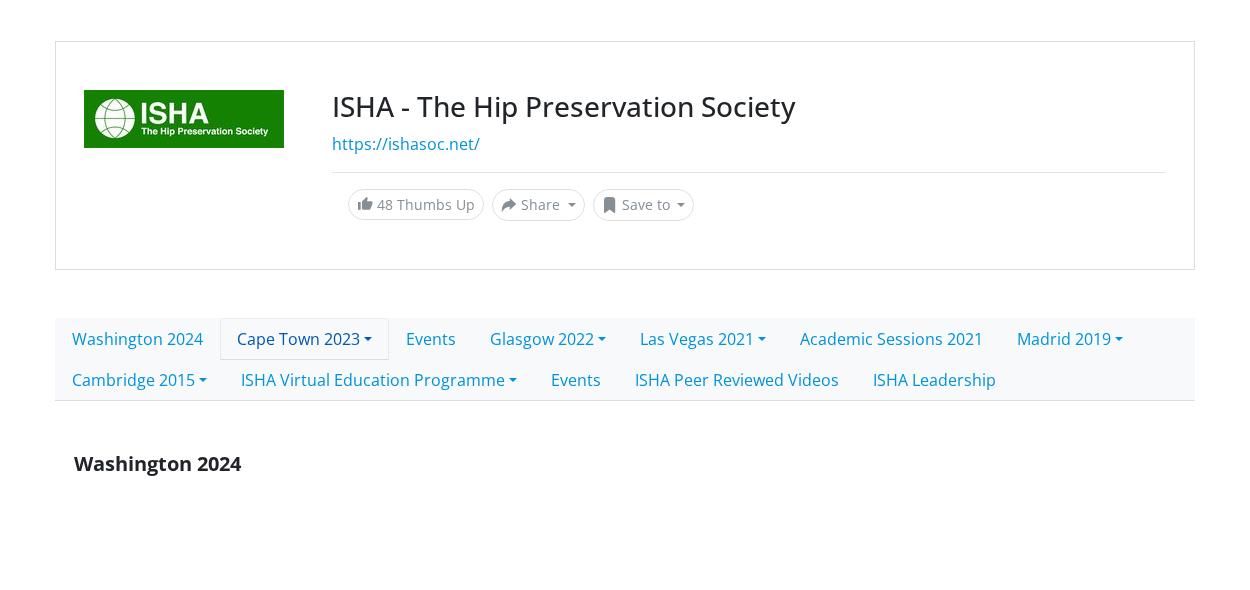 click on "Cape Town 2023" at bounding box center (304, 339) 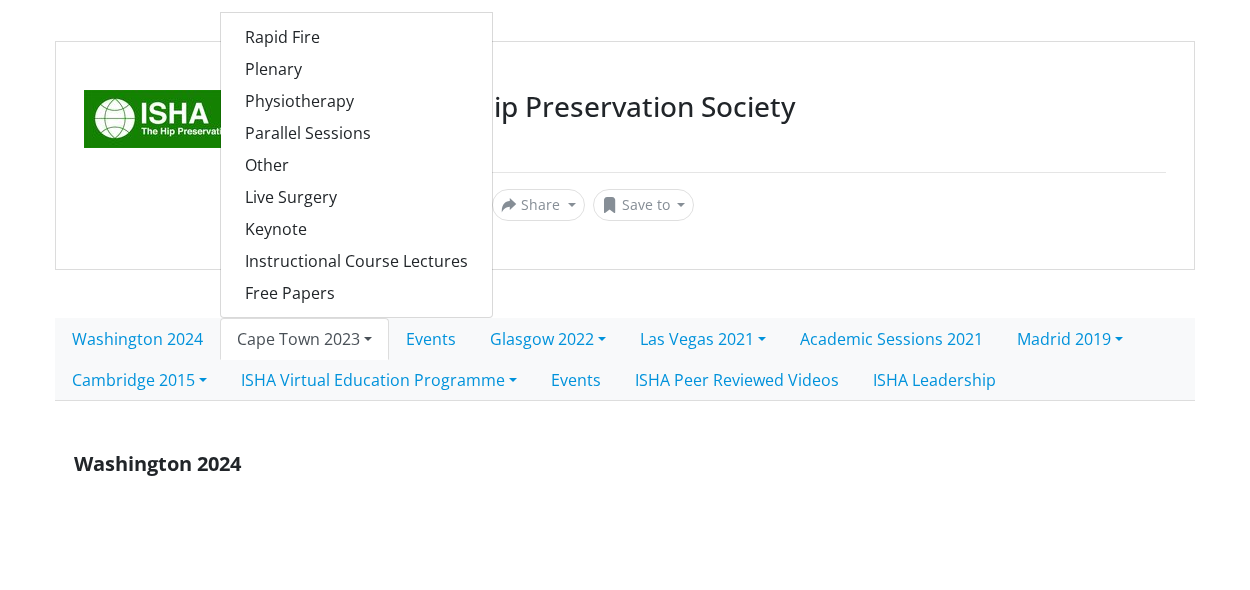scroll, scrollTop: 133, scrollLeft: 0, axis: vertical 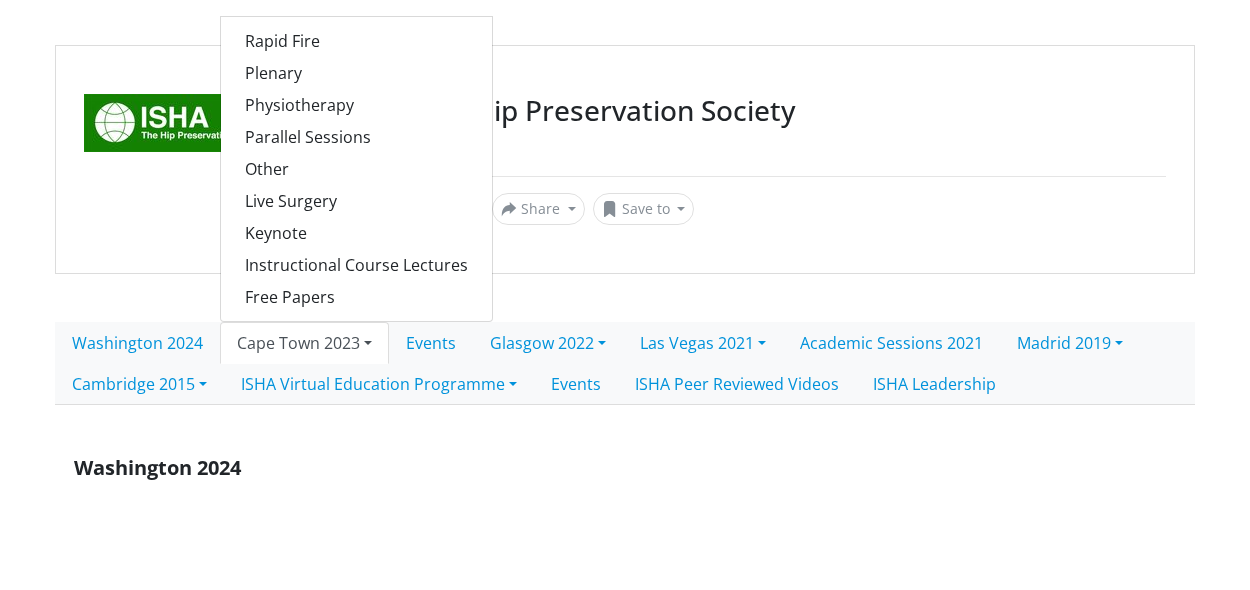 click on "Cape Town 2023" at bounding box center [304, 343] 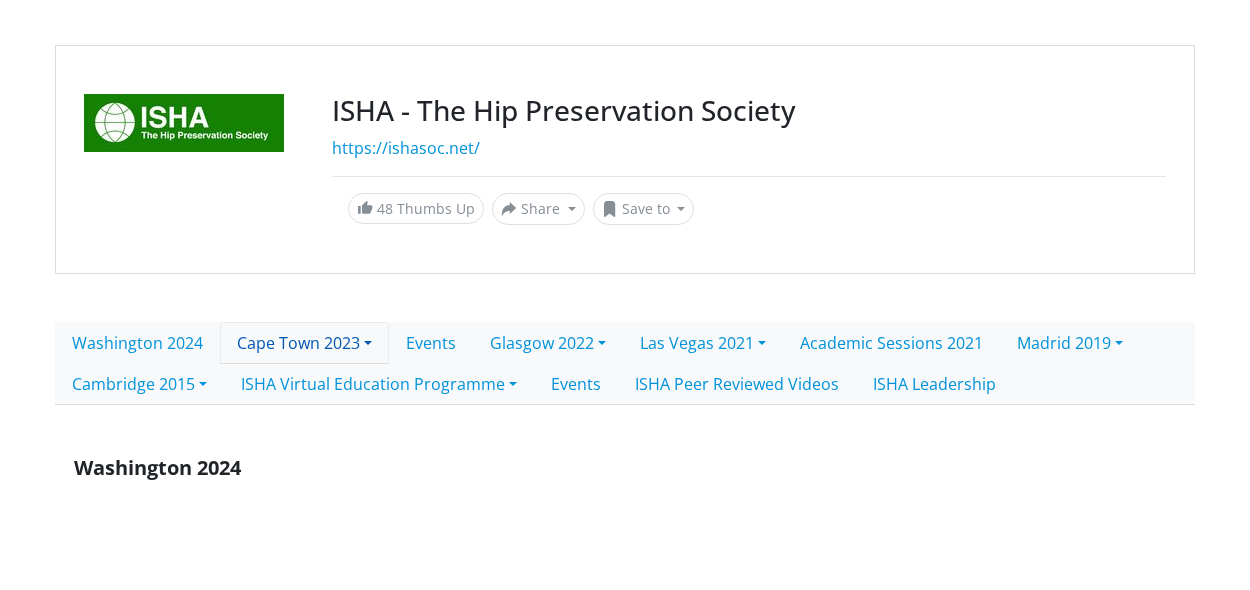click on "Cape Town 2023" at bounding box center (304, 343) 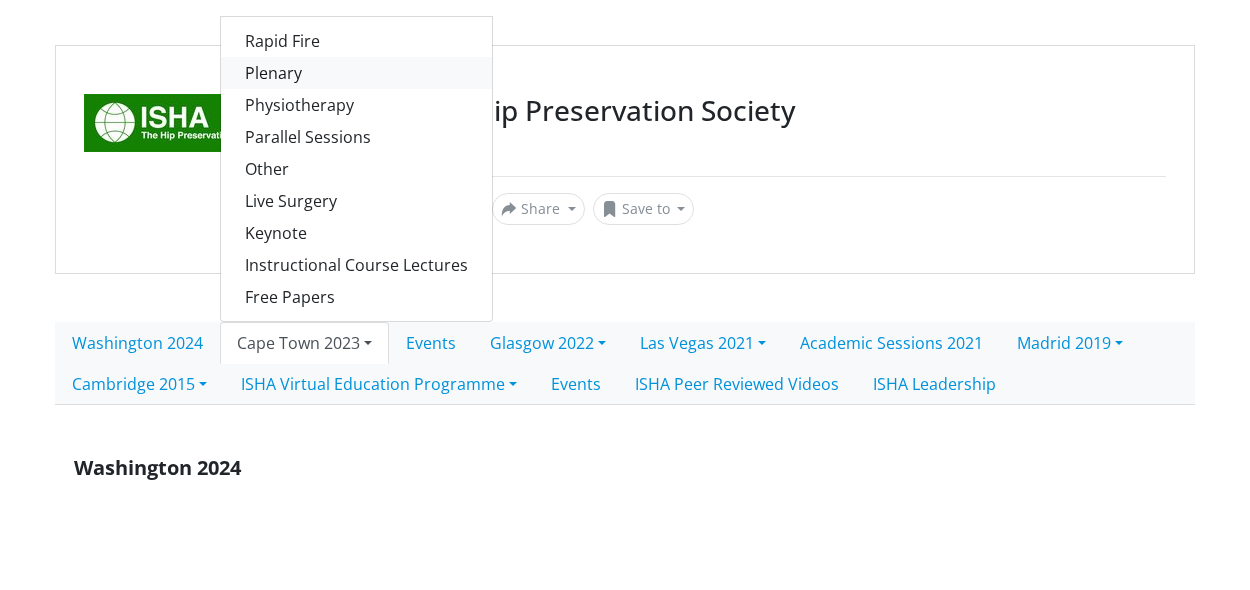 click on "Plenary" at bounding box center (356, 73) 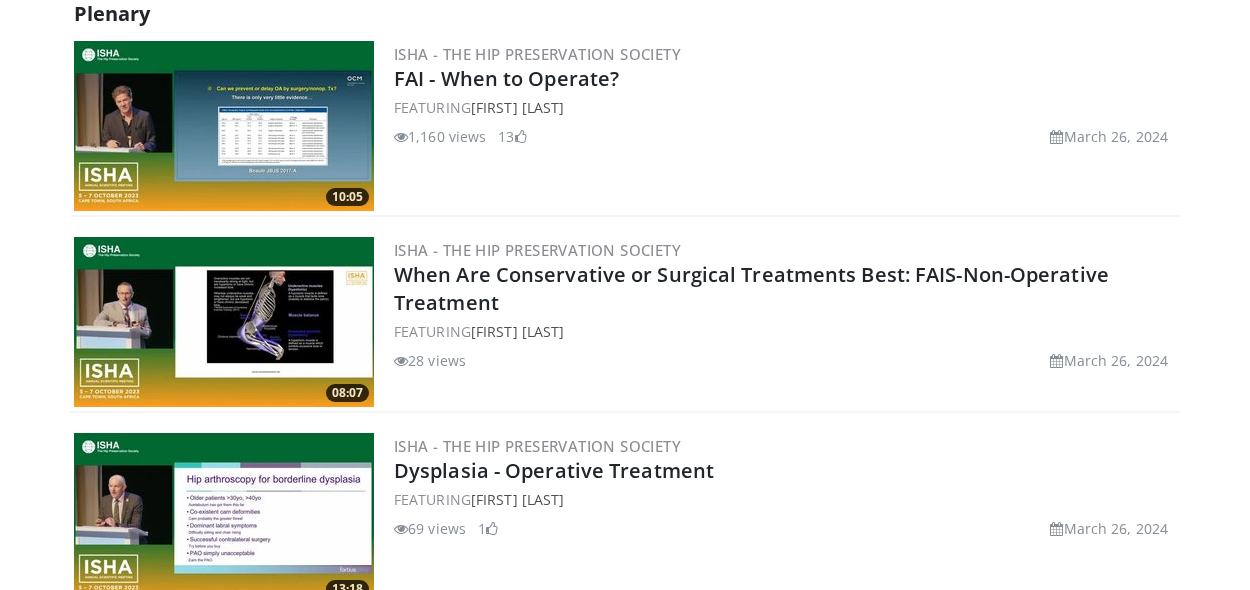 scroll, scrollTop: 583, scrollLeft: 0, axis: vertical 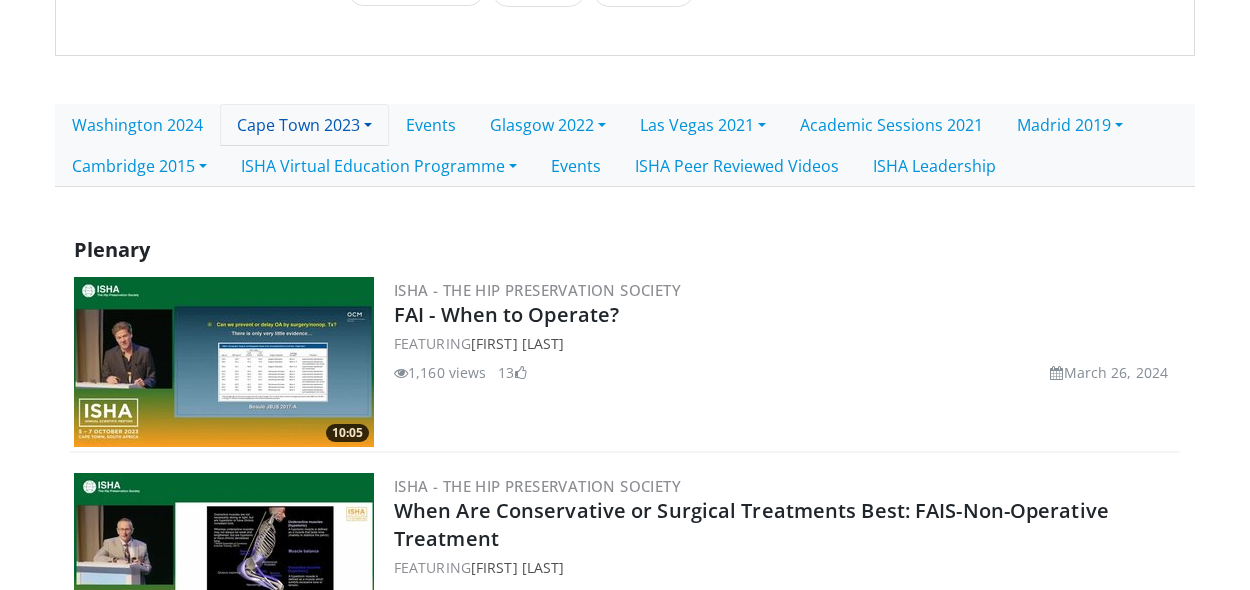click on "Cape Town 2023" at bounding box center (304, 125) 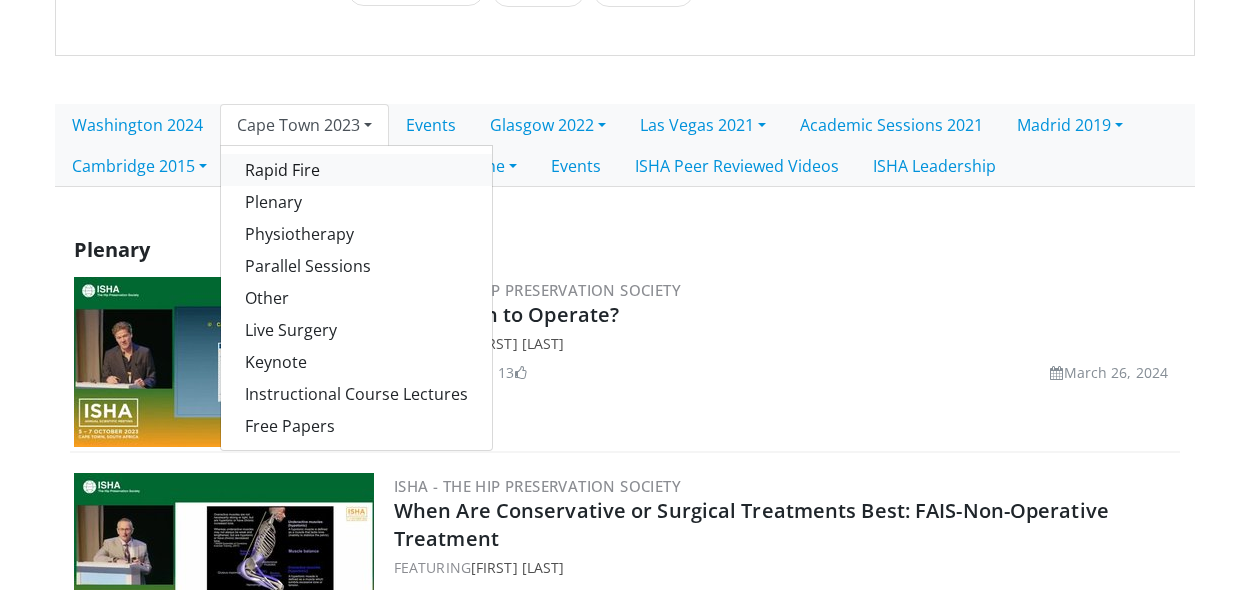 click on "Rapid Fire" at bounding box center [356, 170] 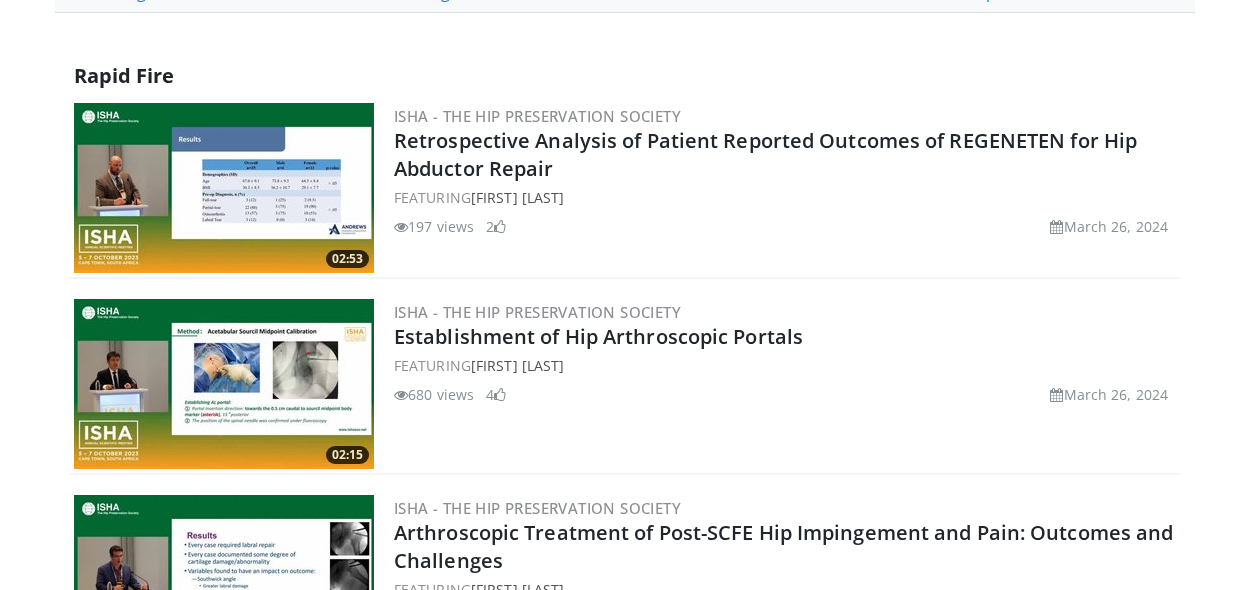 scroll, scrollTop: 529, scrollLeft: 0, axis: vertical 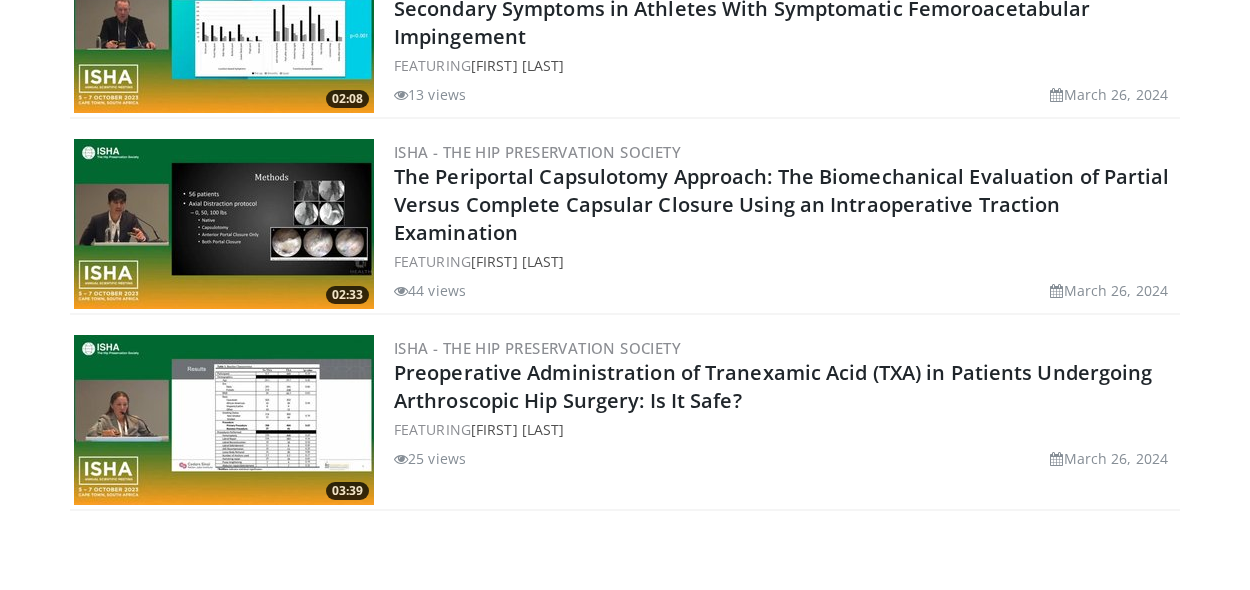 click at bounding box center [224, 420] 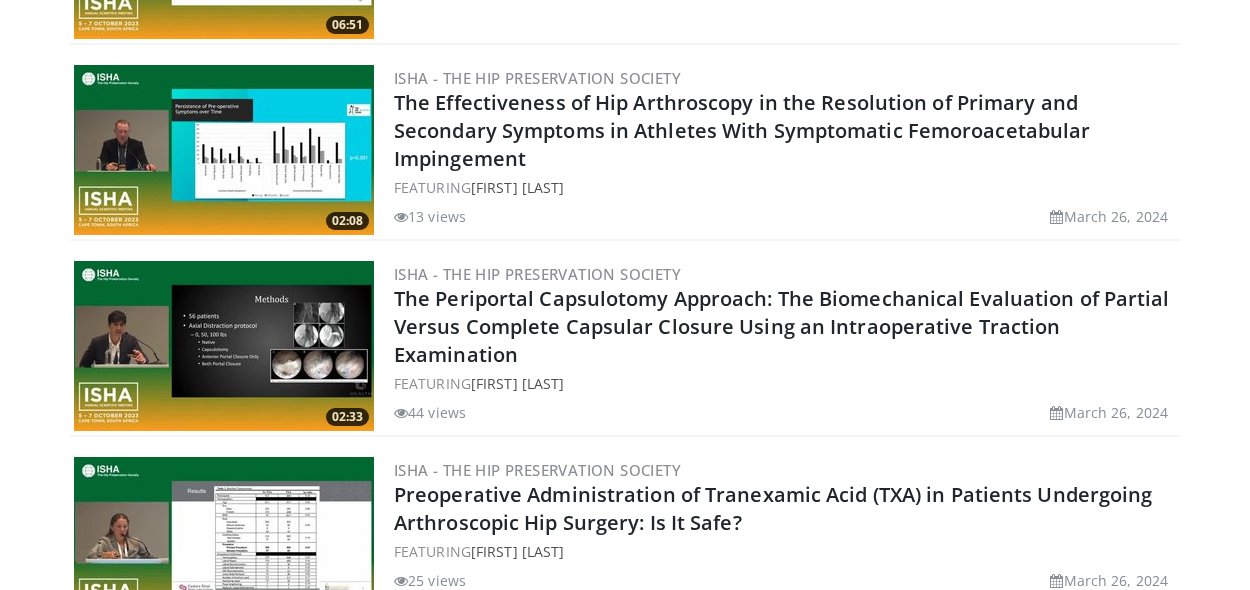 scroll, scrollTop: 11143, scrollLeft: 0, axis: vertical 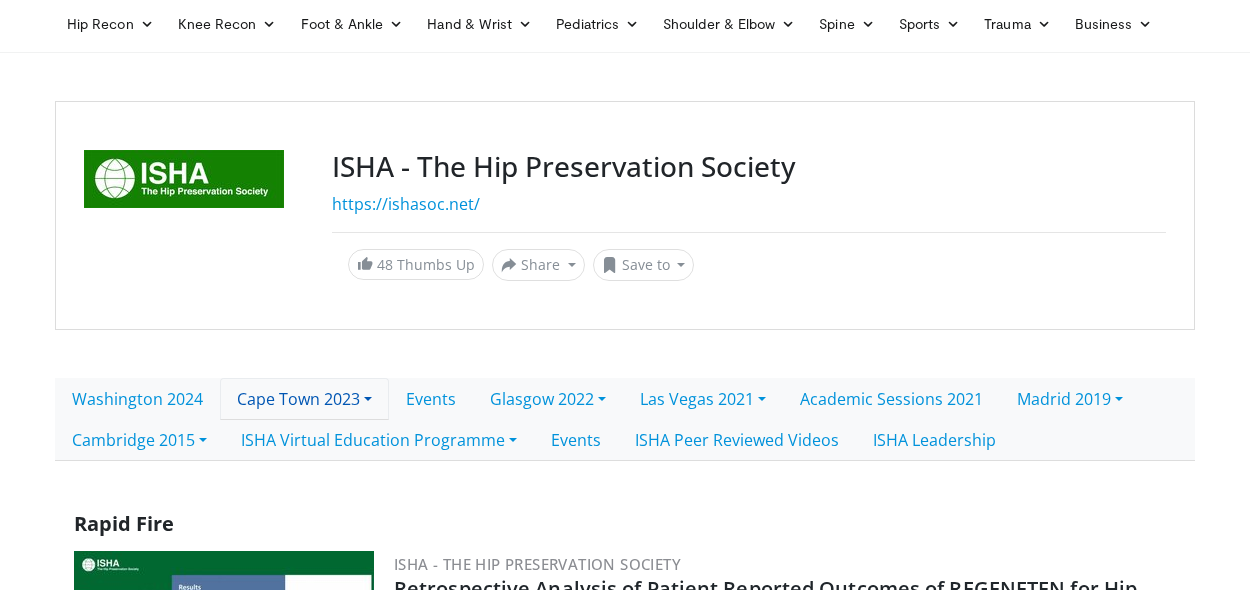 click on "Cape Town 2023" at bounding box center (304, 399) 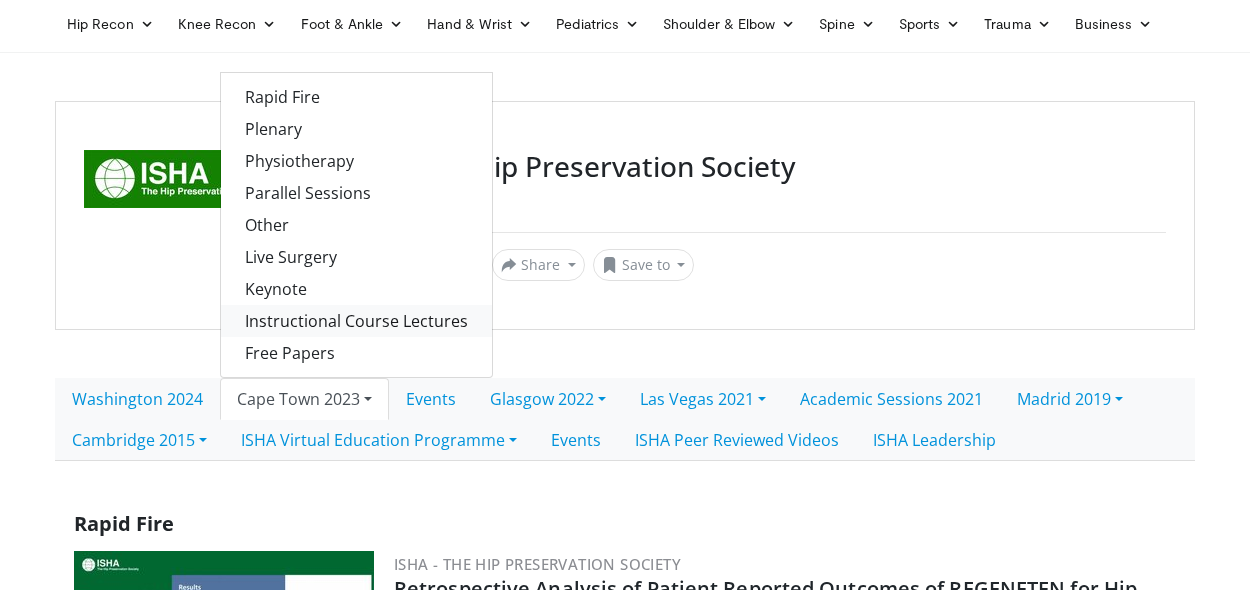 click on "Instructional Course Lectures" at bounding box center [356, 321] 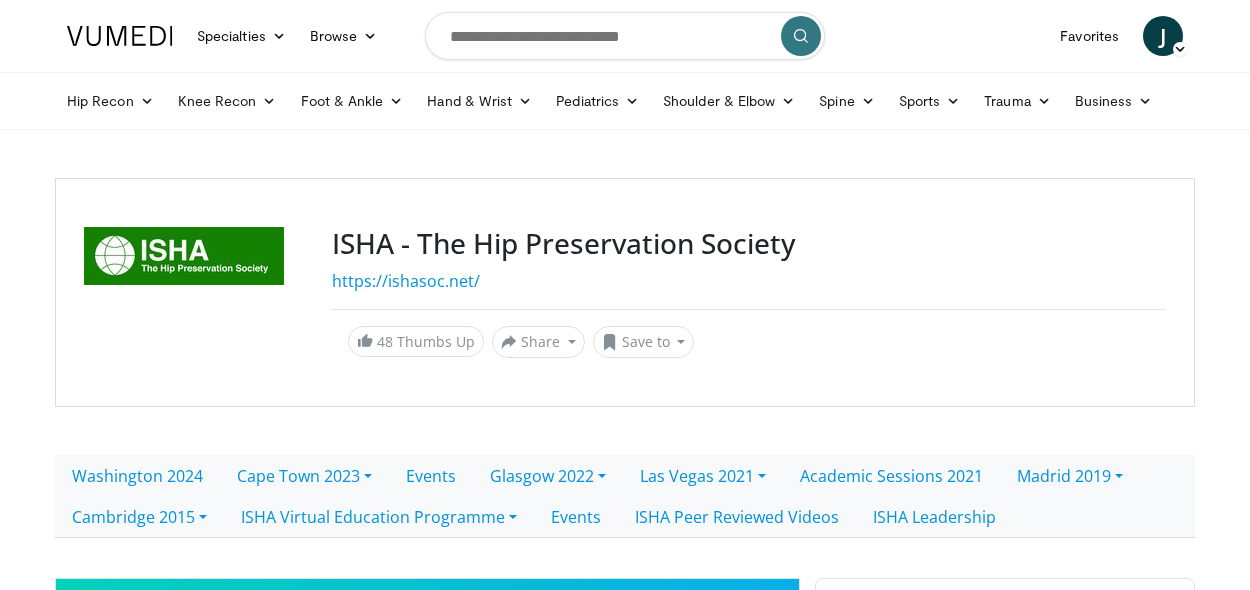 scroll, scrollTop: 0, scrollLeft: 0, axis: both 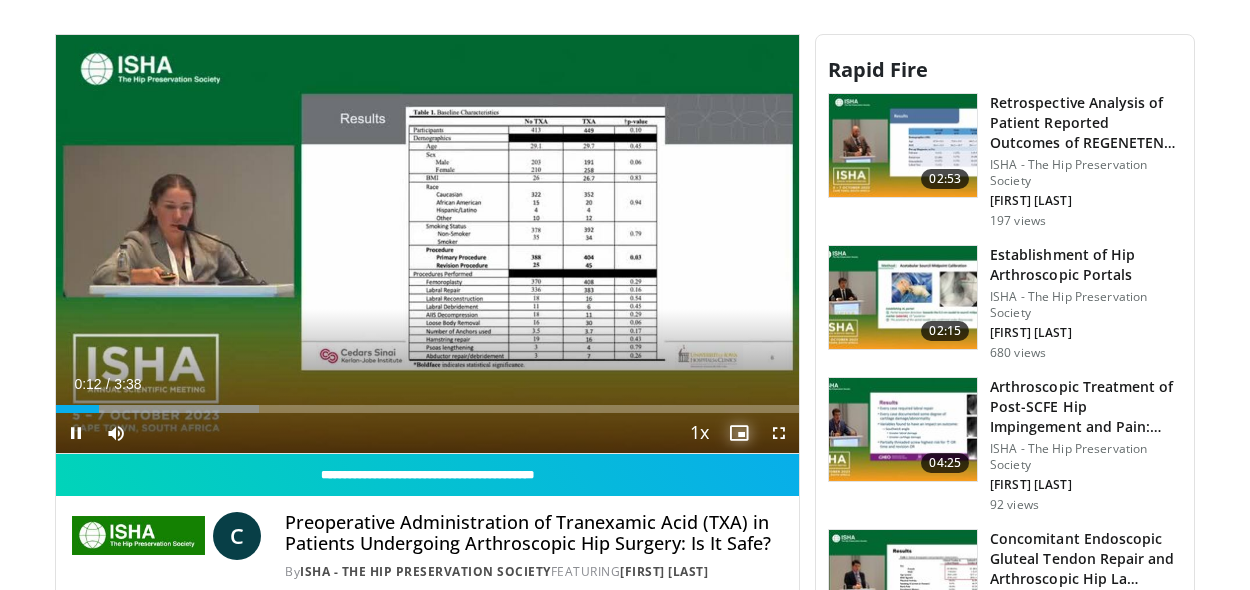 click at bounding box center (739, 433) 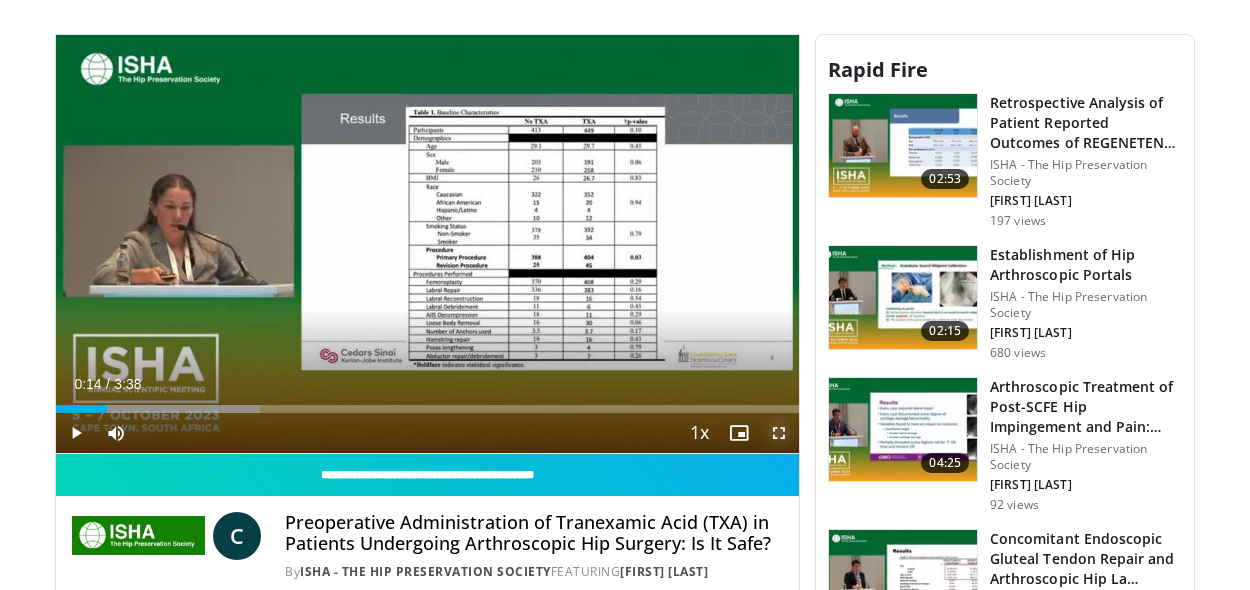 click at bounding box center [779, 433] 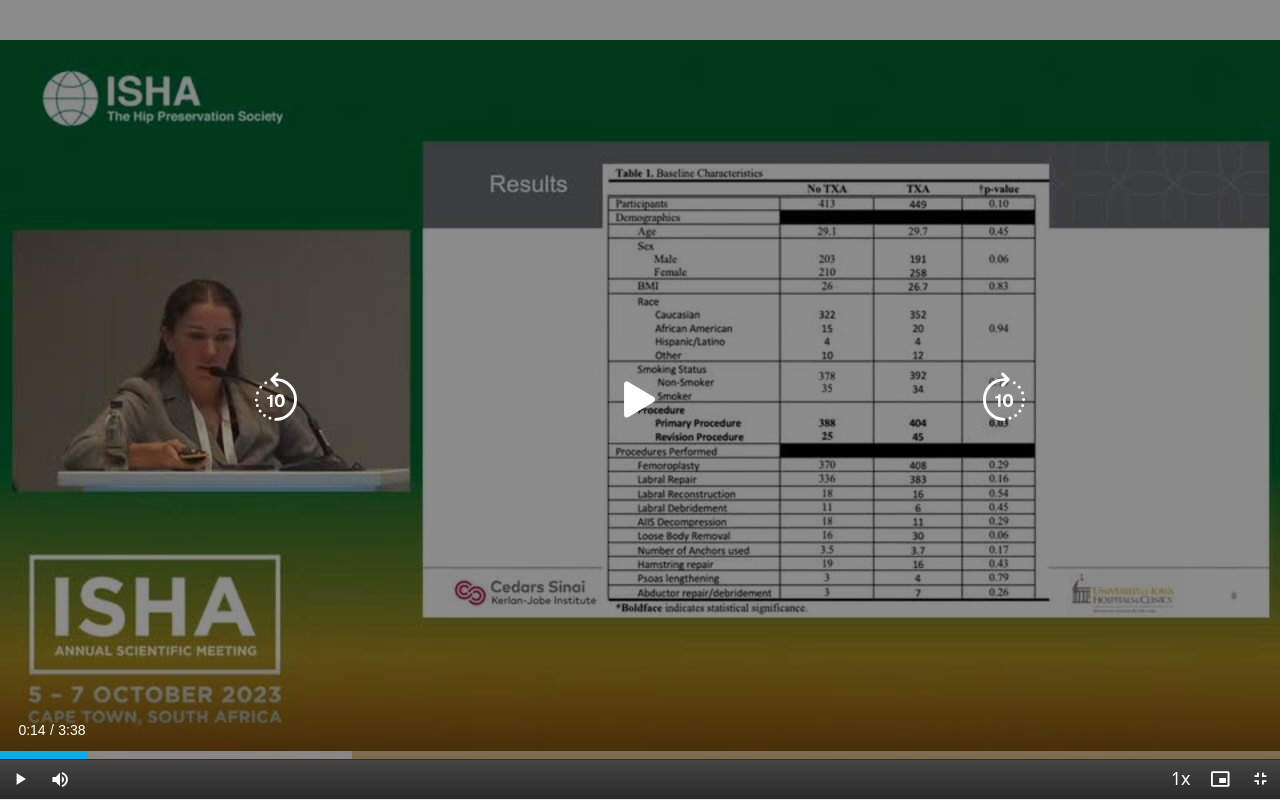 click at bounding box center (640, 400) 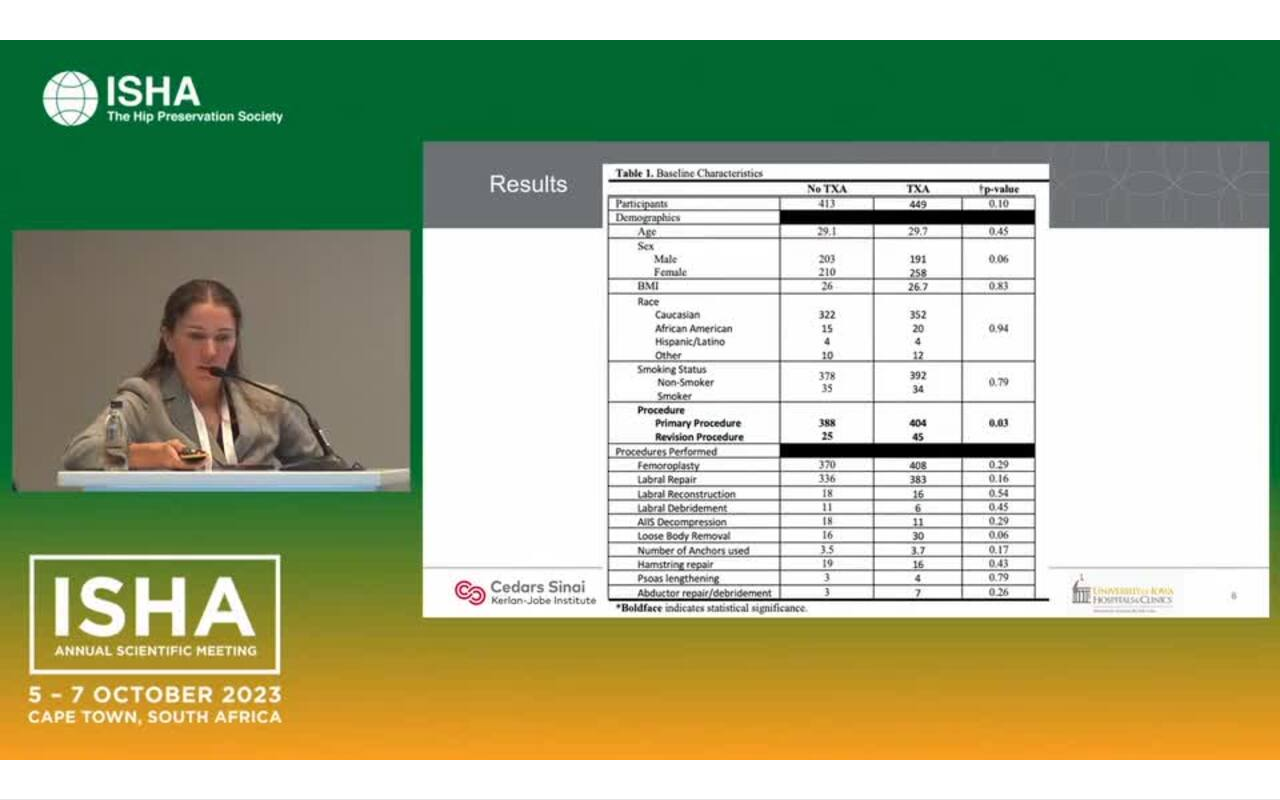 type 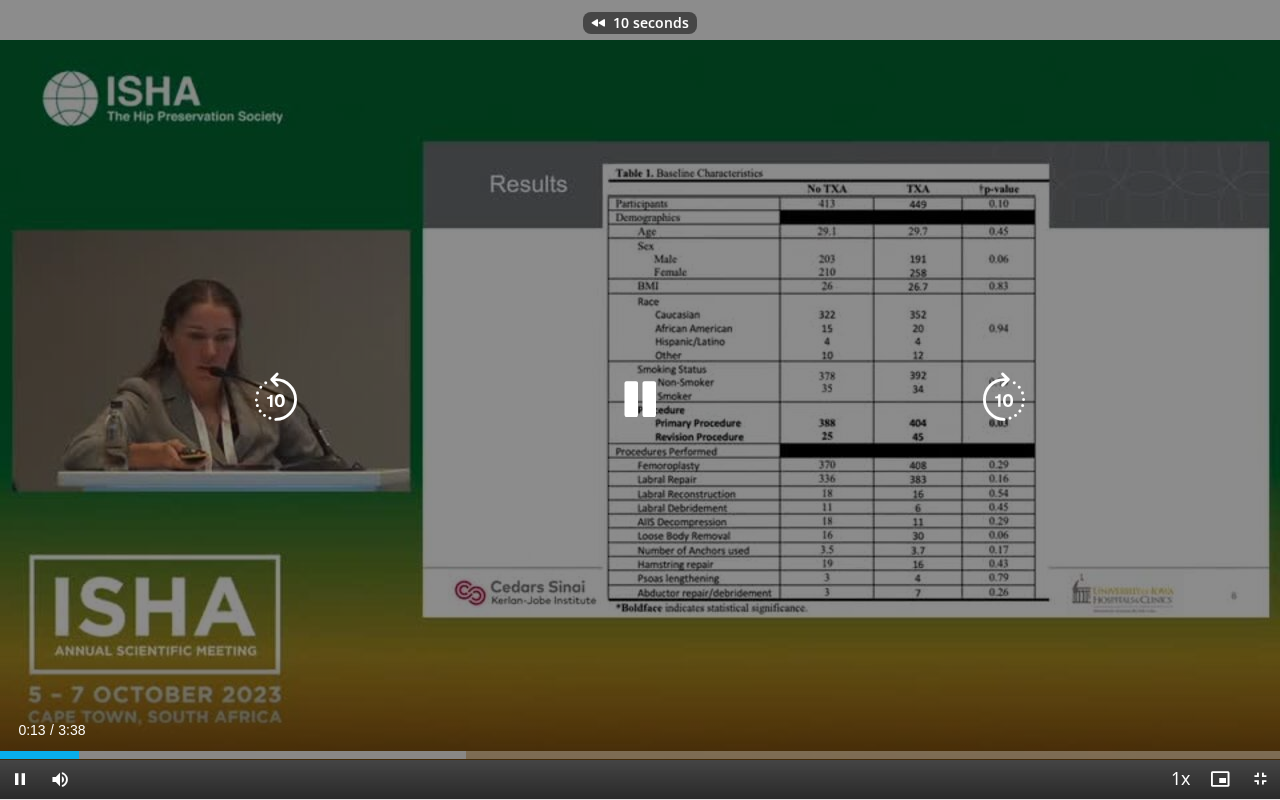 click at bounding box center (640, 400) 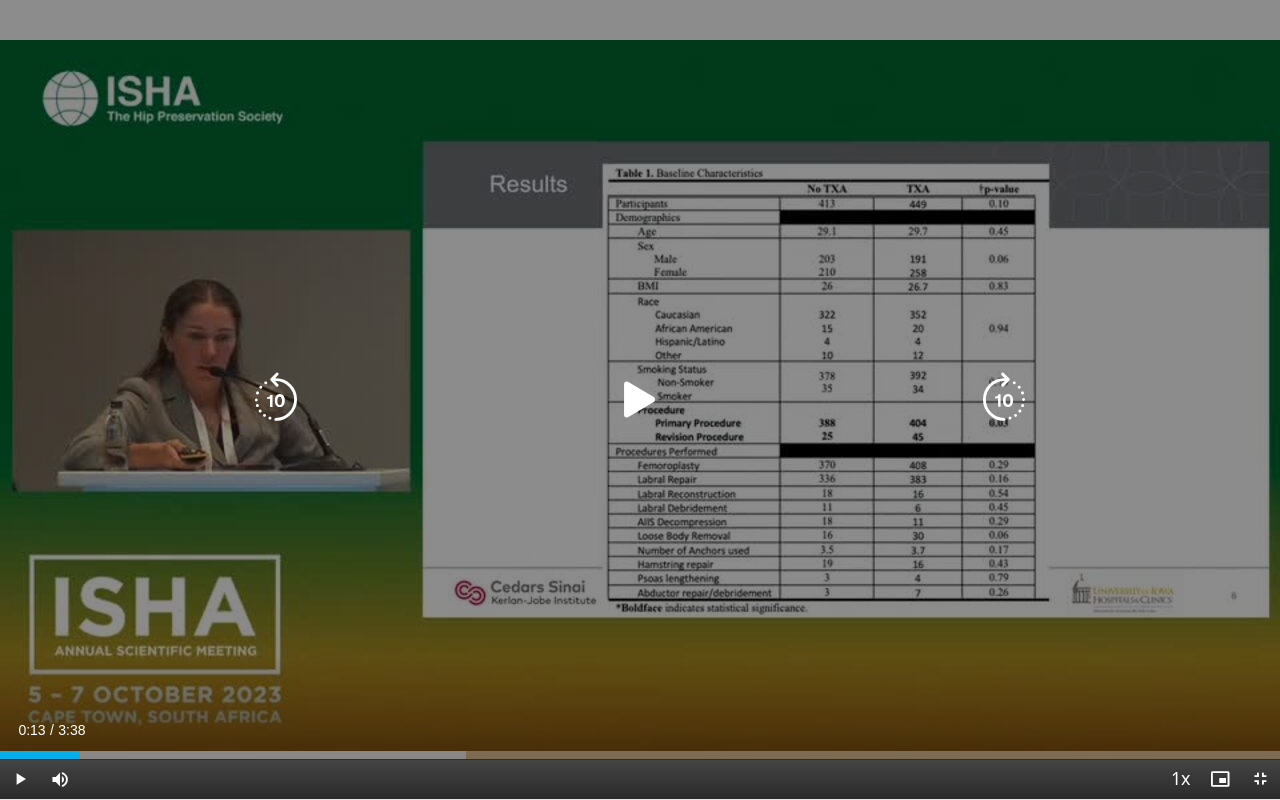 click at bounding box center (640, 400) 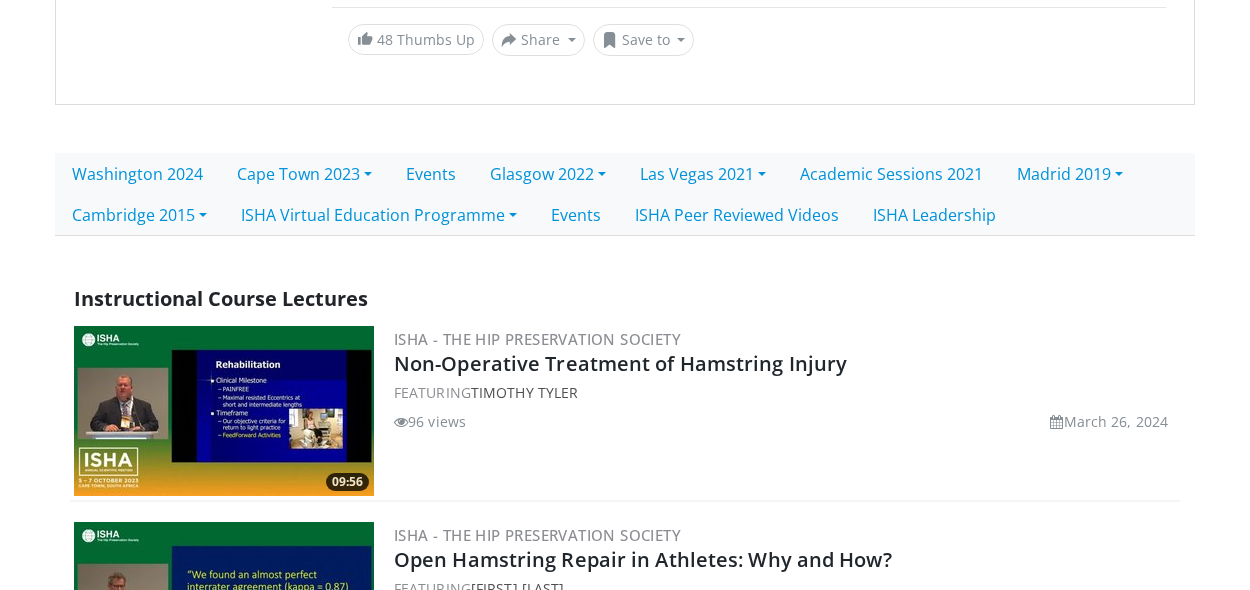 scroll, scrollTop: 331, scrollLeft: 0, axis: vertical 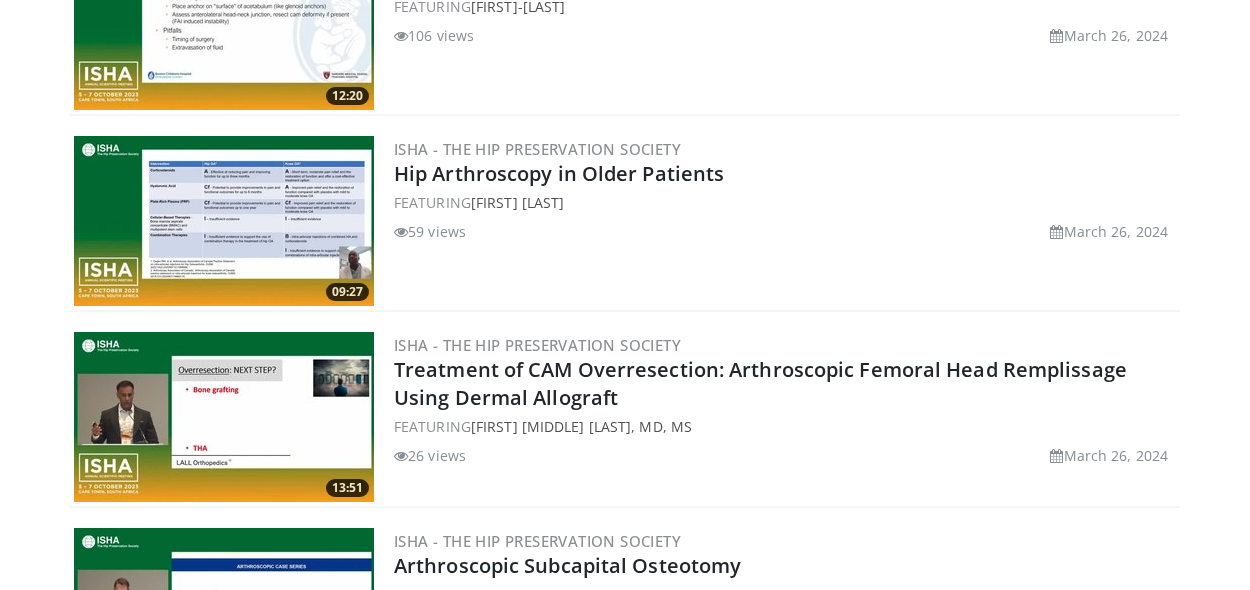 click at bounding box center (224, 221) 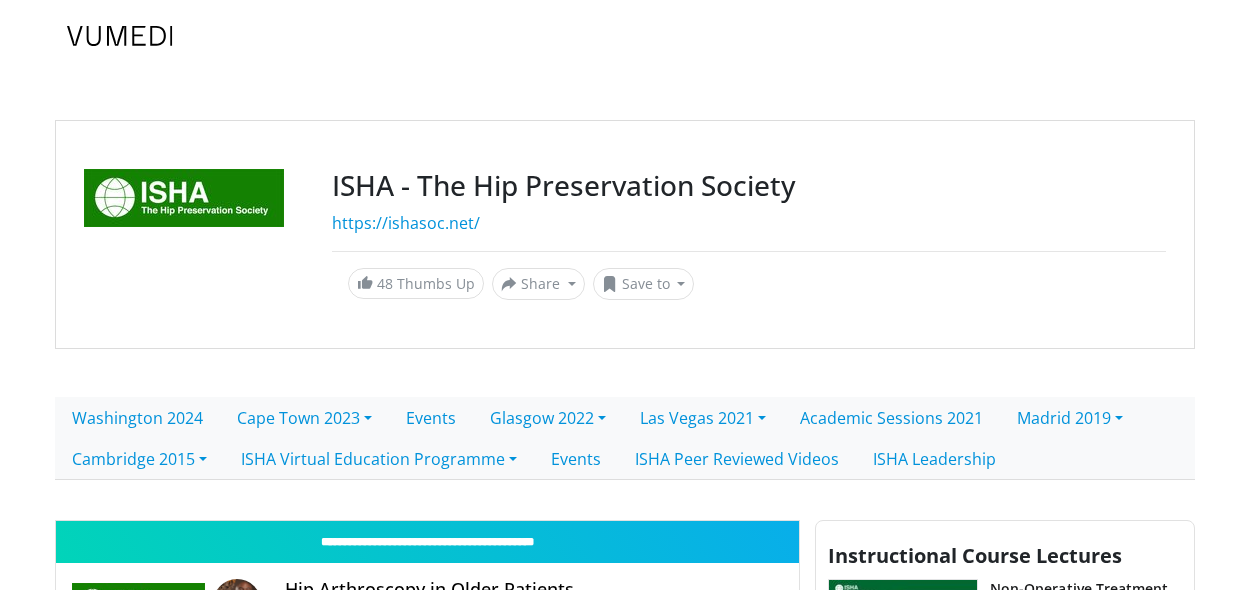 scroll, scrollTop: 0, scrollLeft: 0, axis: both 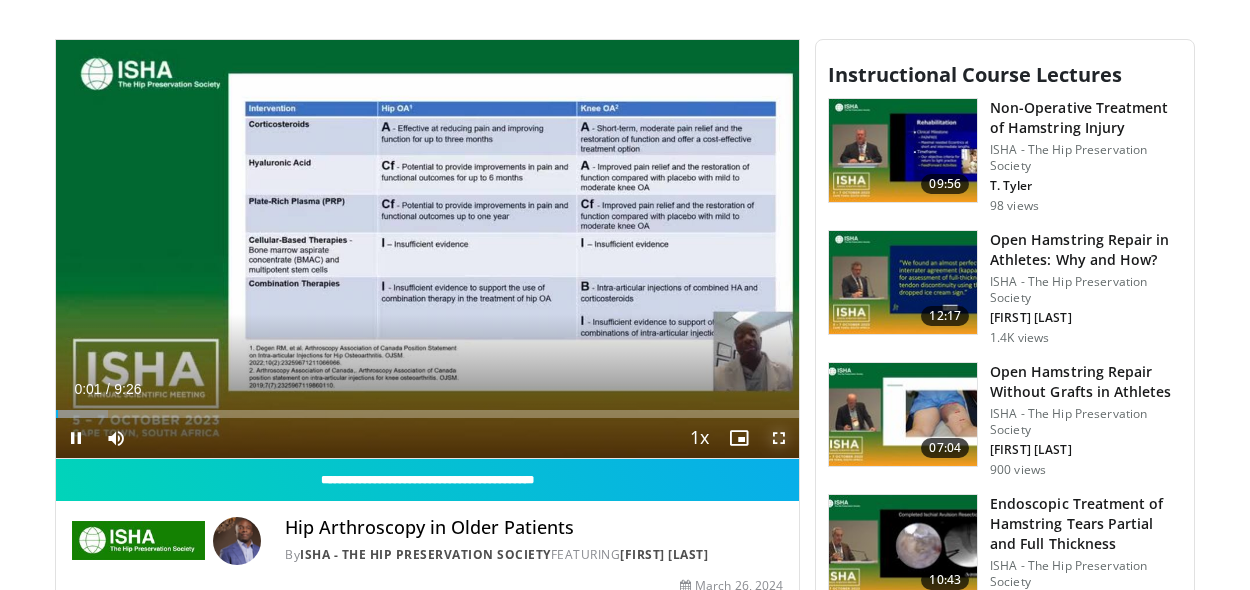 click at bounding box center (779, 438) 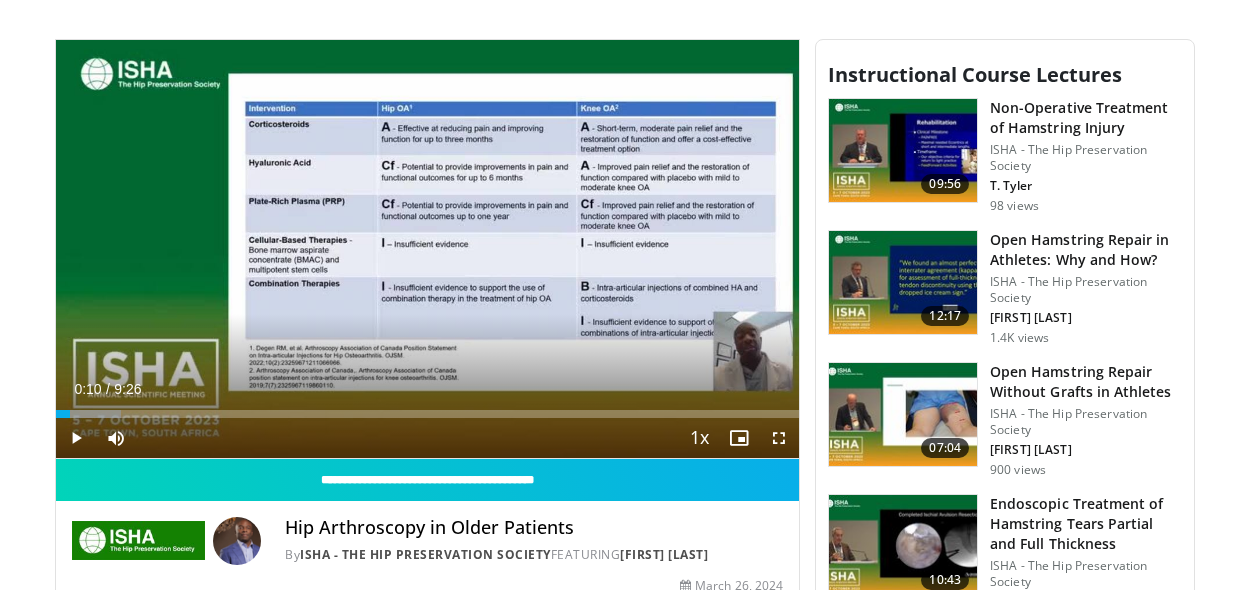 drag, startPoint x: 69, startPoint y: 414, endPoint x: 44, endPoint y: 416, distance: 25.079872 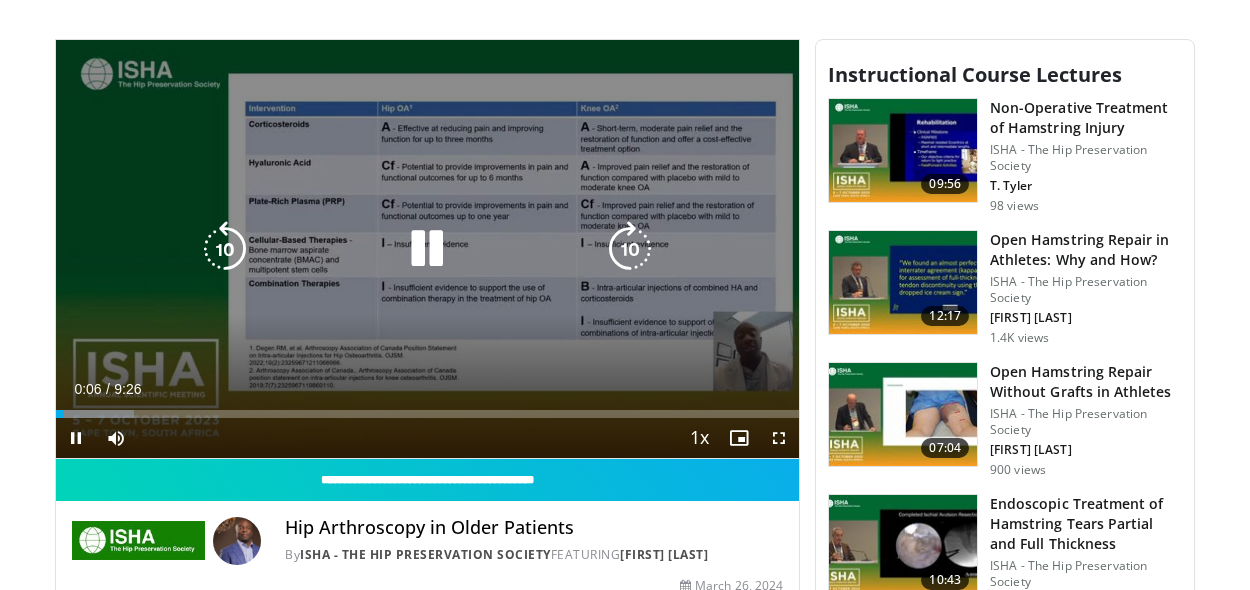 click on "10 seconds
Tap to unmute" at bounding box center (427, 249) 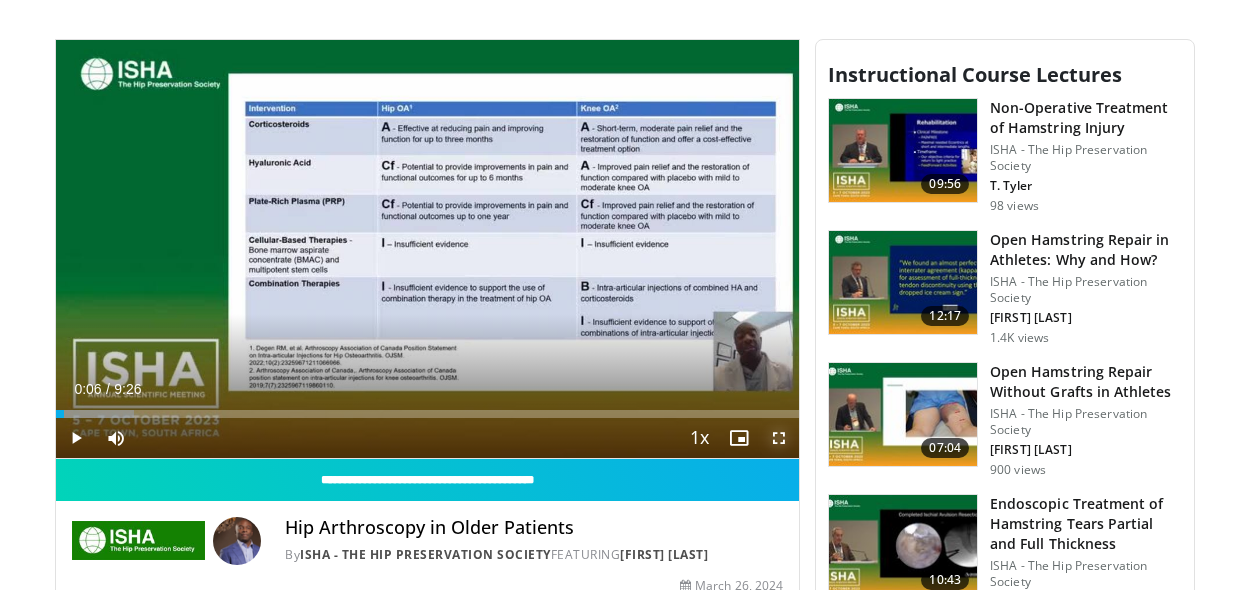 click at bounding box center (779, 438) 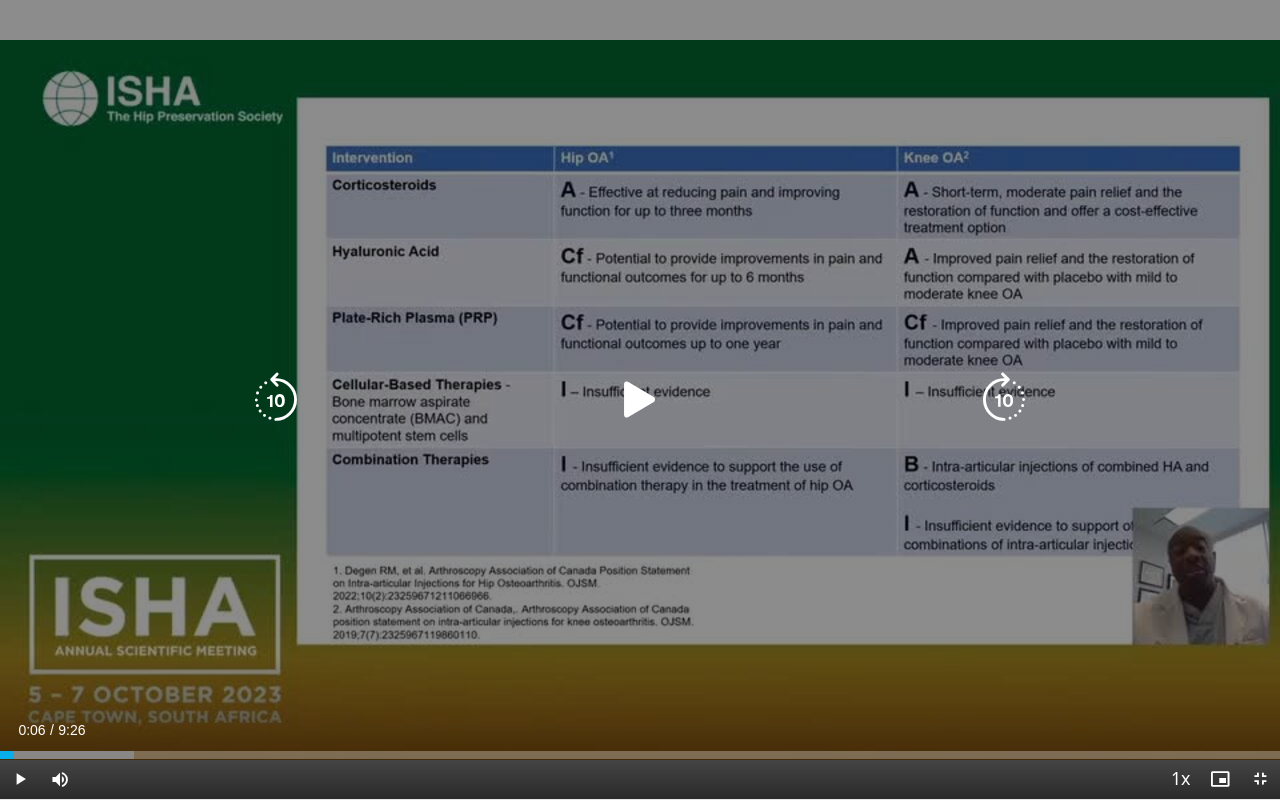 click on "10 seconds
Tap to unmute" at bounding box center (640, 399) 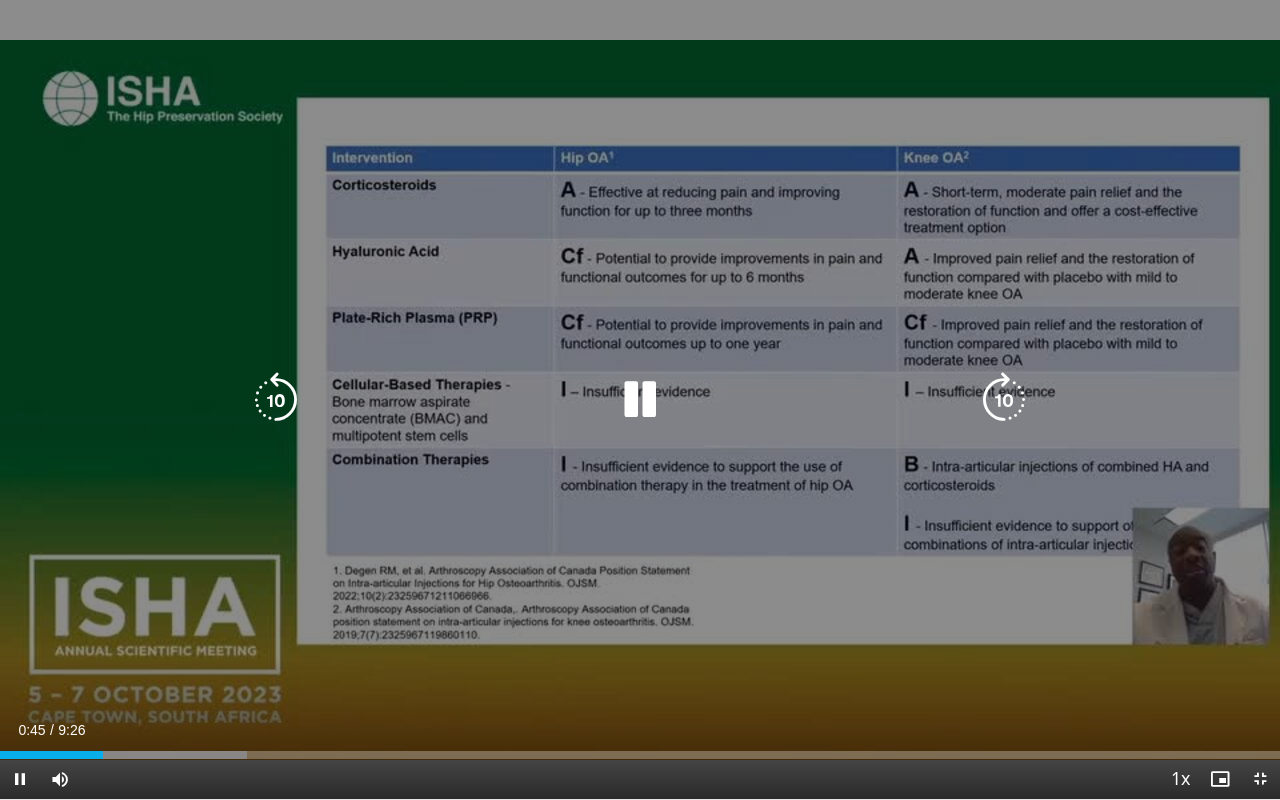 click at bounding box center (640, 400) 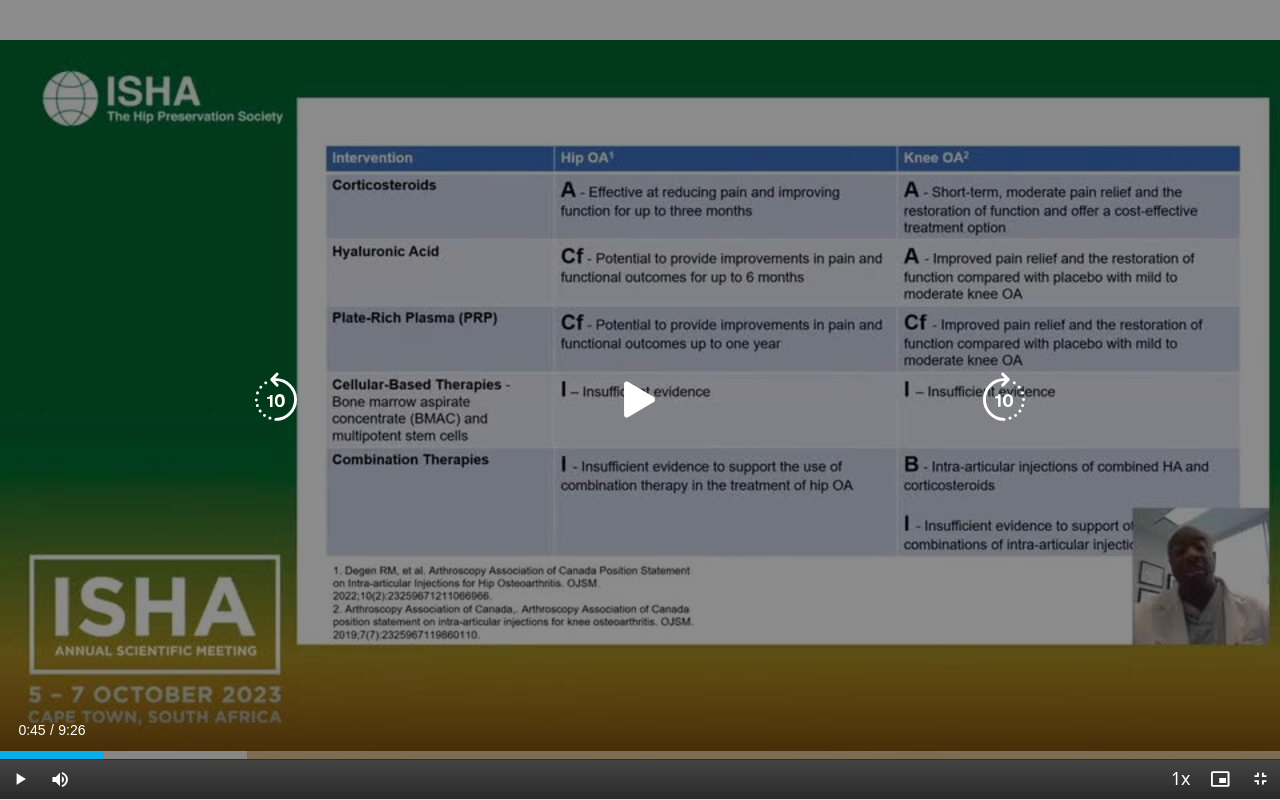 click on "10 seconds
Tap to unmute" at bounding box center (640, 399) 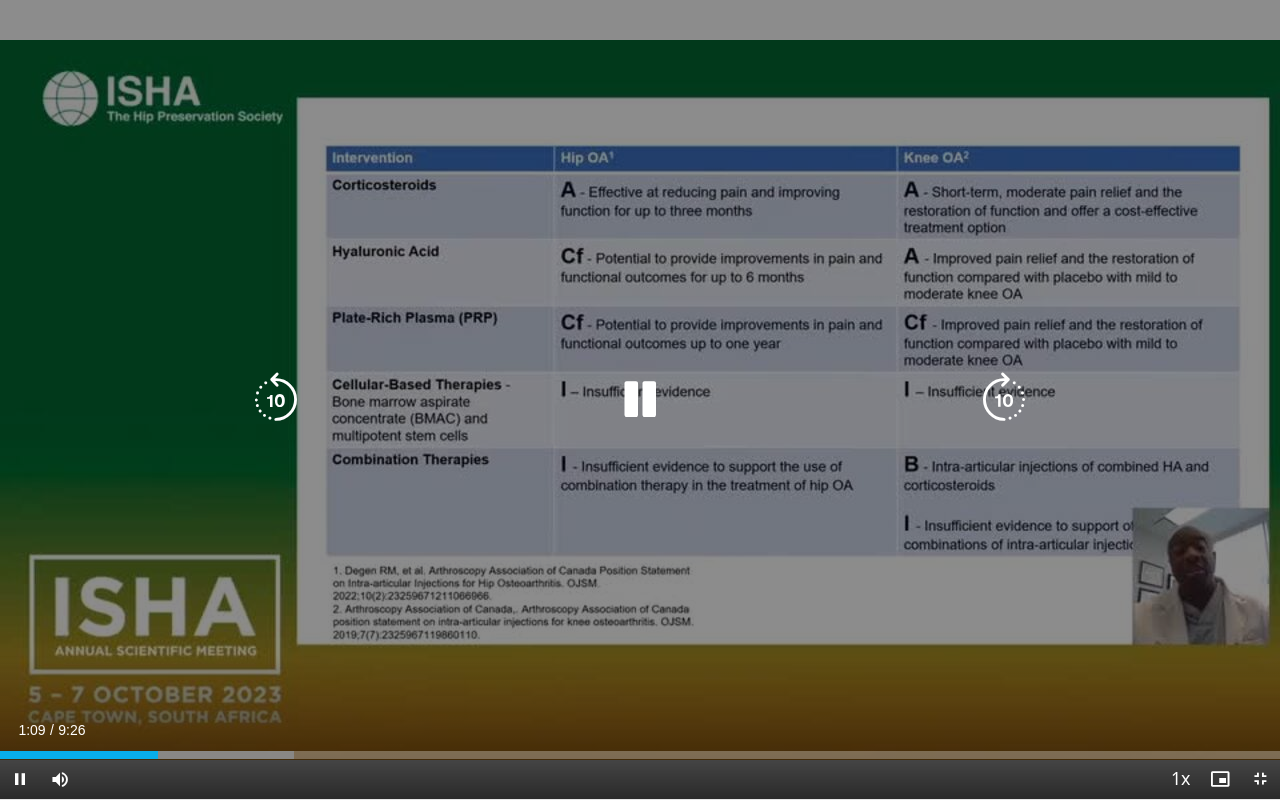 click on "20 seconds
Tap to unmute" at bounding box center [640, 399] 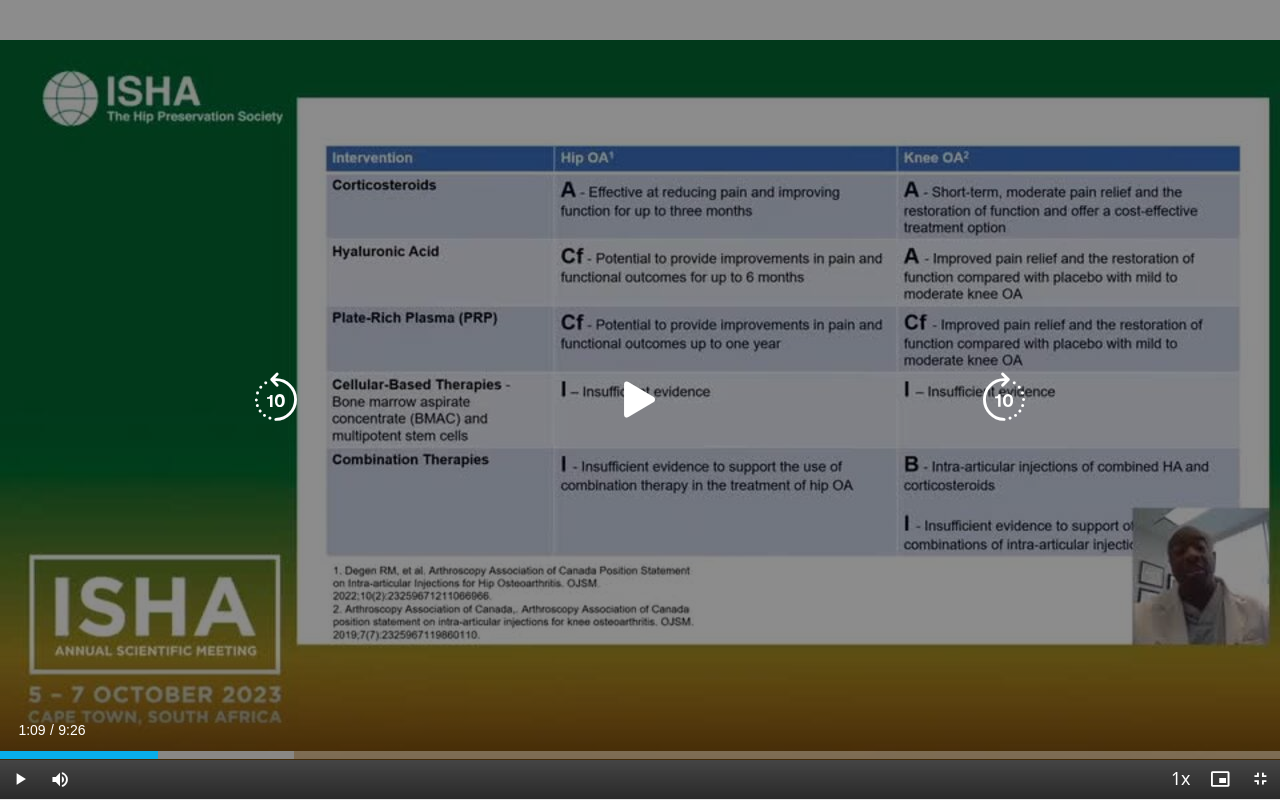 click at bounding box center (640, 400) 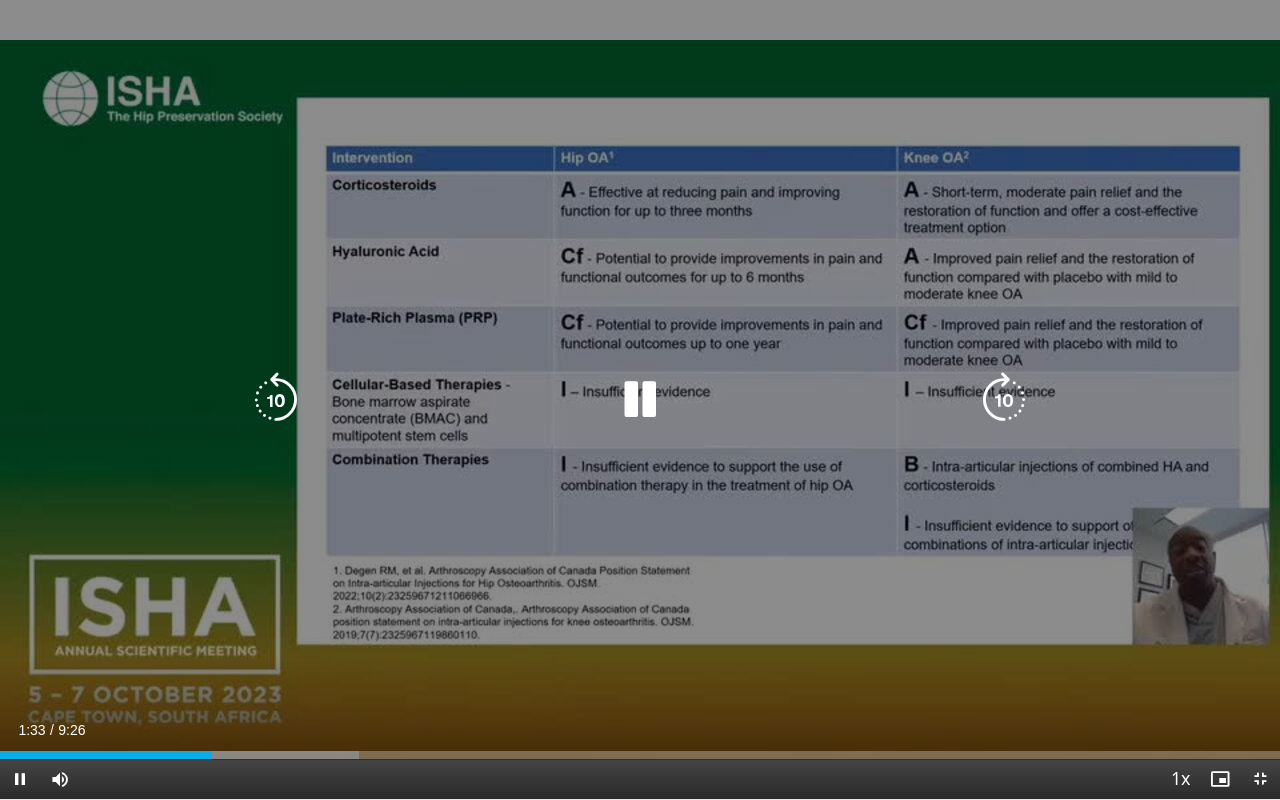 click on "20 seconds
Tap to unmute" at bounding box center [640, 399] 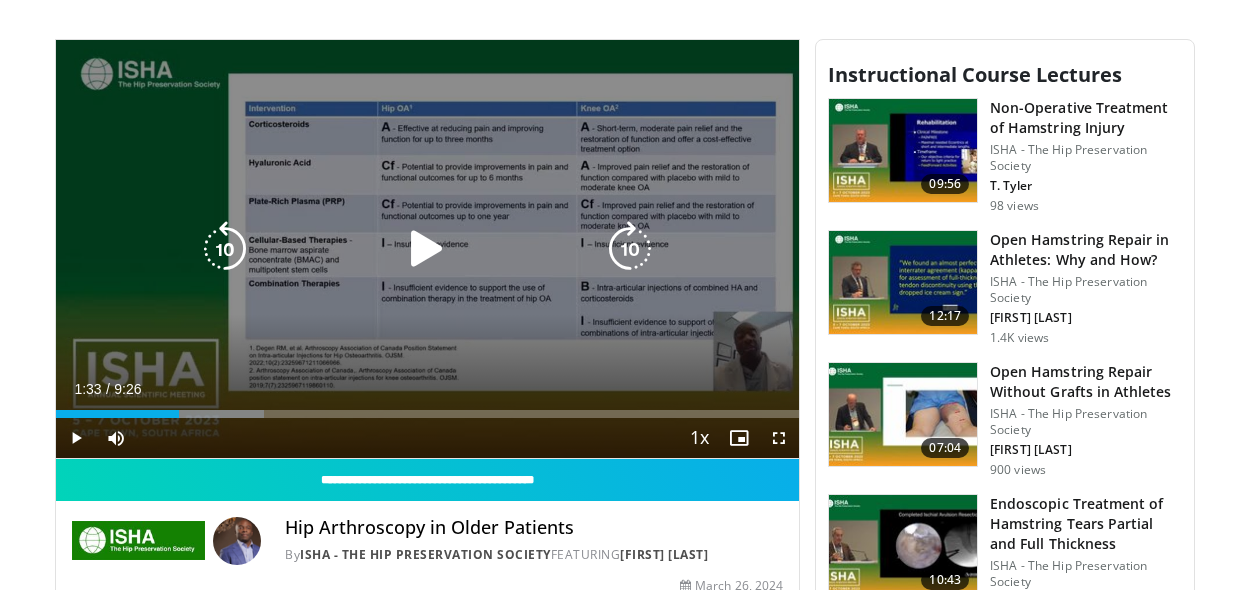 click on "20 seconds
Tap to unmute" at bounding box center [427, 249] 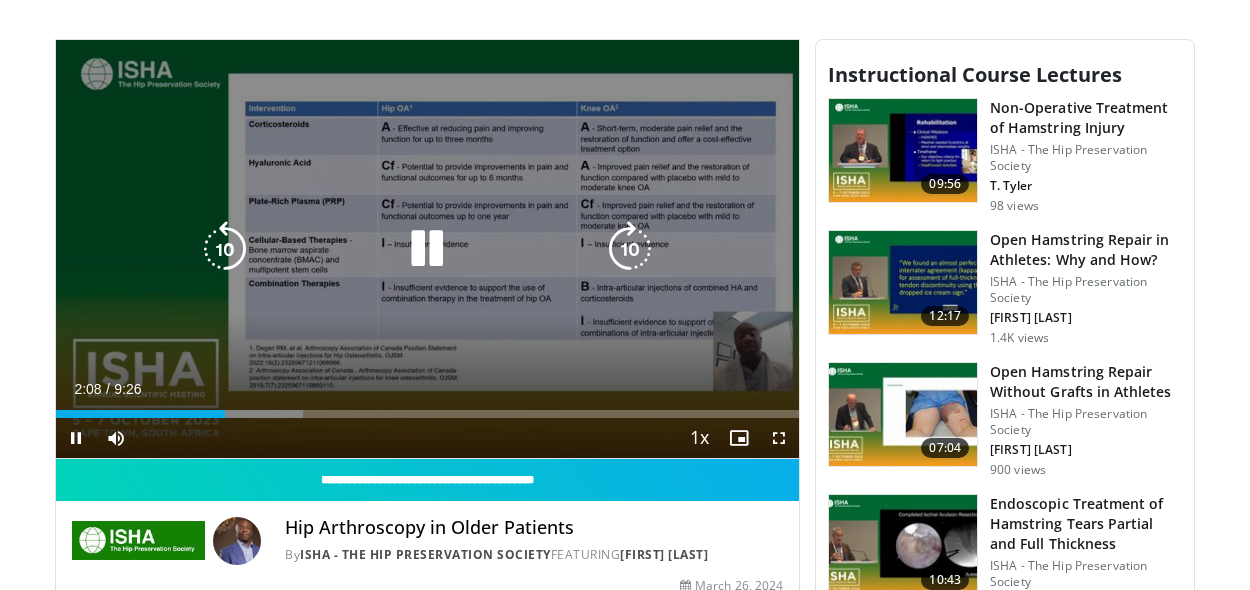 click at bounding box center (427, 249) 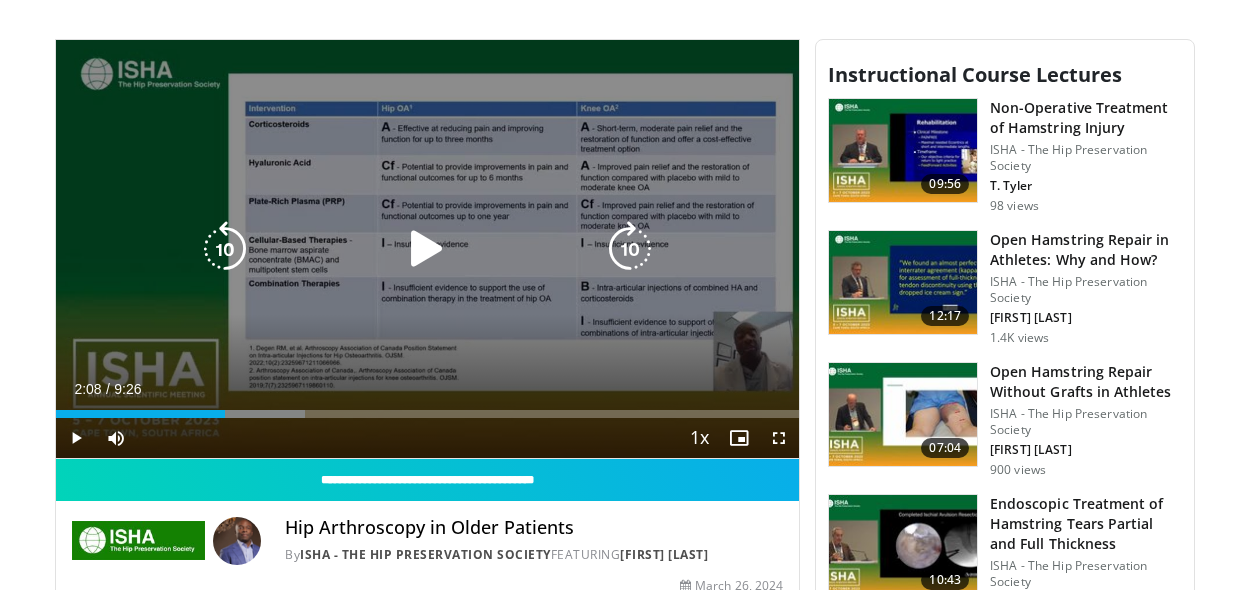 click at bounding box center [427, 249] 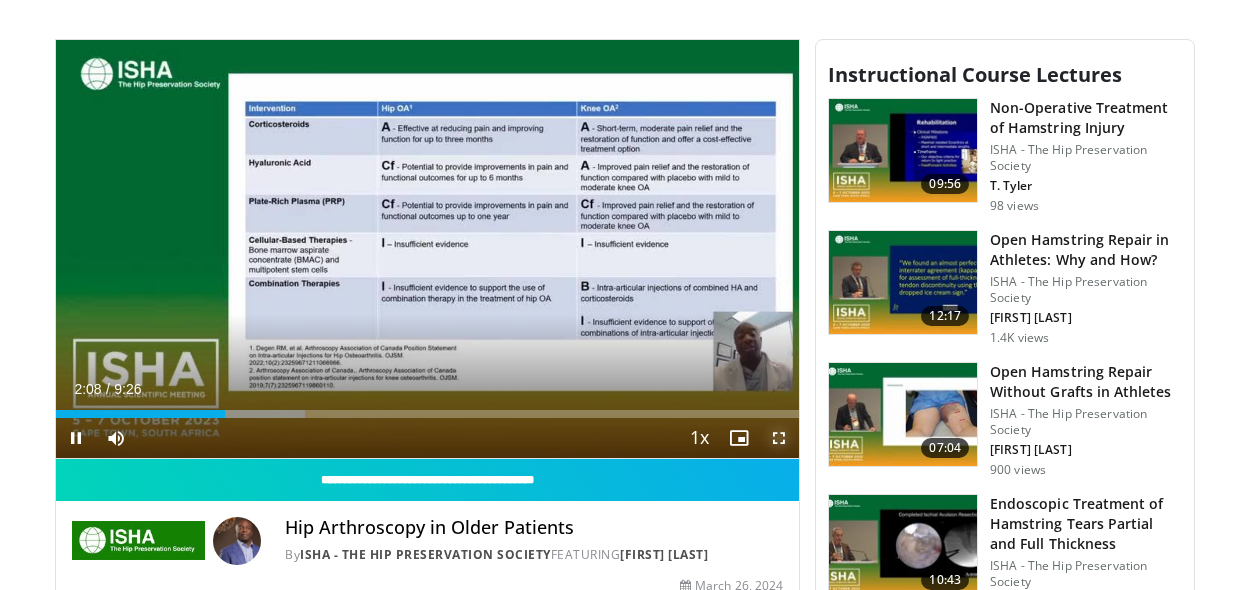 click at bounding box center (779, 438) 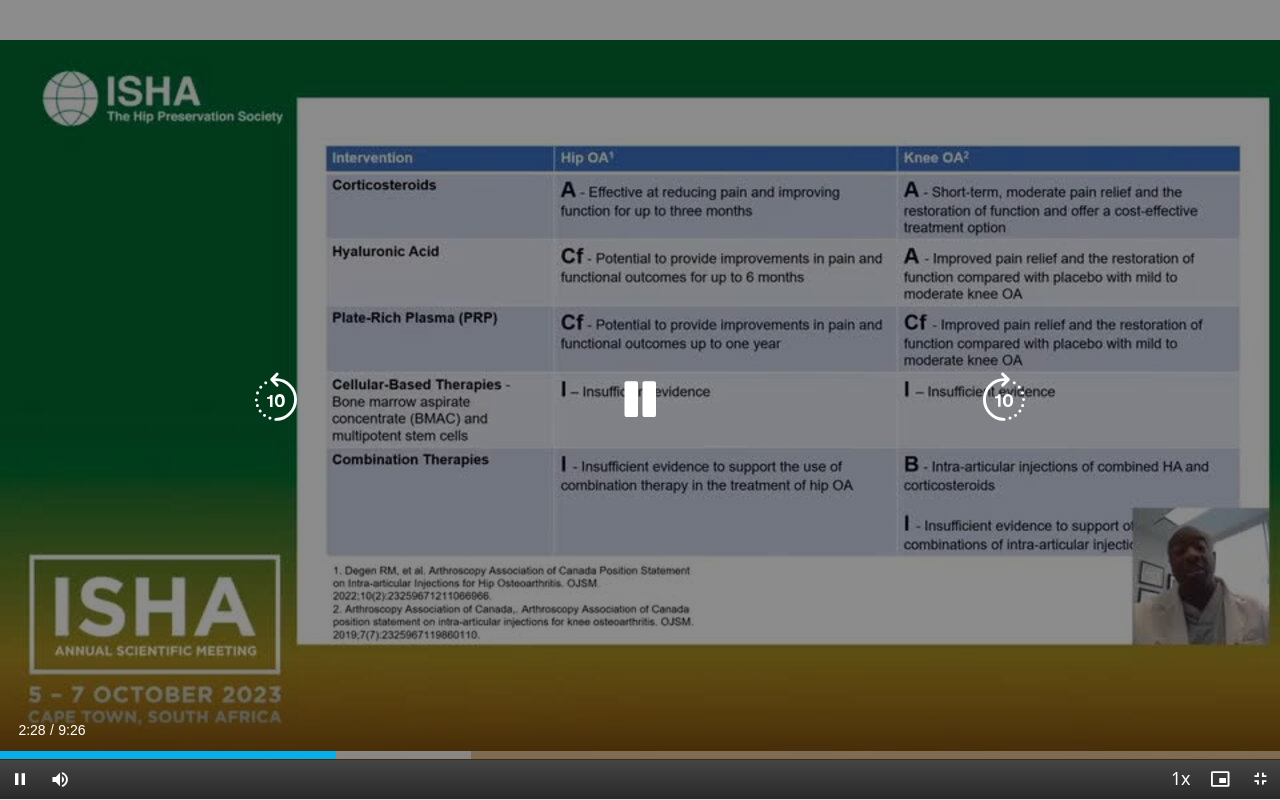 click at bounding box center (640, 400) 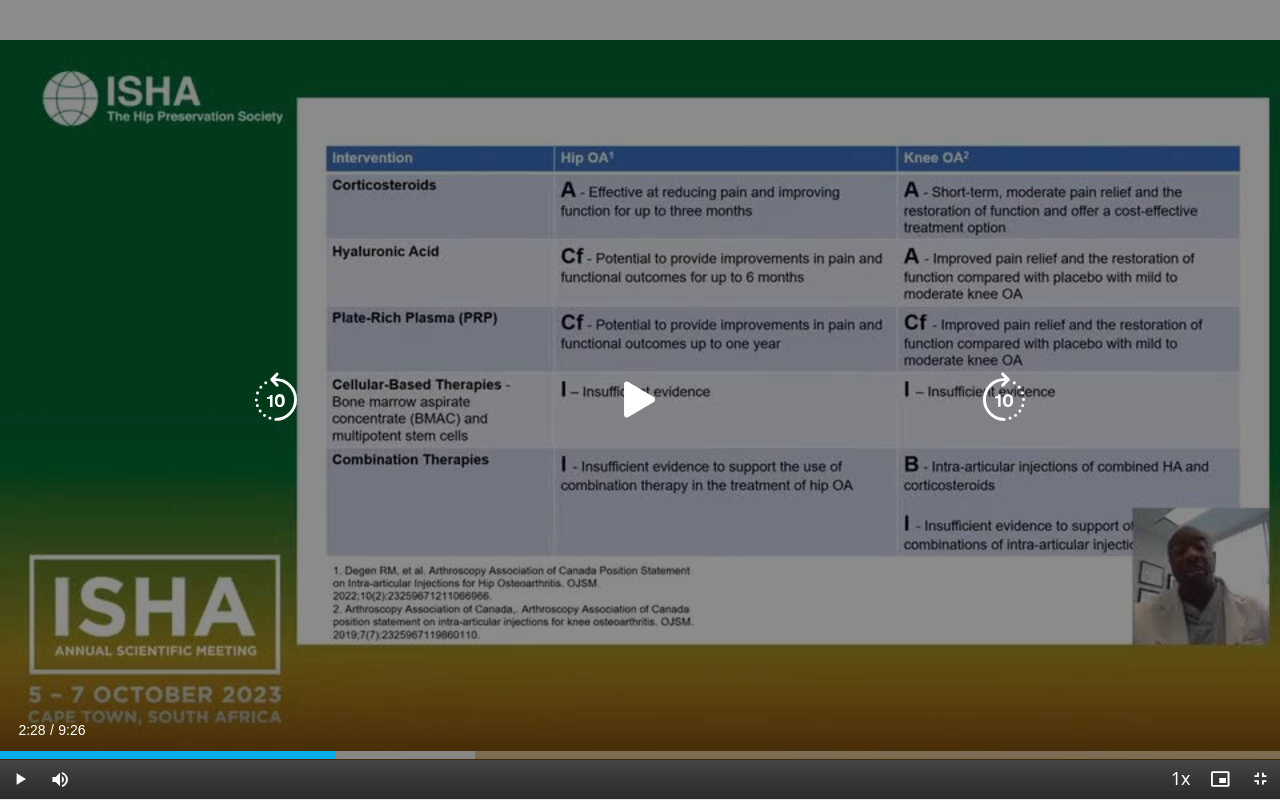 click on "20 seconds
Tap to unmute" at bounding box center (640, 399) 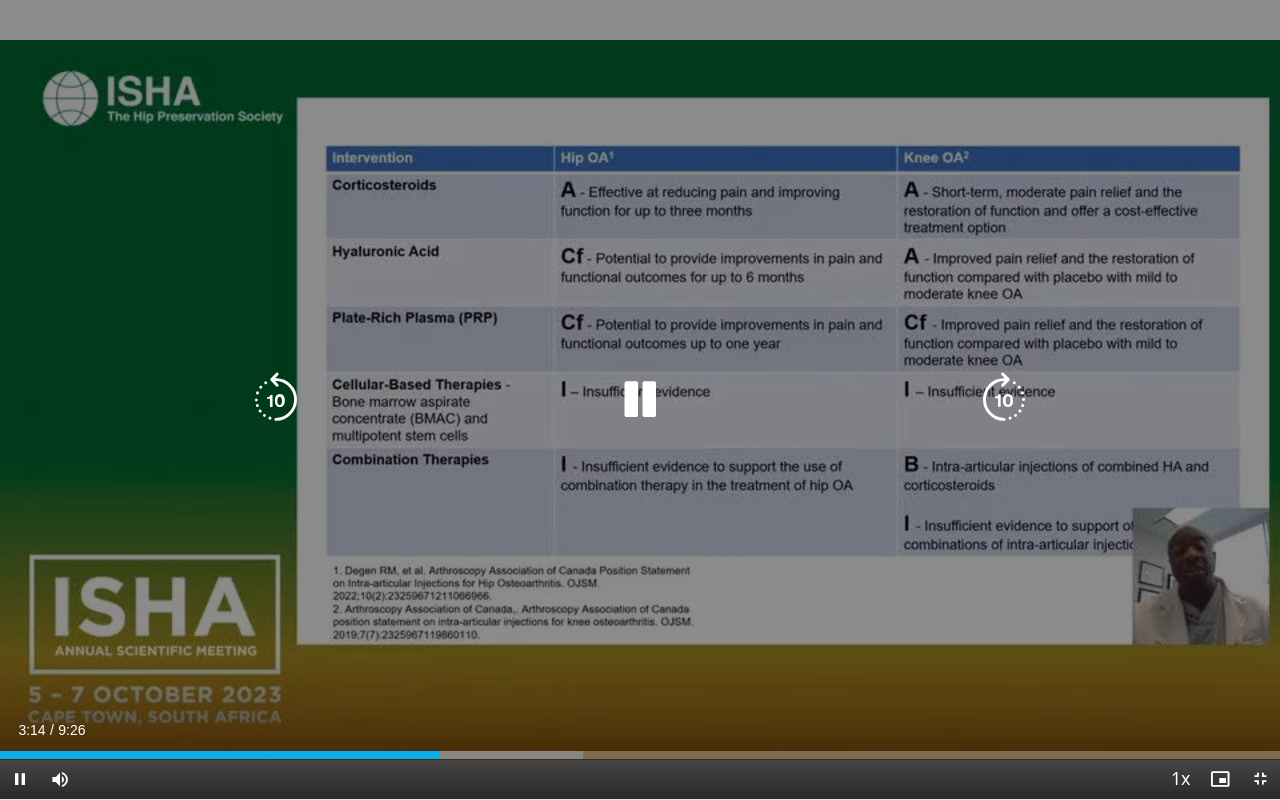 click at bounding box center [640, 400] 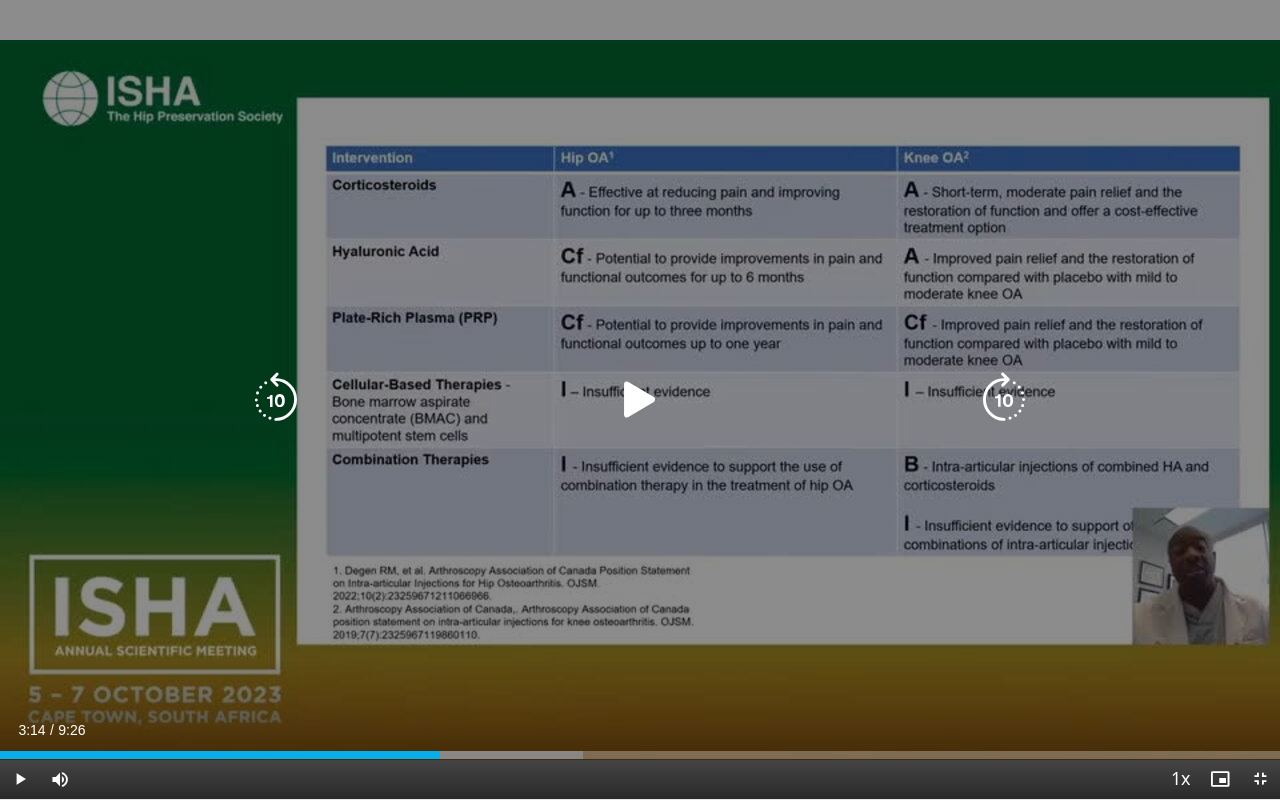 click at bounding box center (640, 400) 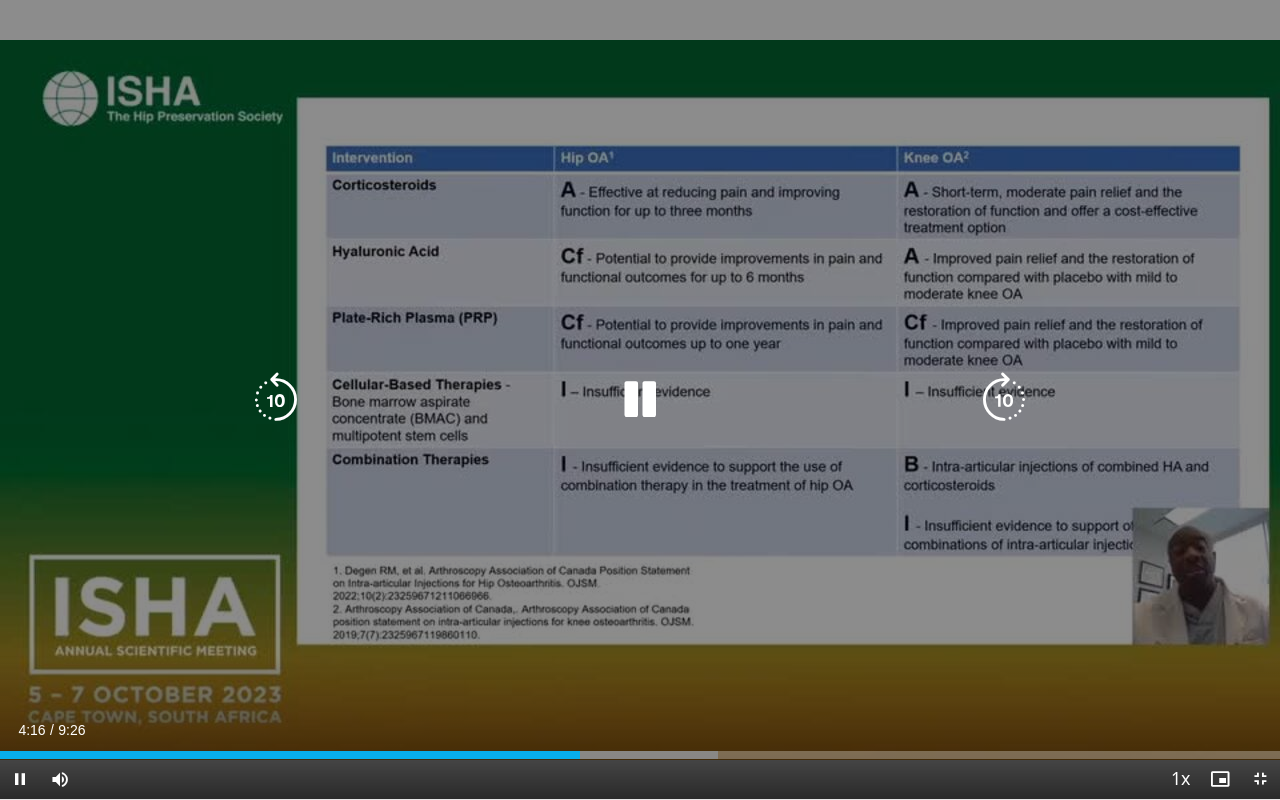 click at bounding box center [640, 400] 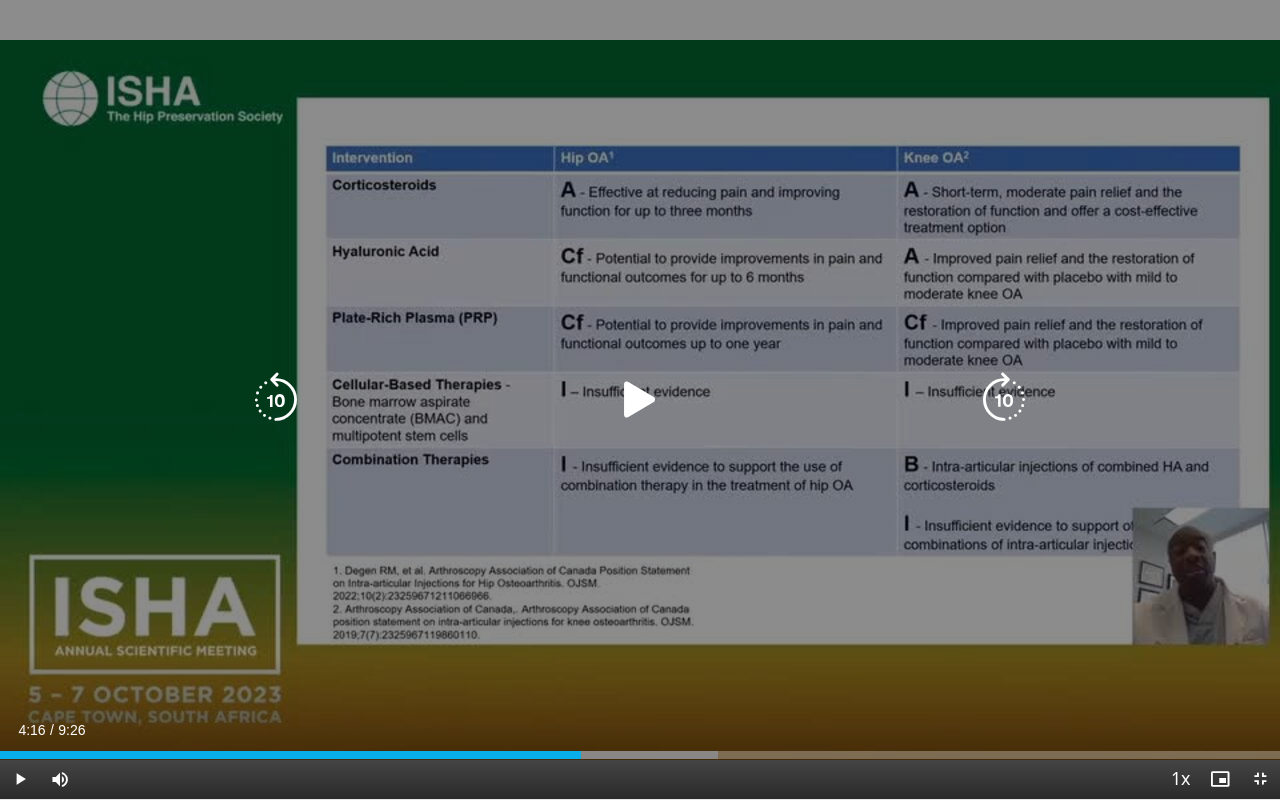 click on "40 seconds
Tap to unmute" at bounding box center [640, 399] 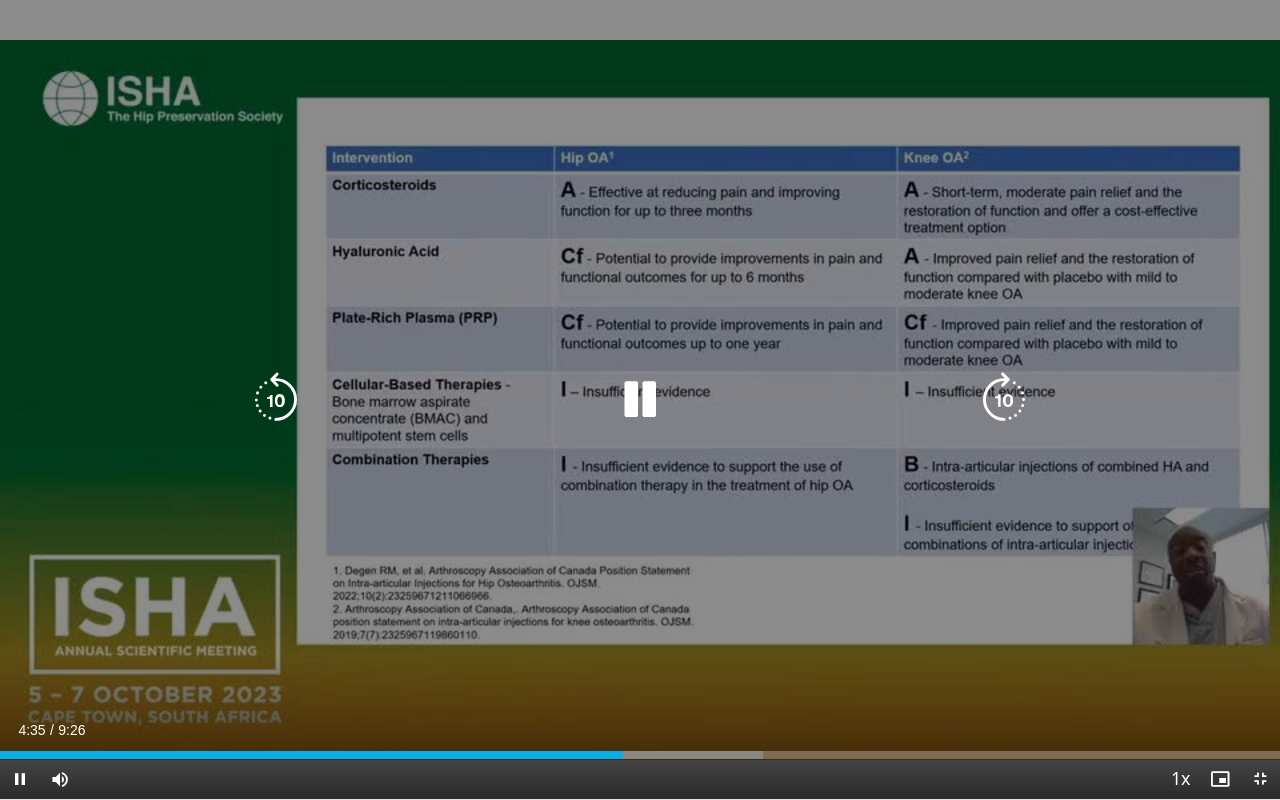 click on "40 seconds
Tap to unmute" at bounding box center [640, 399] 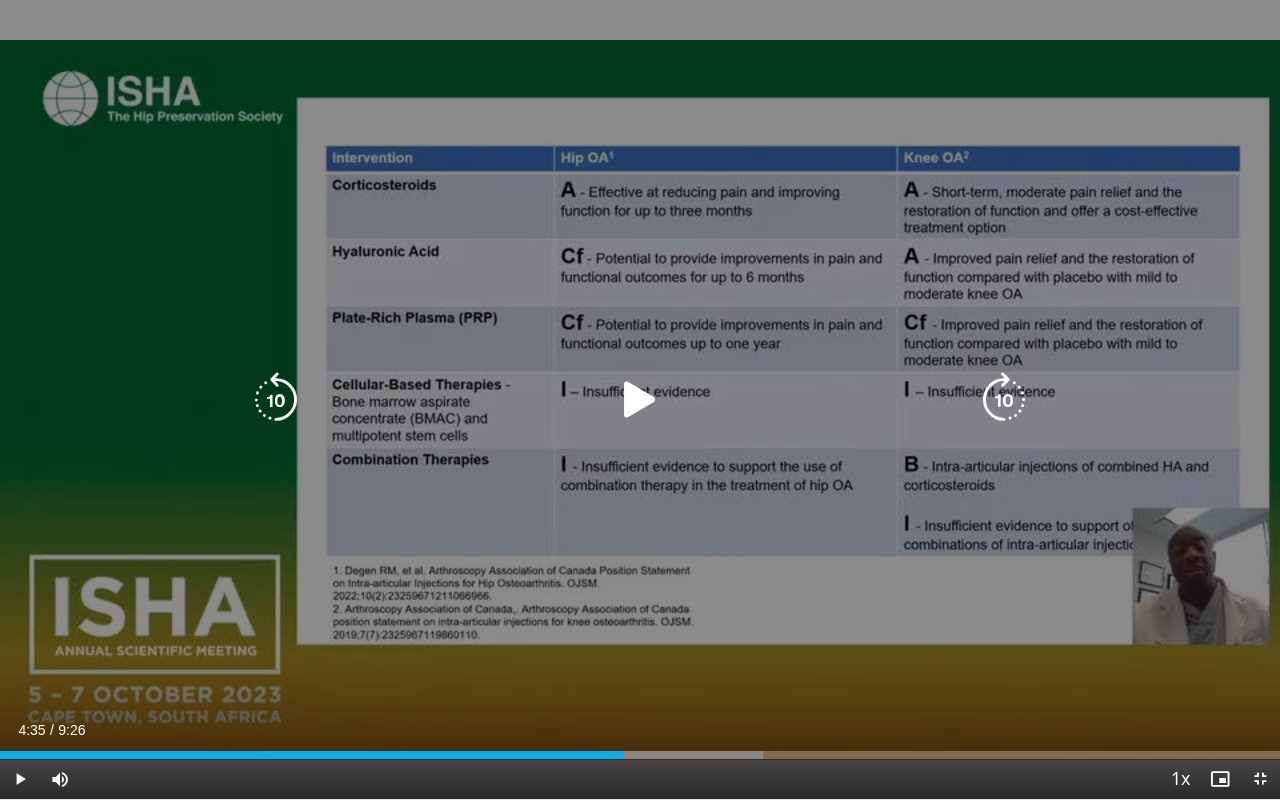 click at bounding box center [640, 400] 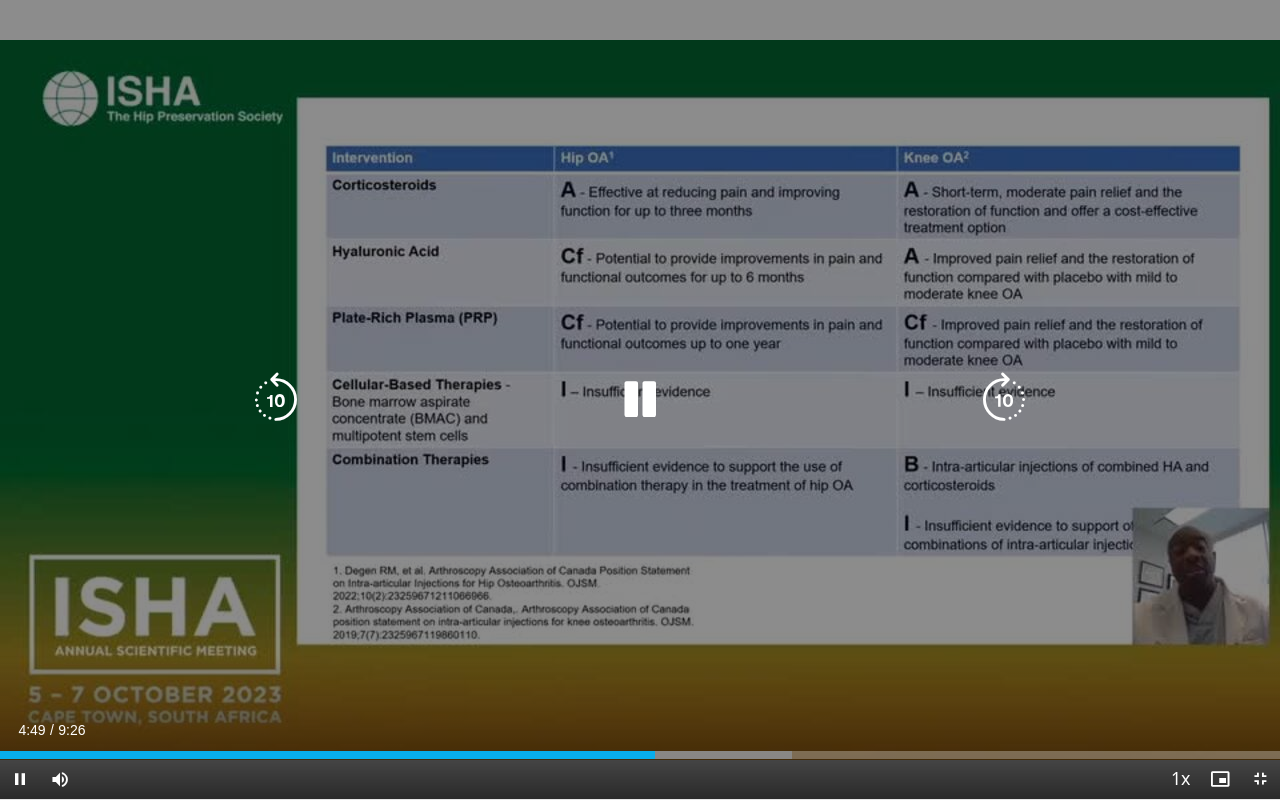 click on "40 seconds
Tap to unmute" at bounding box center [640, 399] 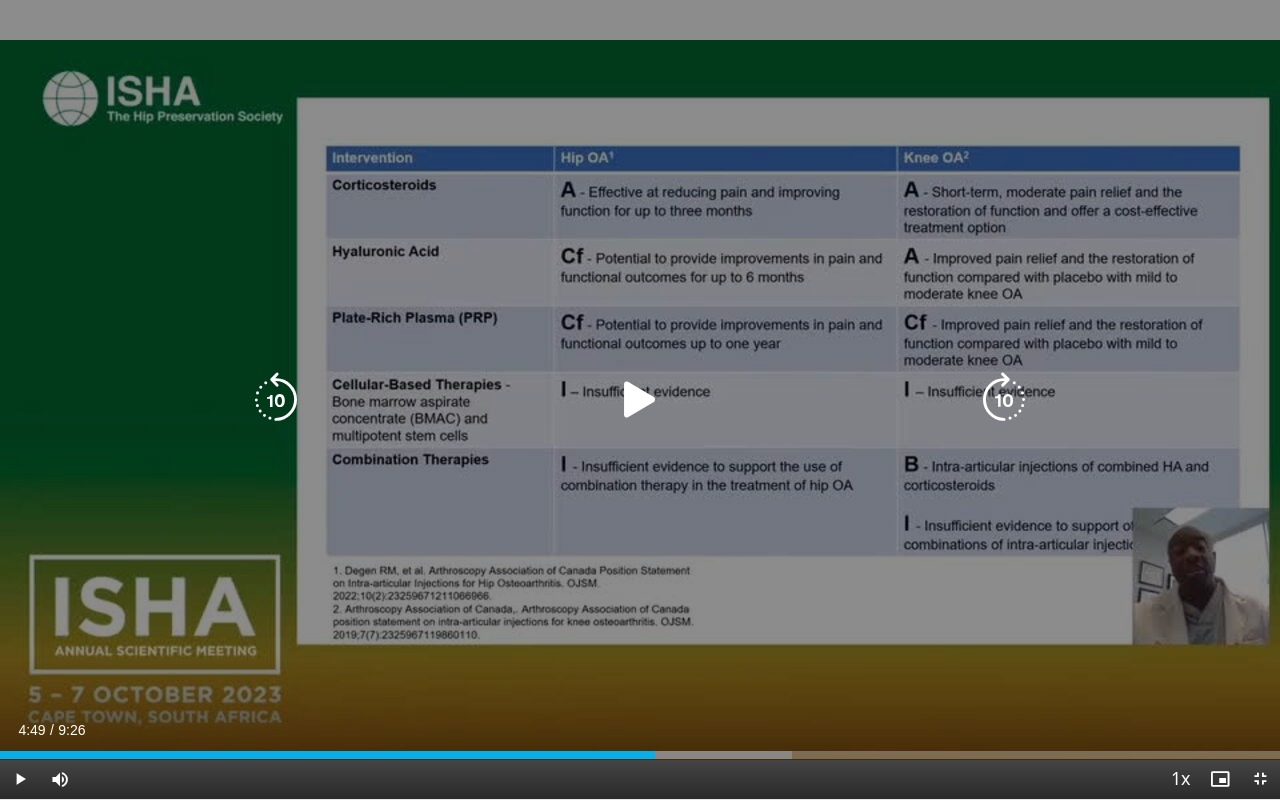 click on "40 seconds
Tap to unmute" at bounding box center [640, 399] 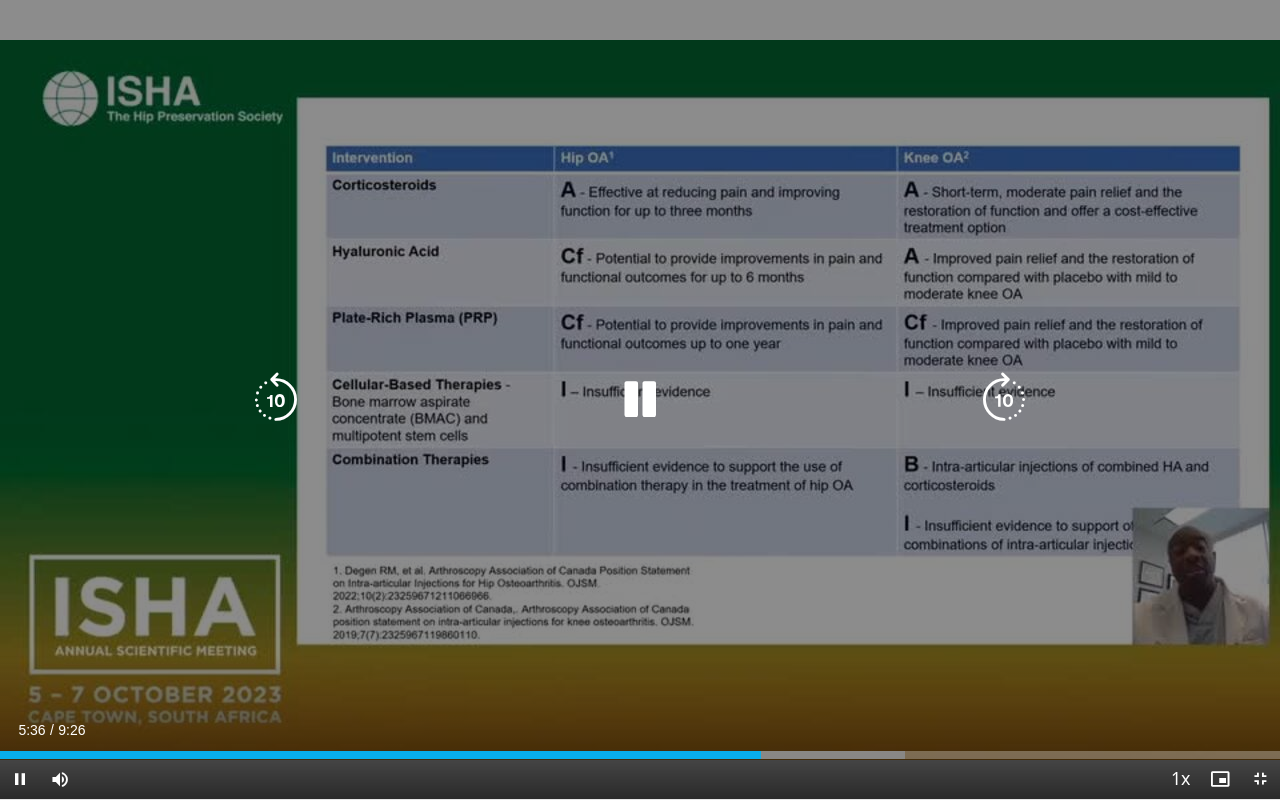click at bounding box center [640, 400] 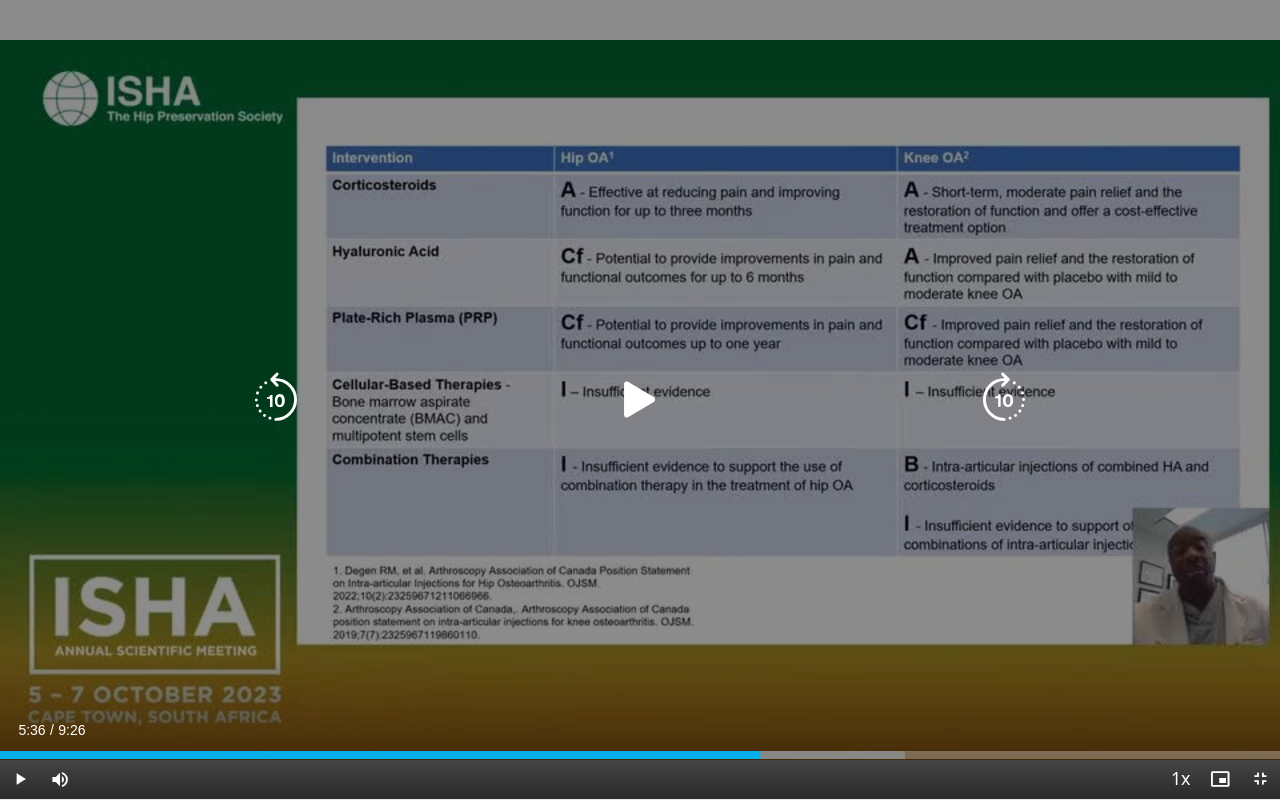 click at bounding box center [640, 400] 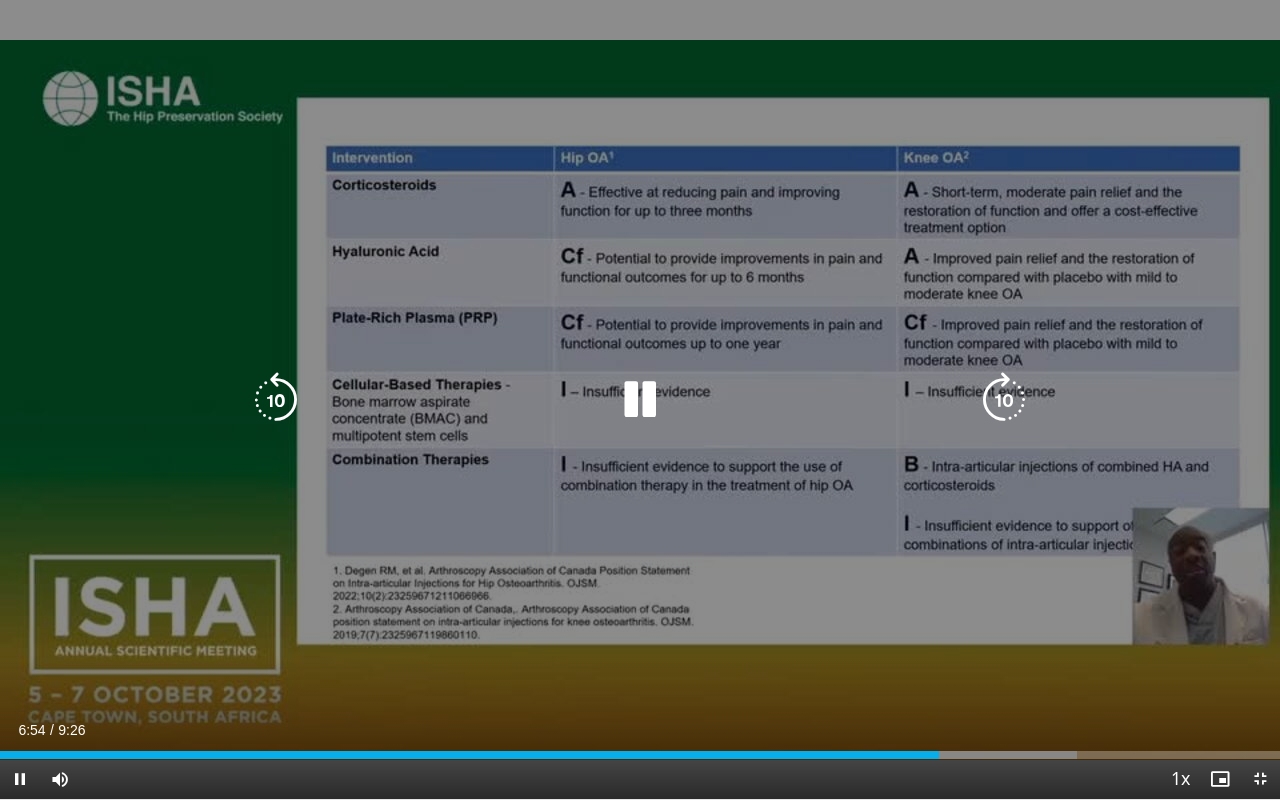 click at bounding box center [640, 400] 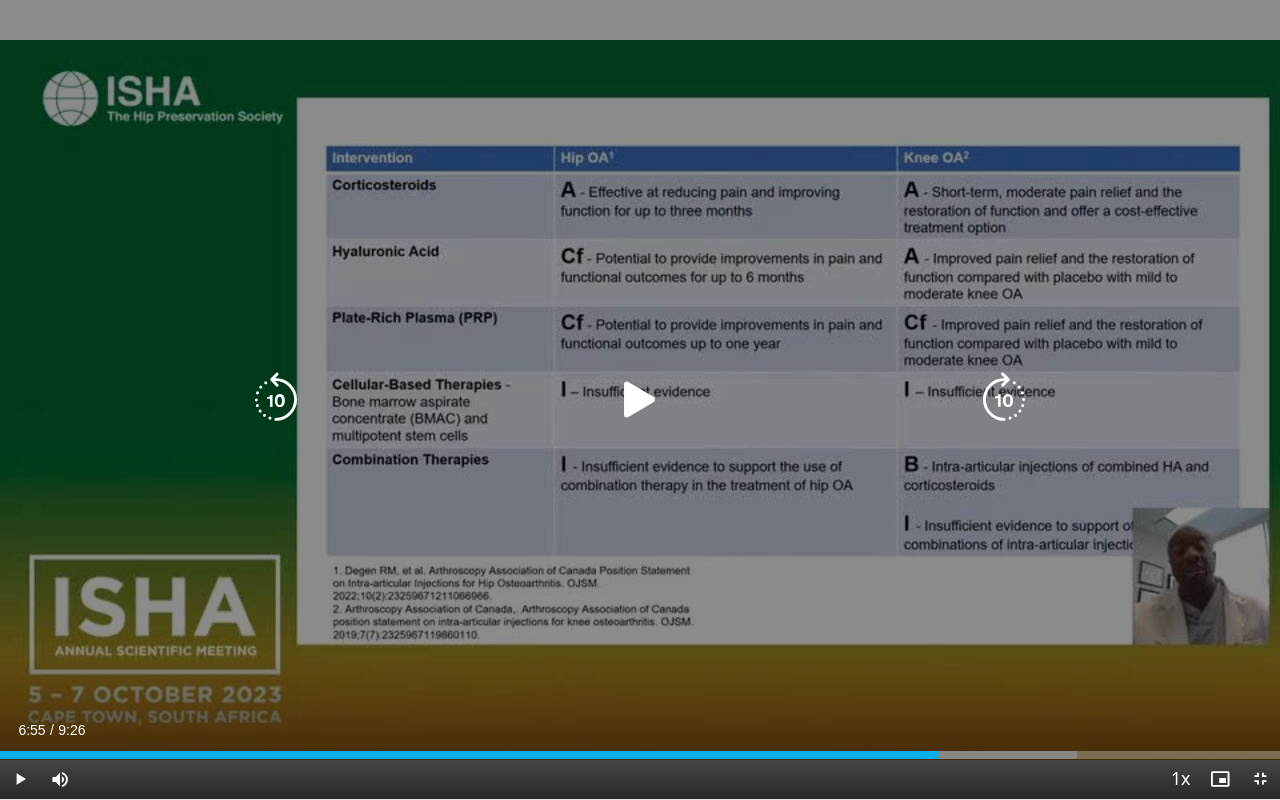 click at bounding box center [640, 400] 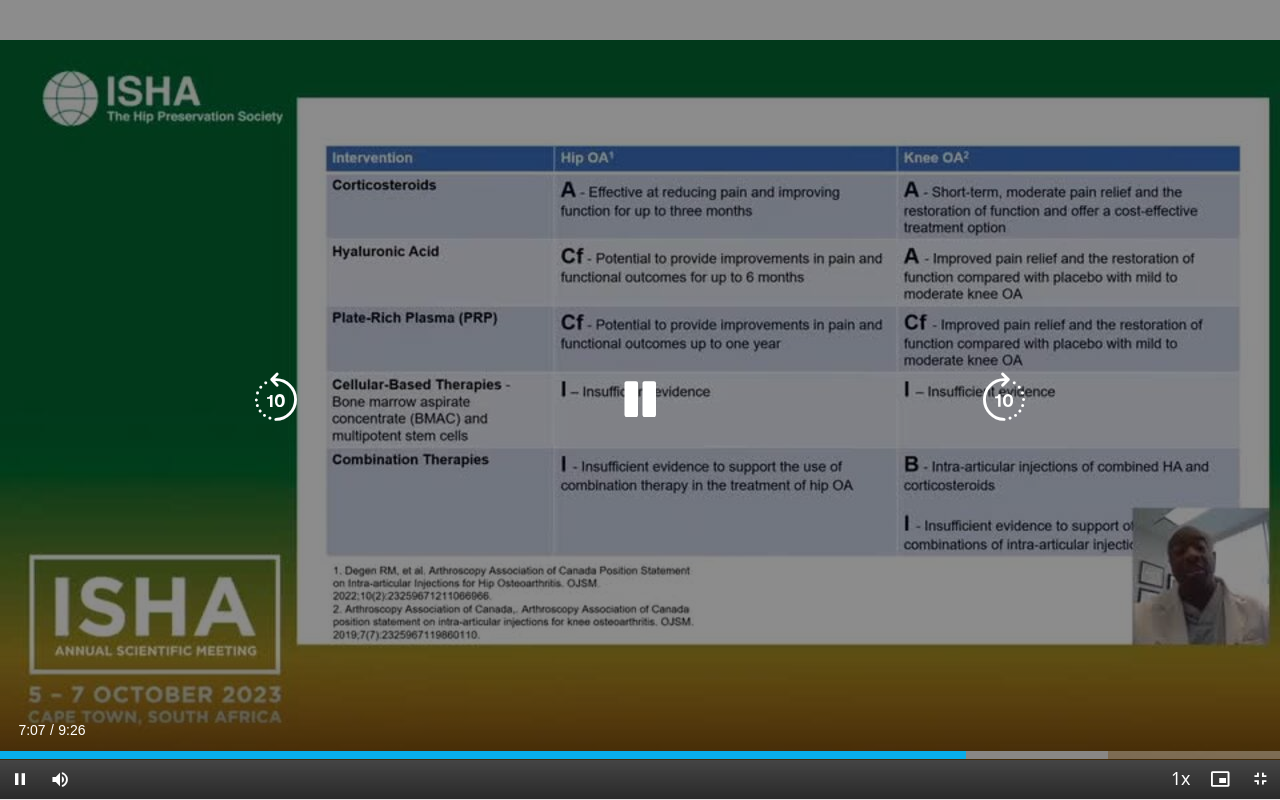 click at bounding box center [640, 400] 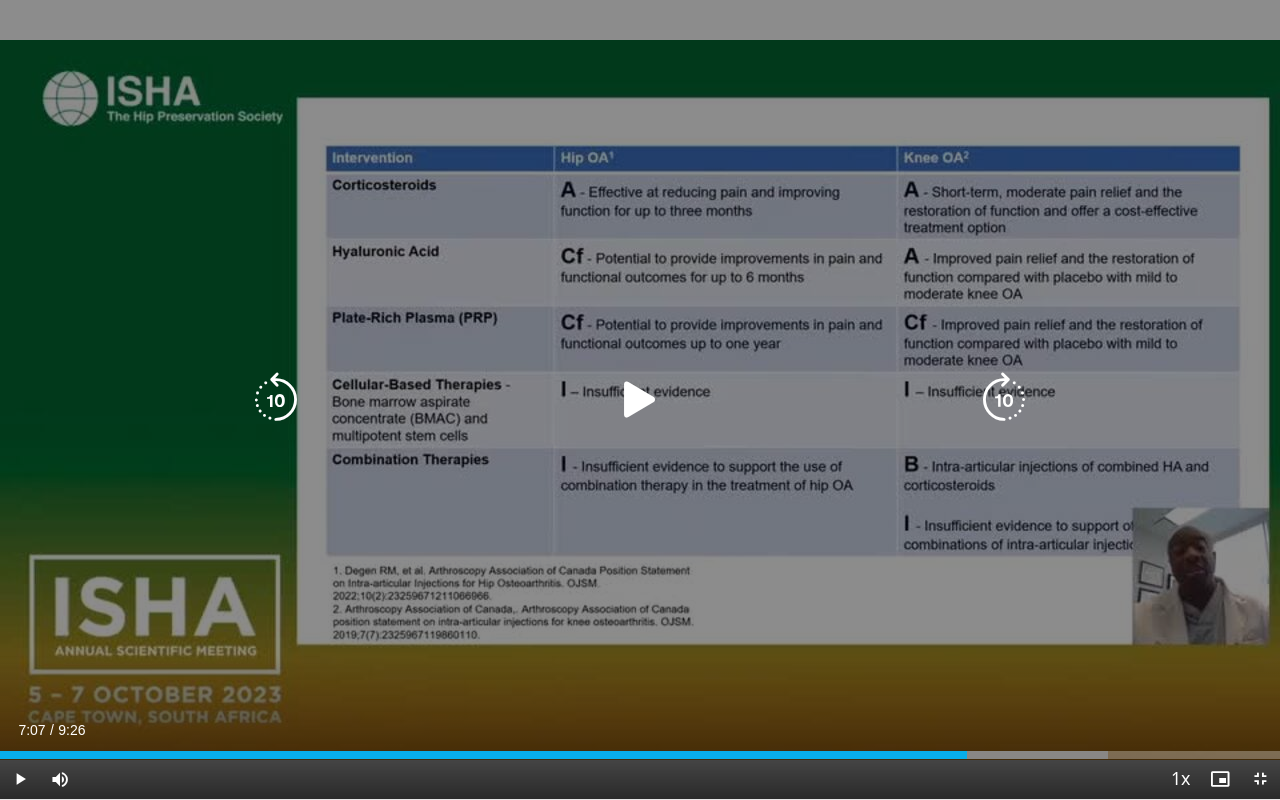 click at bounding box center [640, 400] 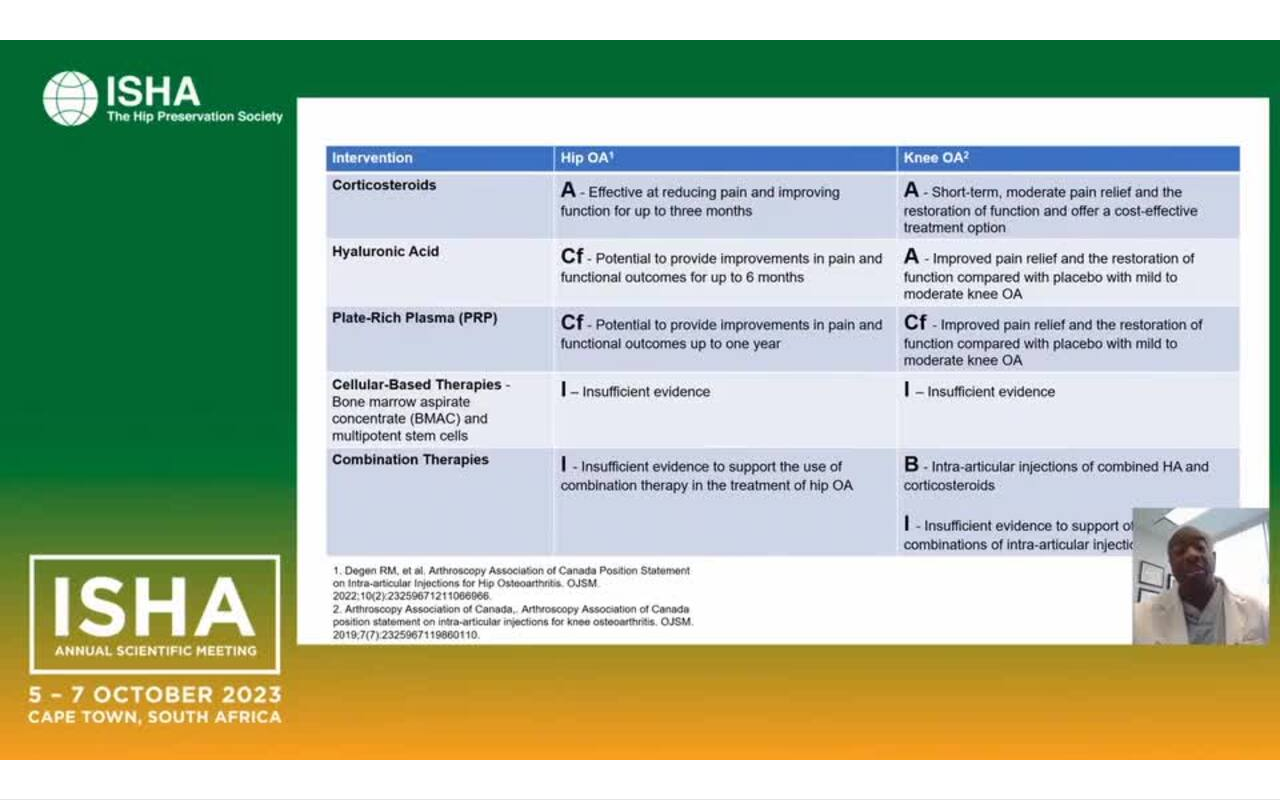 type 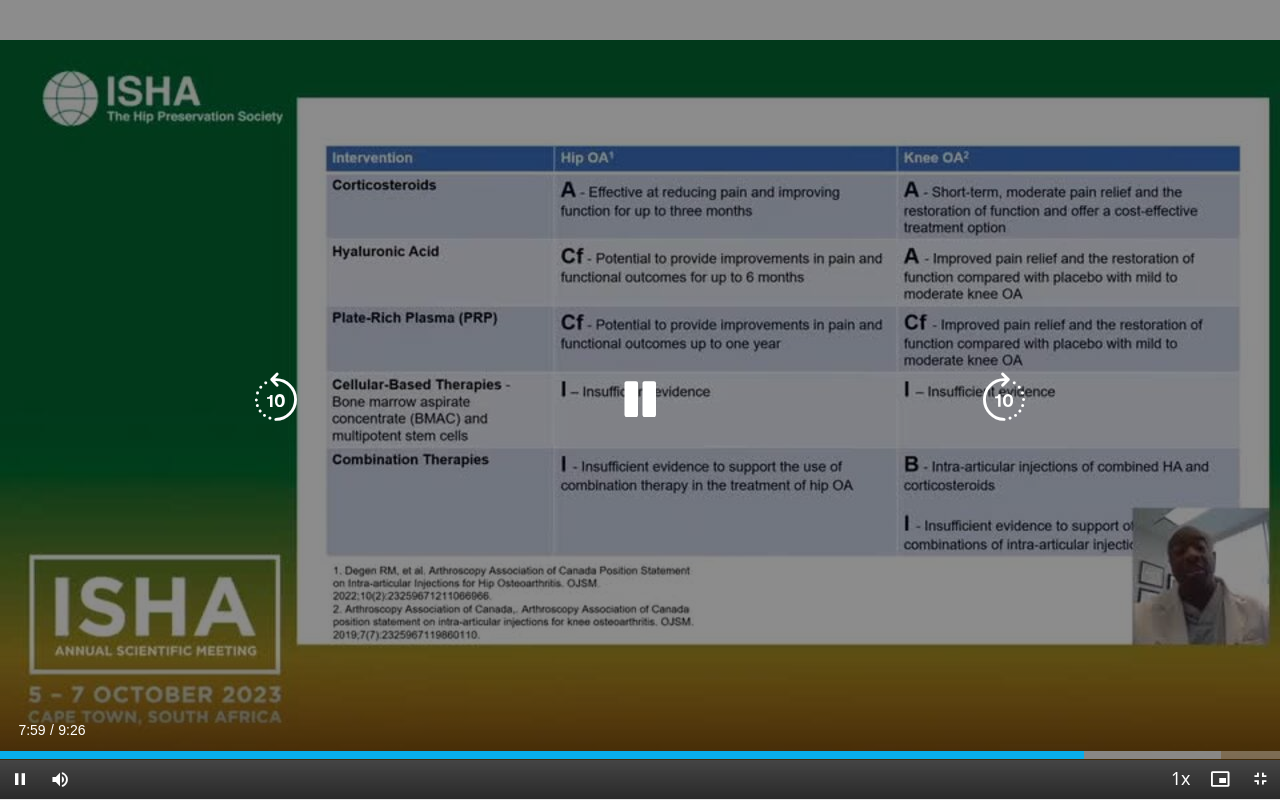 click at bounding box center (640, 400) 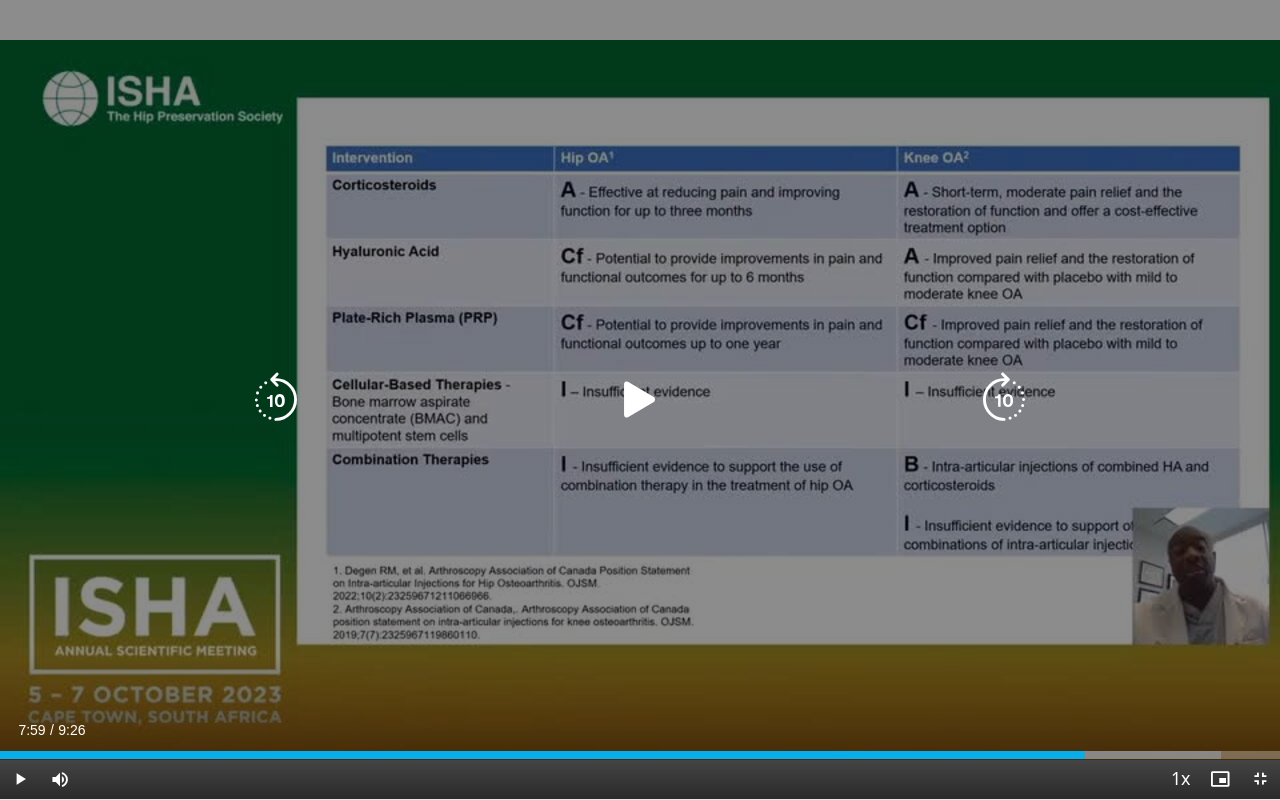 click at bounding box center (640, 400) 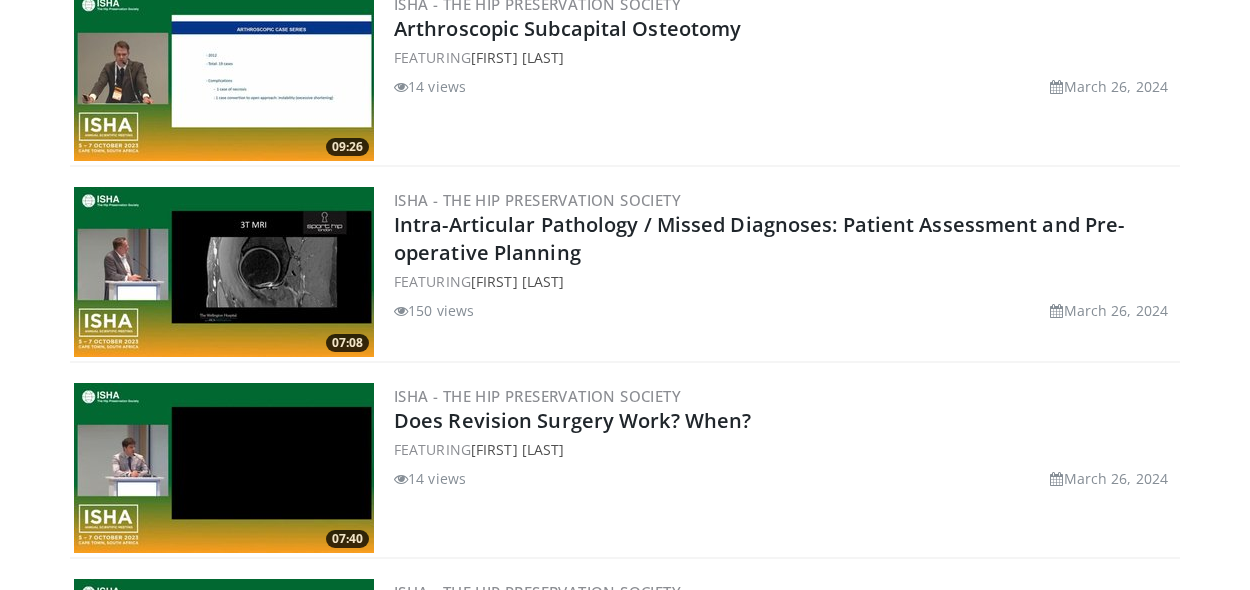scroll, scrollTop: 2206, scrollLeft: 0, axis: vertical 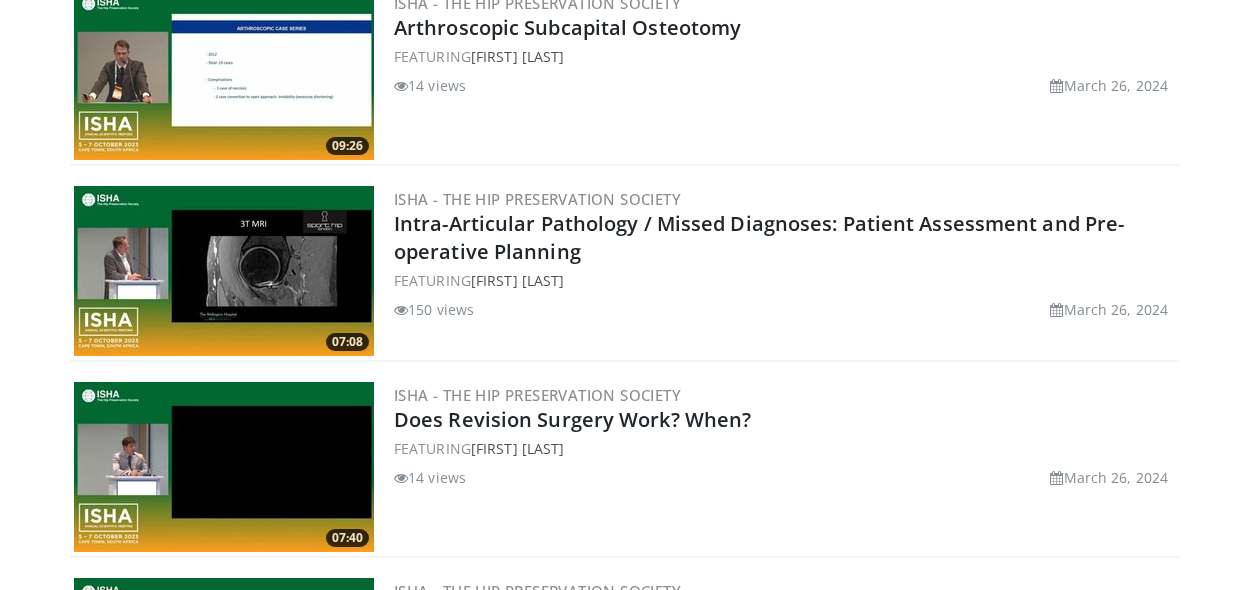 click at bounding box center [224, 271] 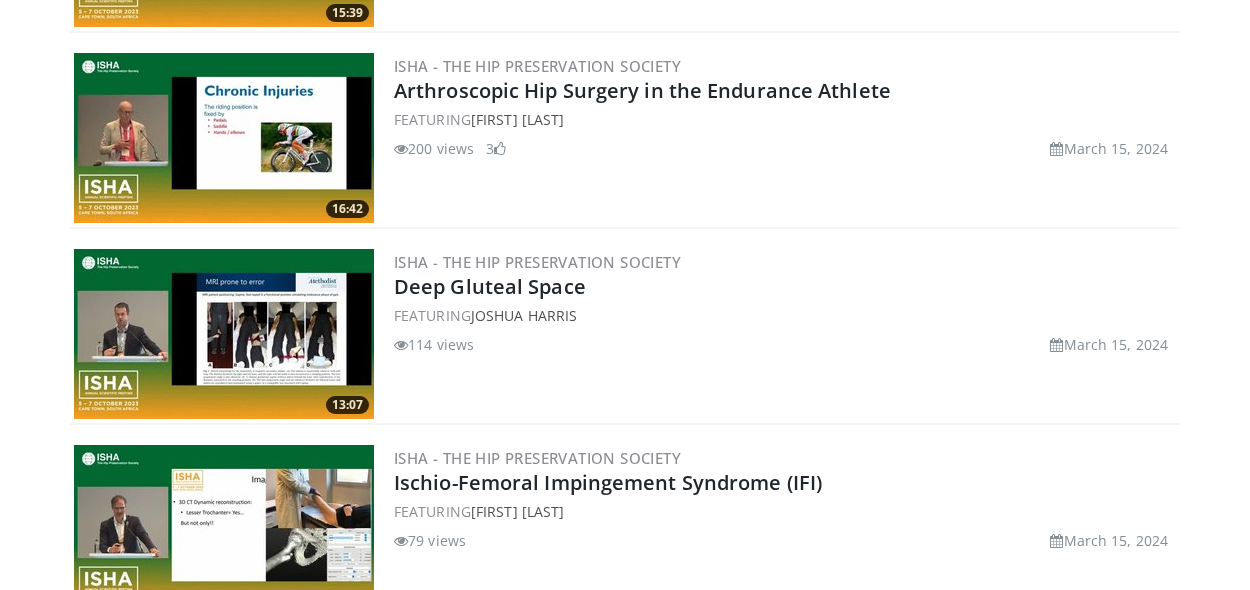scroll, scrollTop: 4503, scrollLeft: 0, axis: vertical 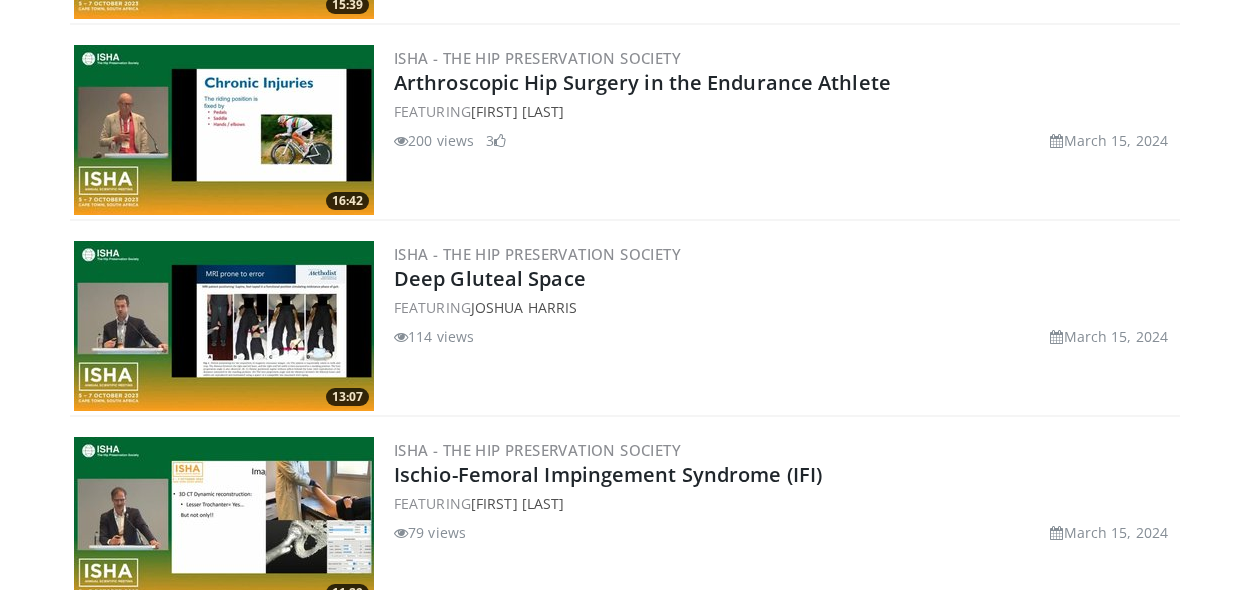 click at bounding box center (224, 326) 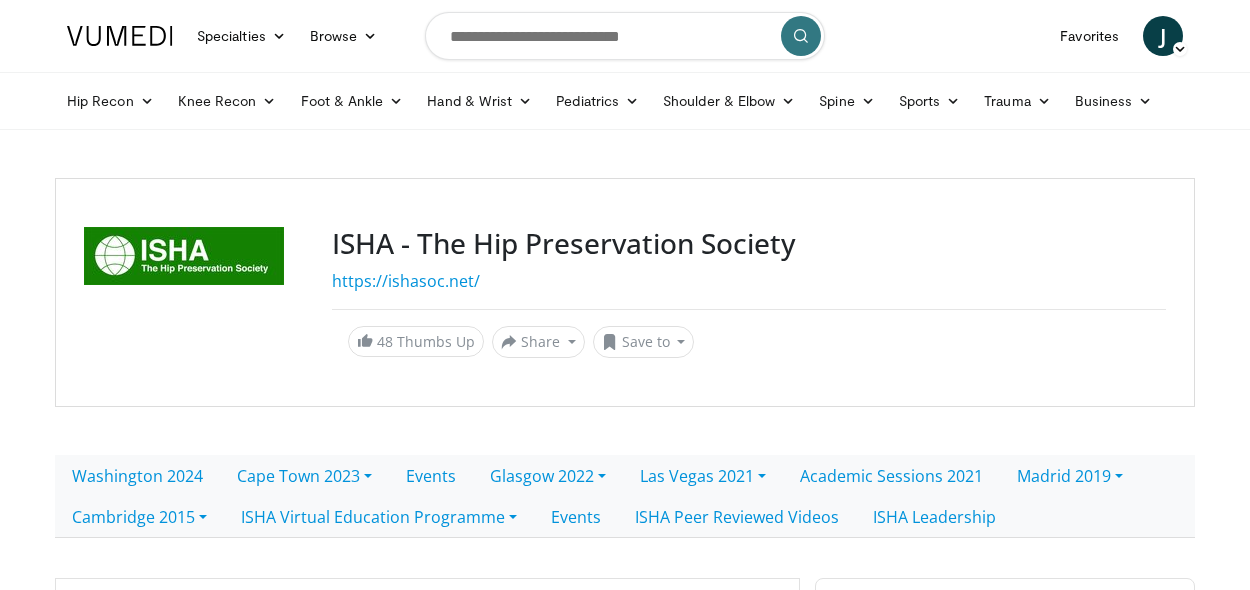 scroll, scrollTop: 0, scrollLeft: 0, axis: both 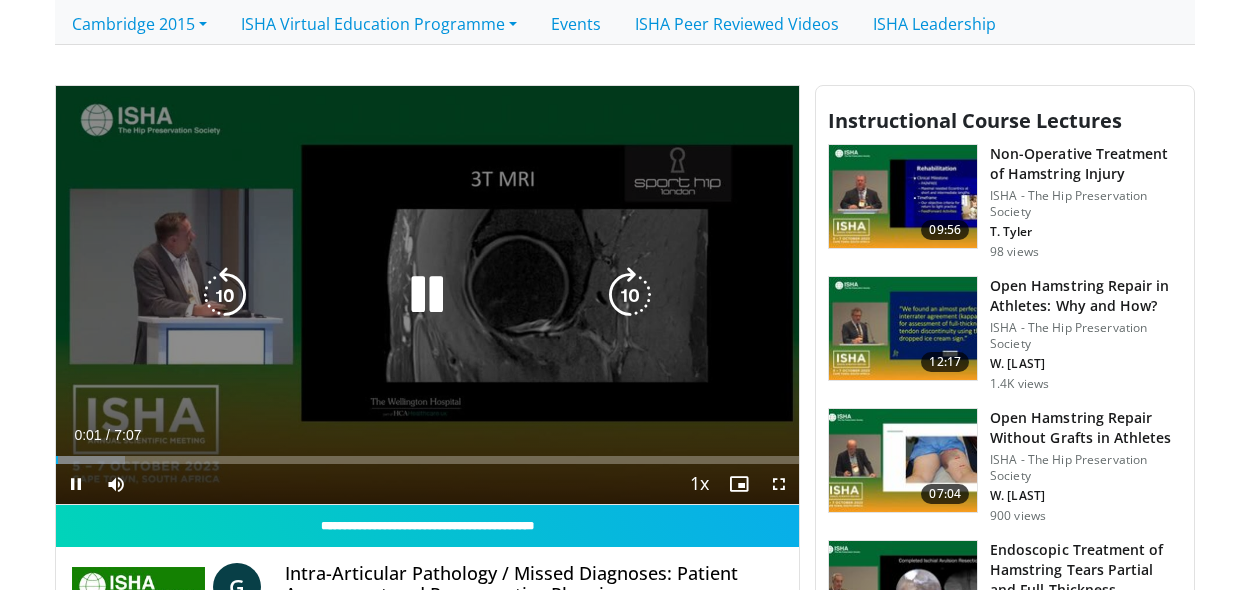 click at bounding box center (427, 295) 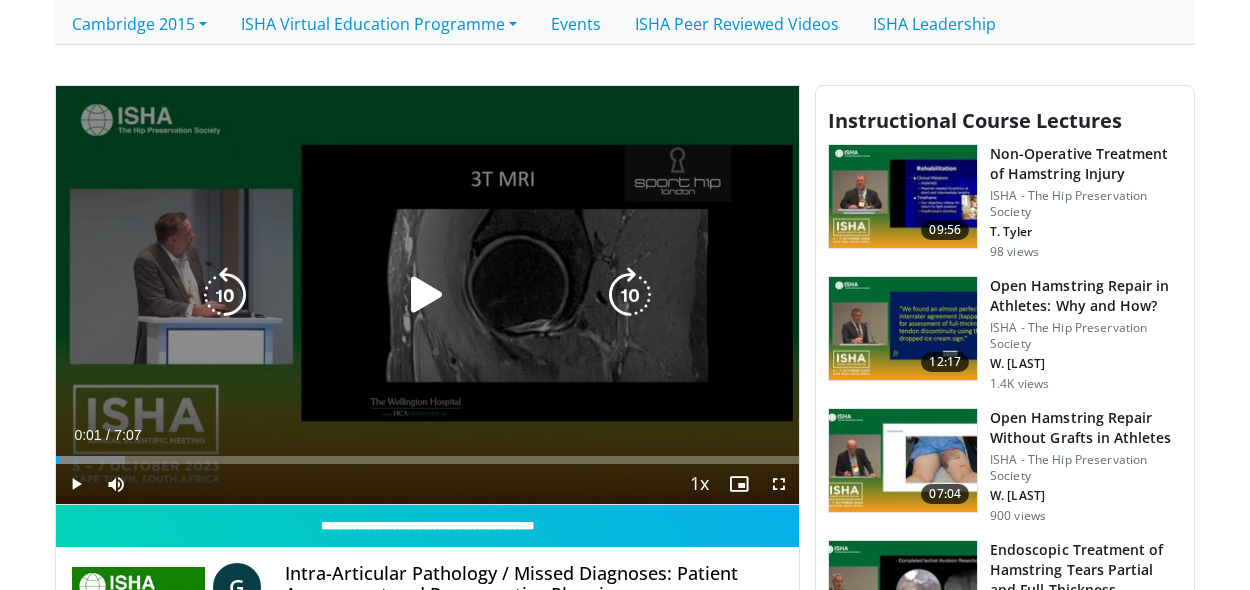 click at bounding box center [427, 295] 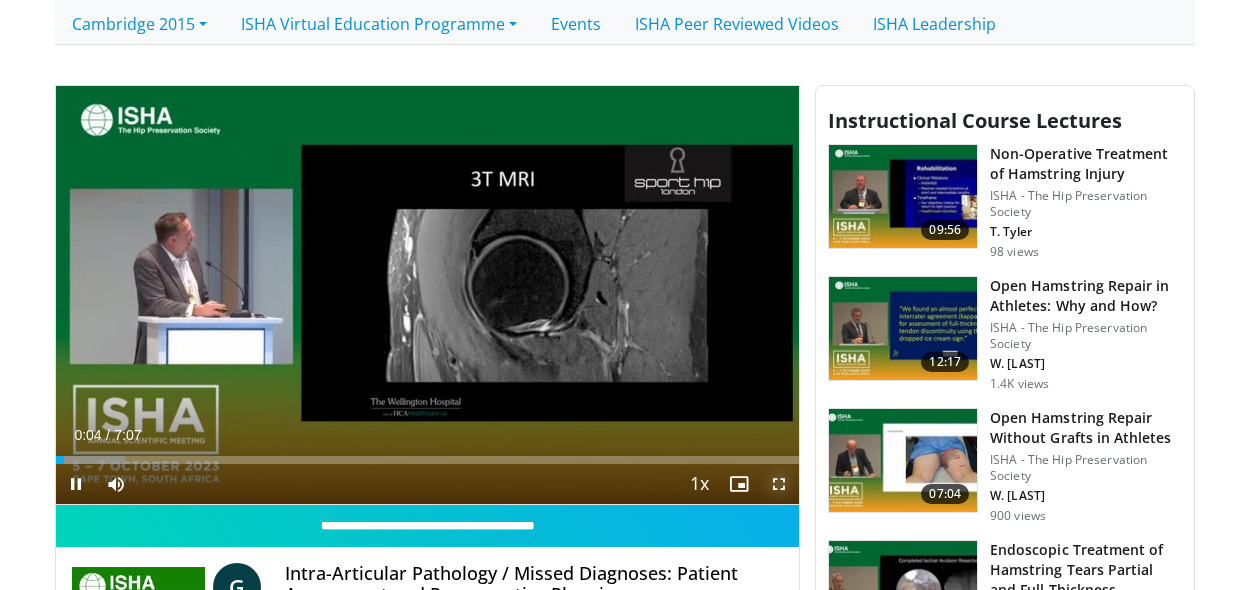 click at bounding box center [779, 484] 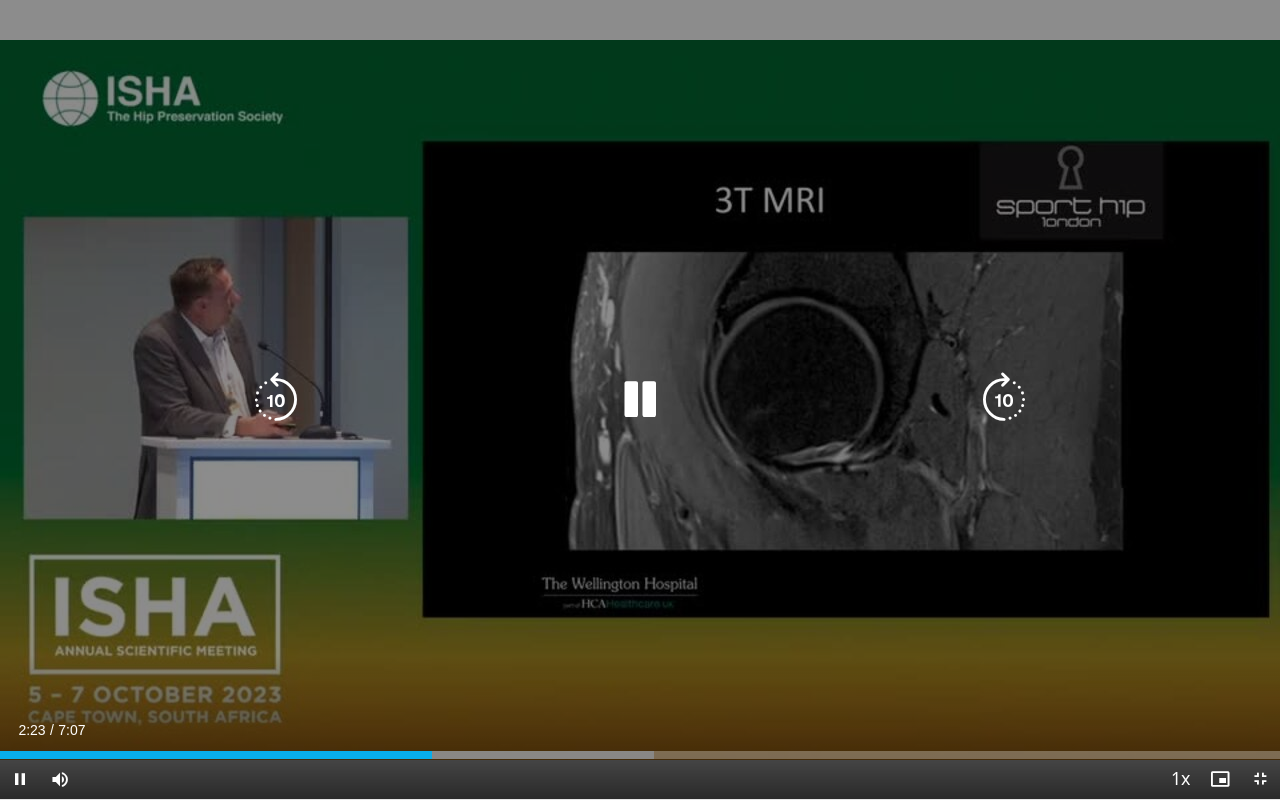click at bounding box center (640, 400) 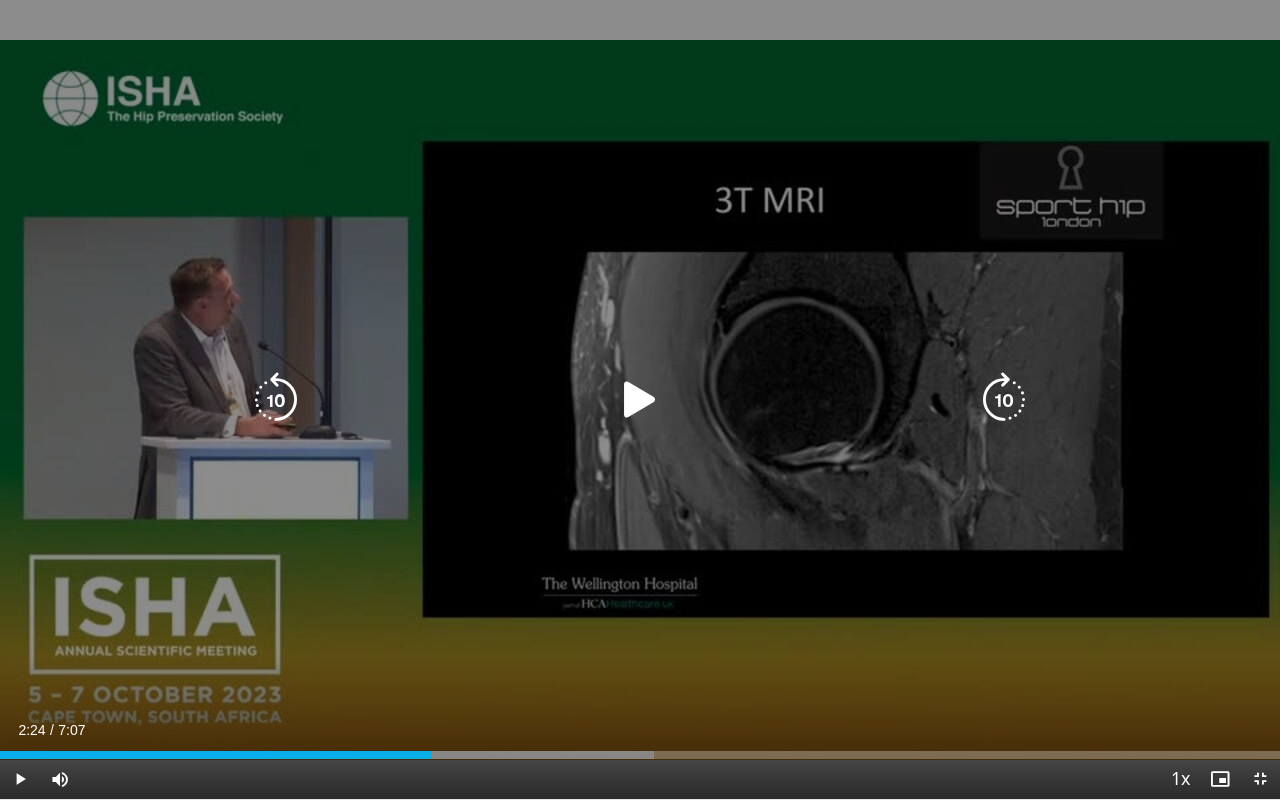 click on "10 seconds
Tap to unmute" at bounding box center (640, 399) 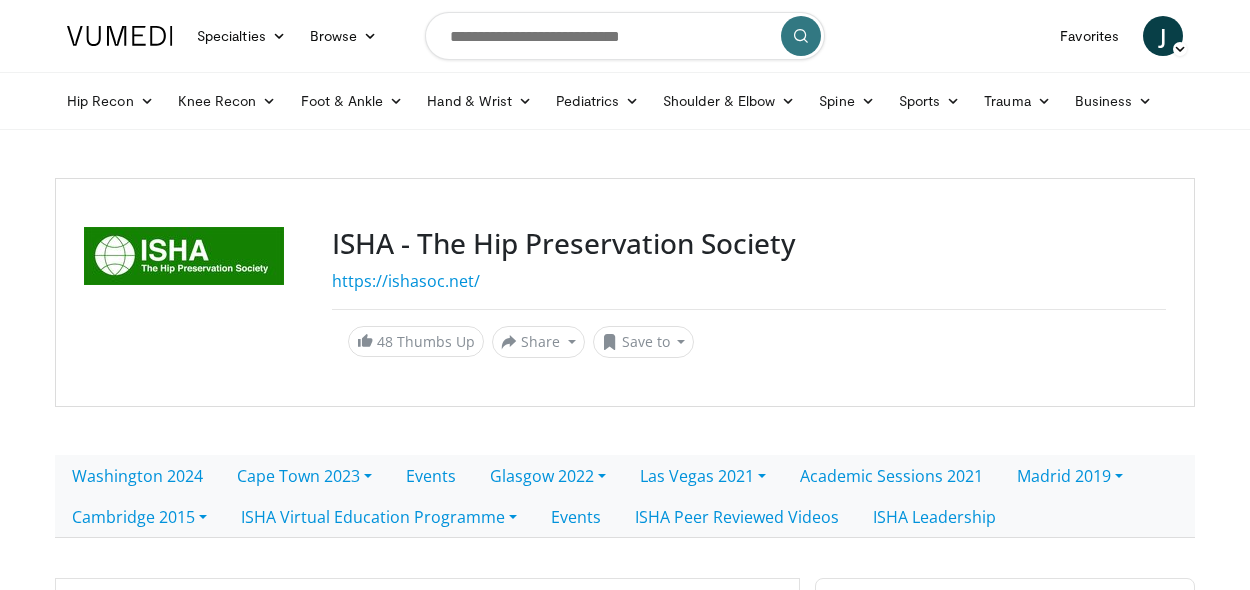 scroll, scrollTop: 0, scrollLeft: 0, axis: both 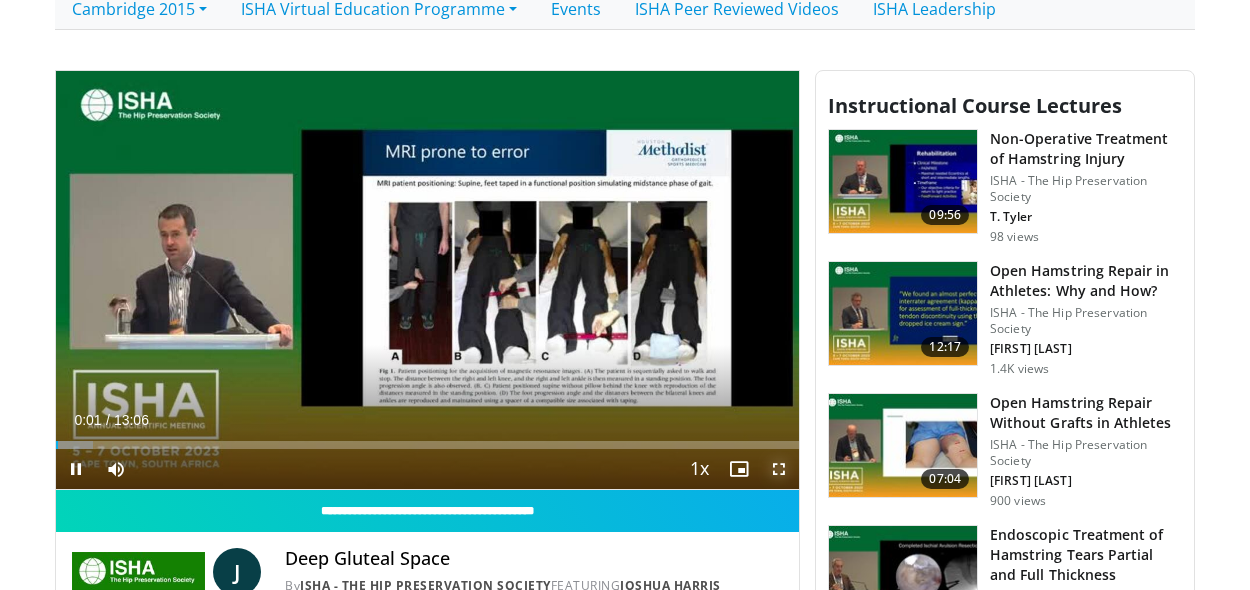 click at bounding box center [779, 469] 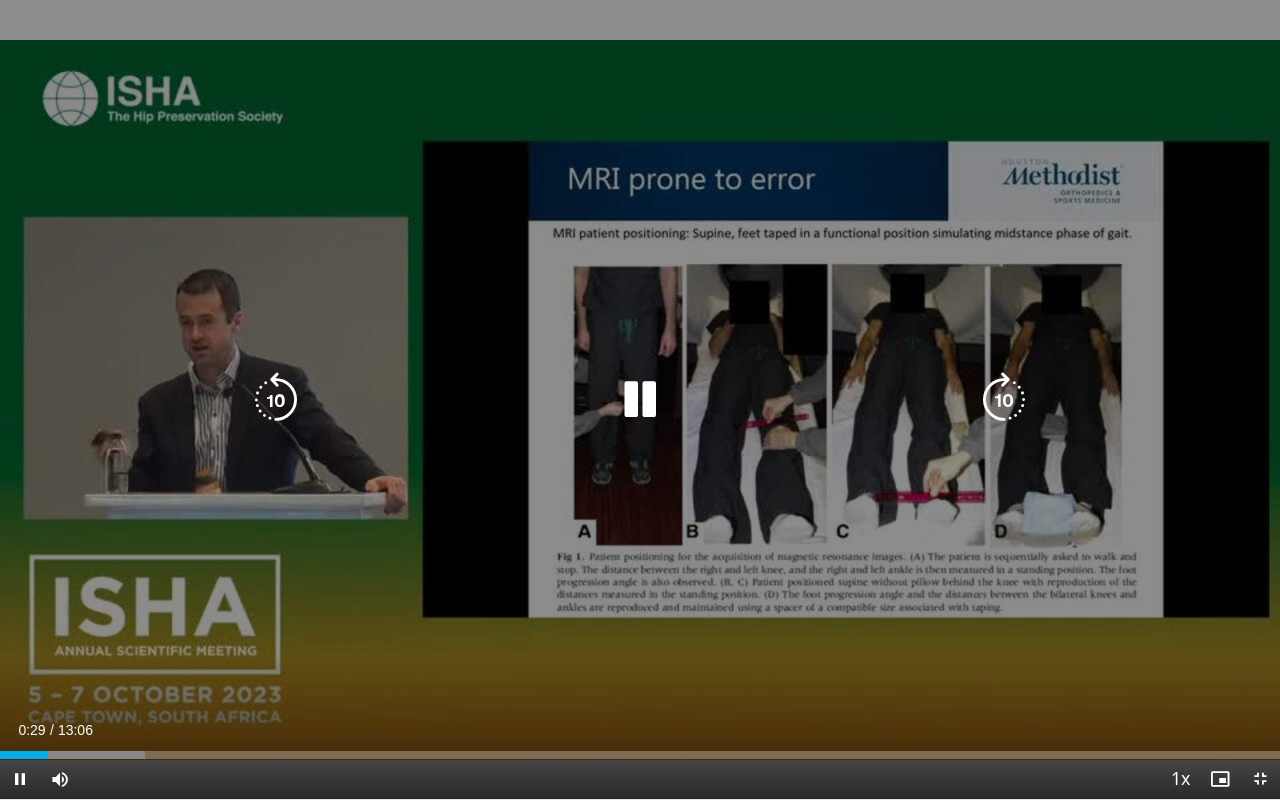 click on "10 seconds
Tap to unmute" at bounding box center (640, 399) 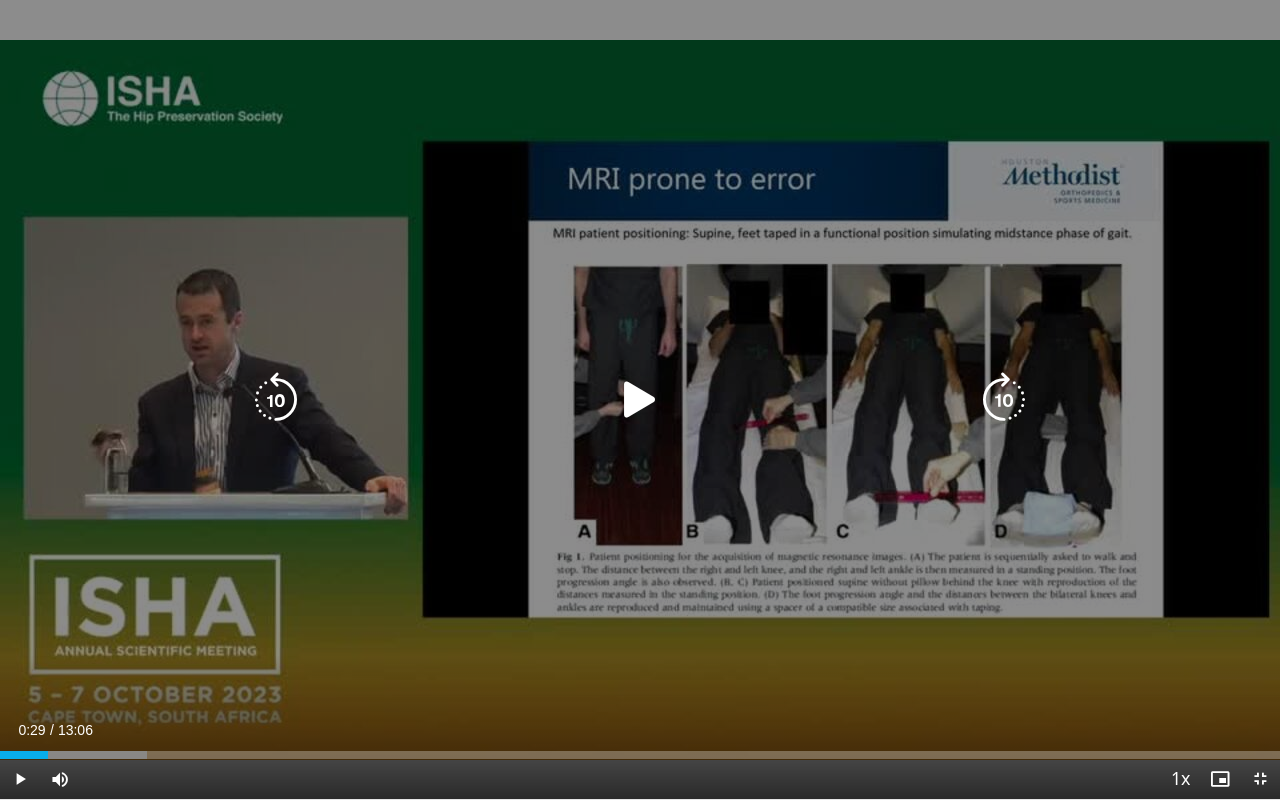 click at bounding box center [640, 400] 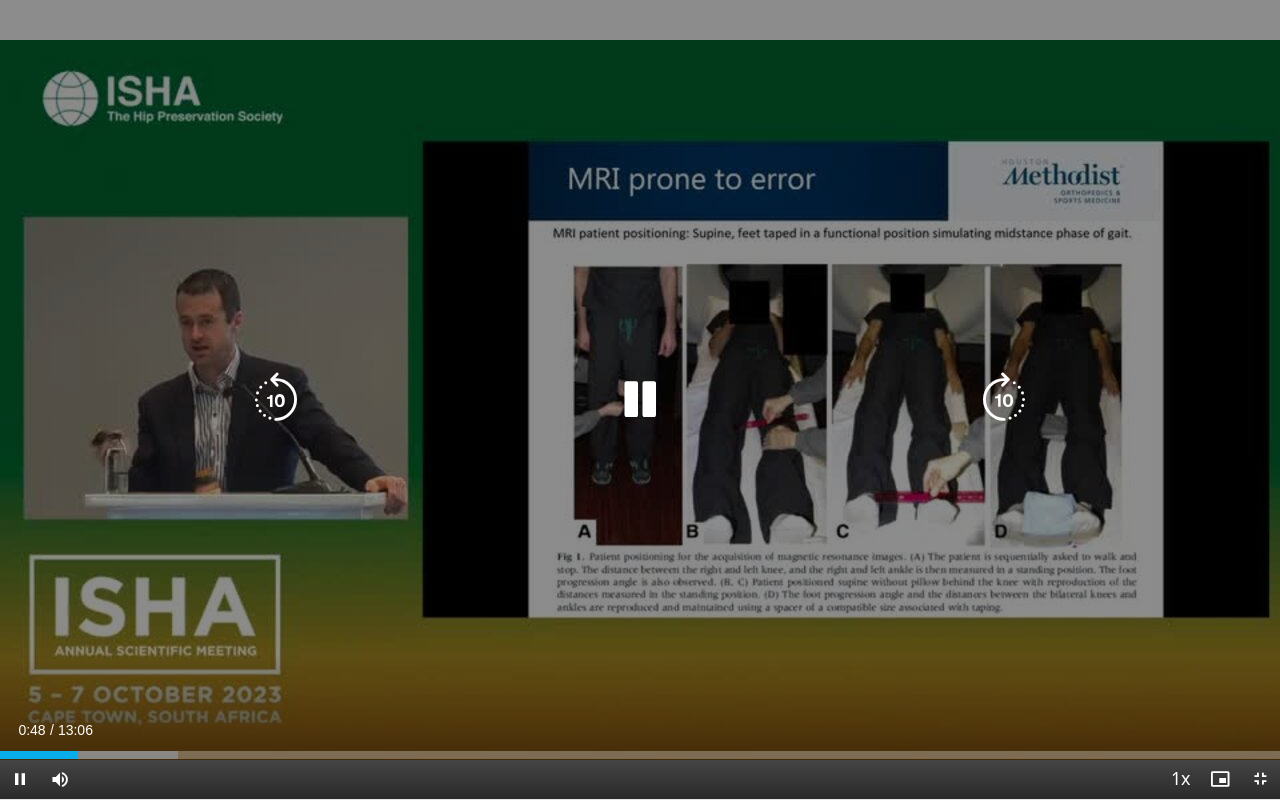 click at bounding box center [640, 400] 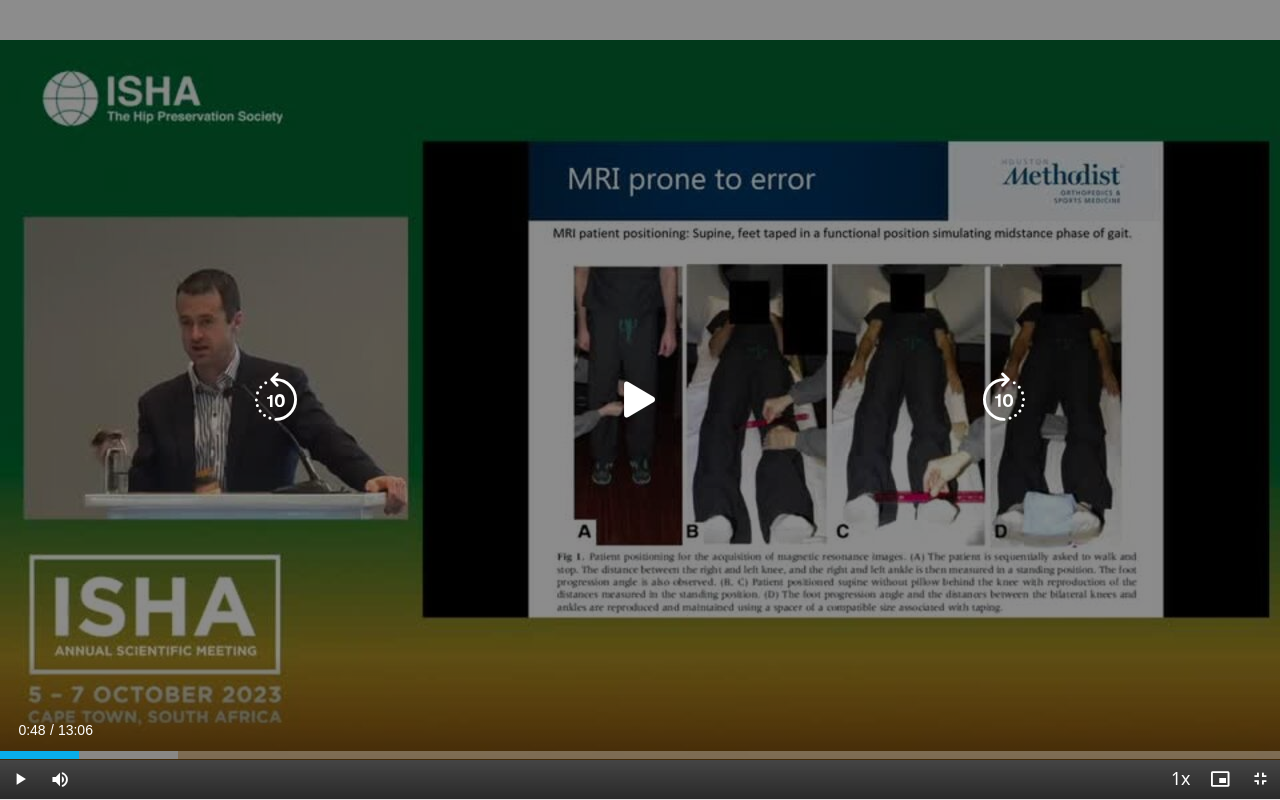 click at bounding box center (640, 400) 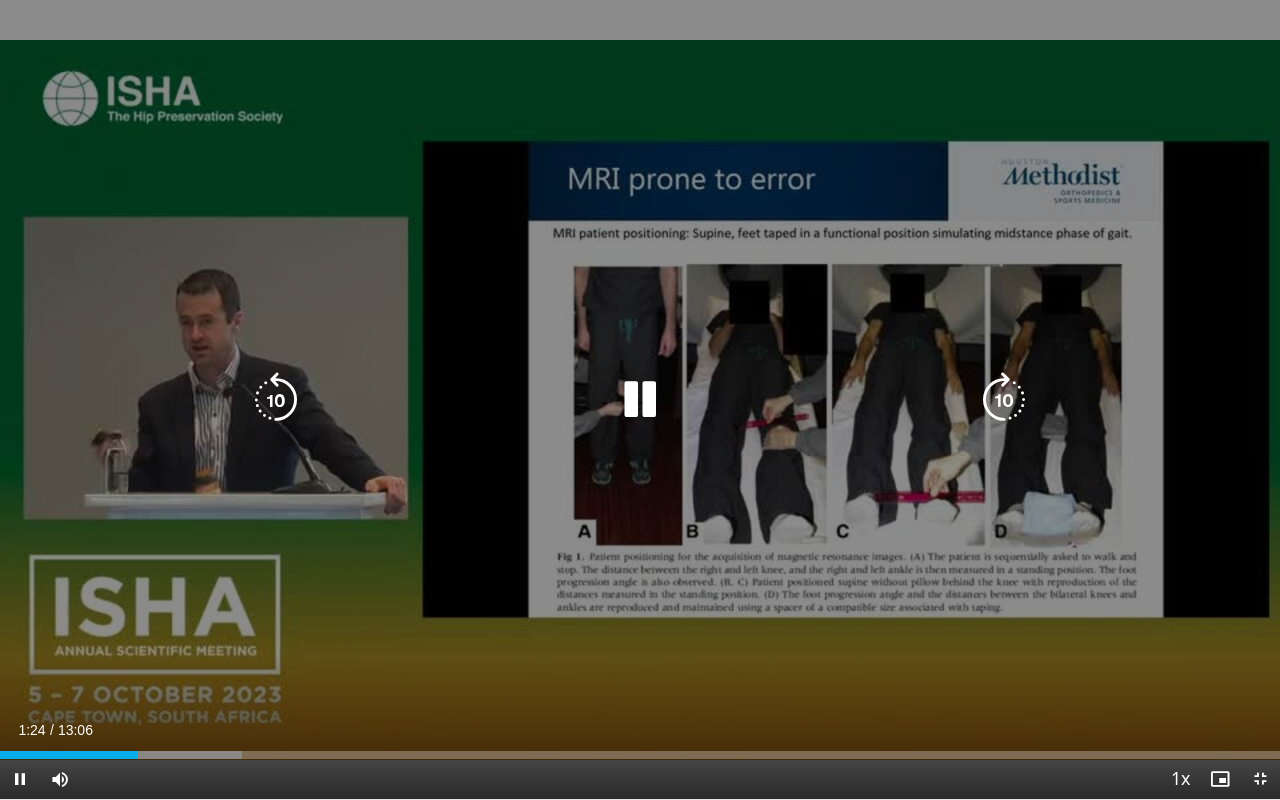 click at bounding box center [640, 400] 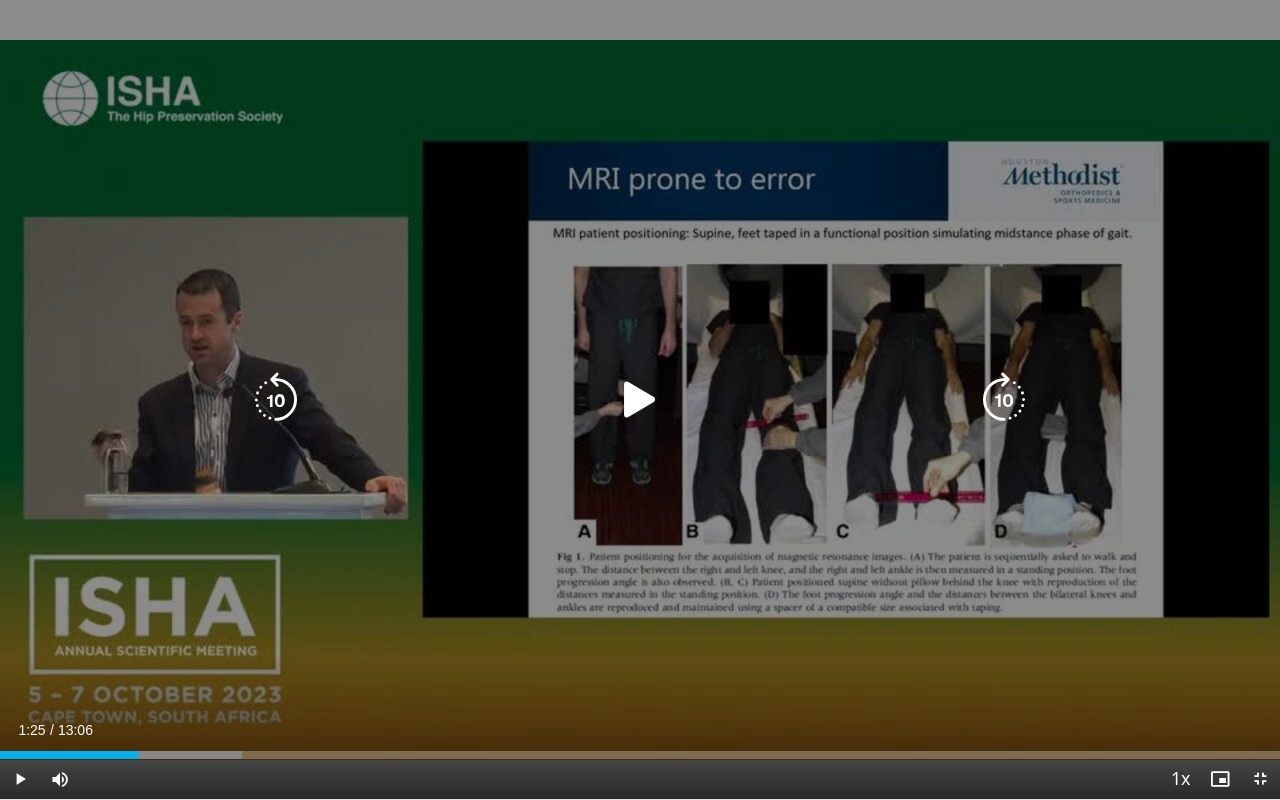 click at bounding box center (640, 400) 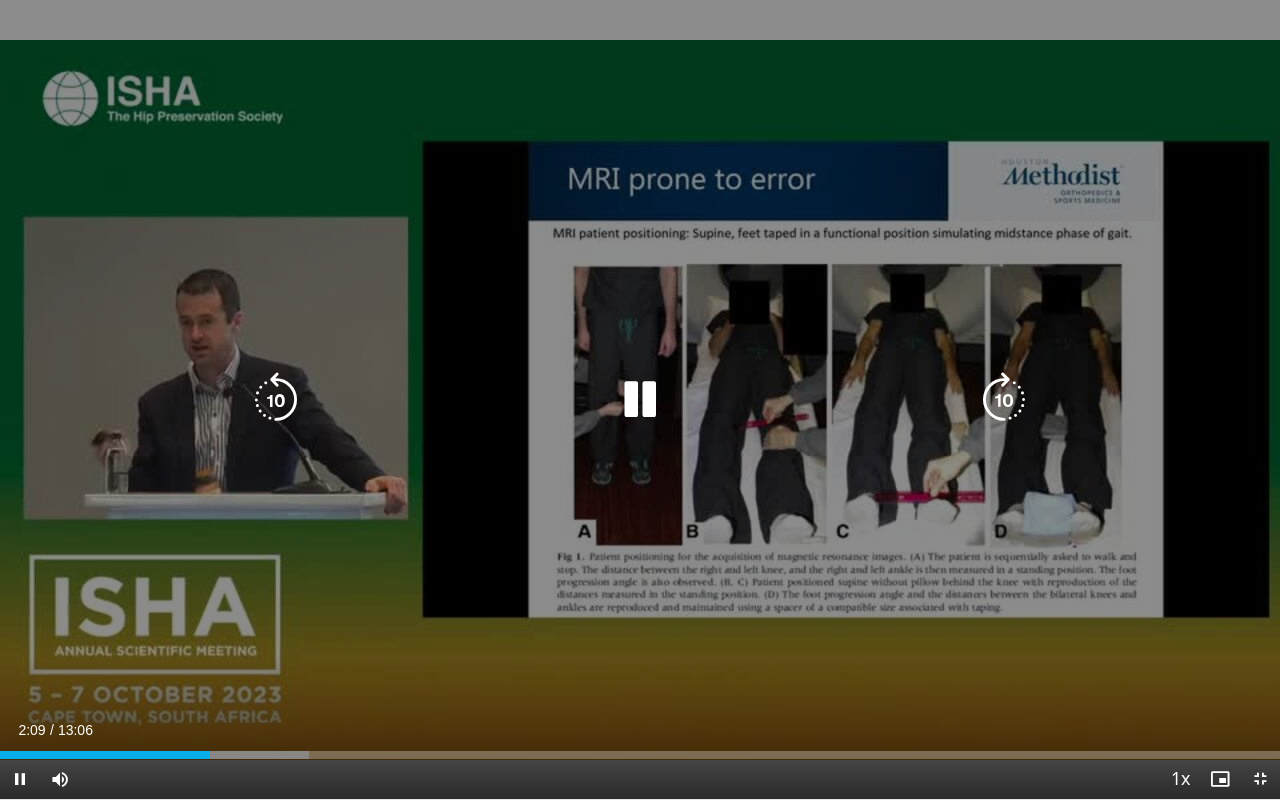 type 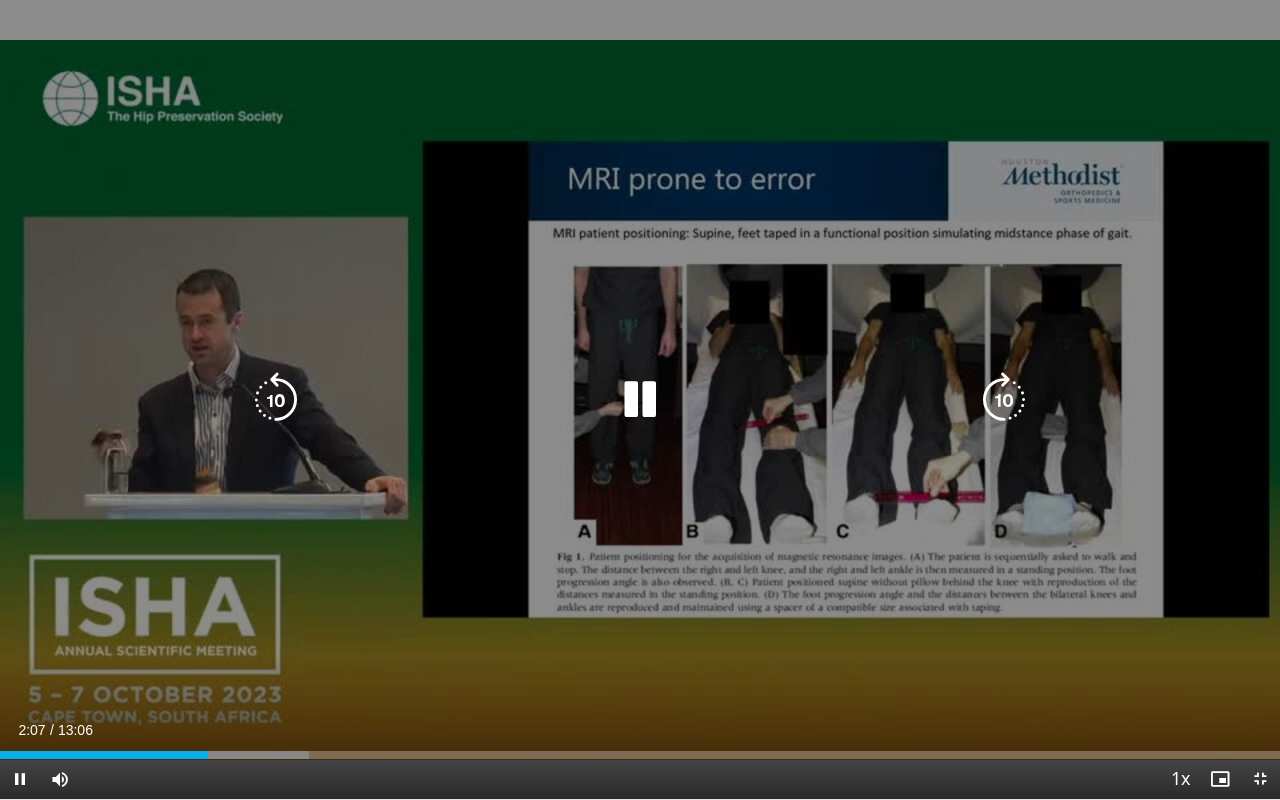 click at bounding box center (640, 400) 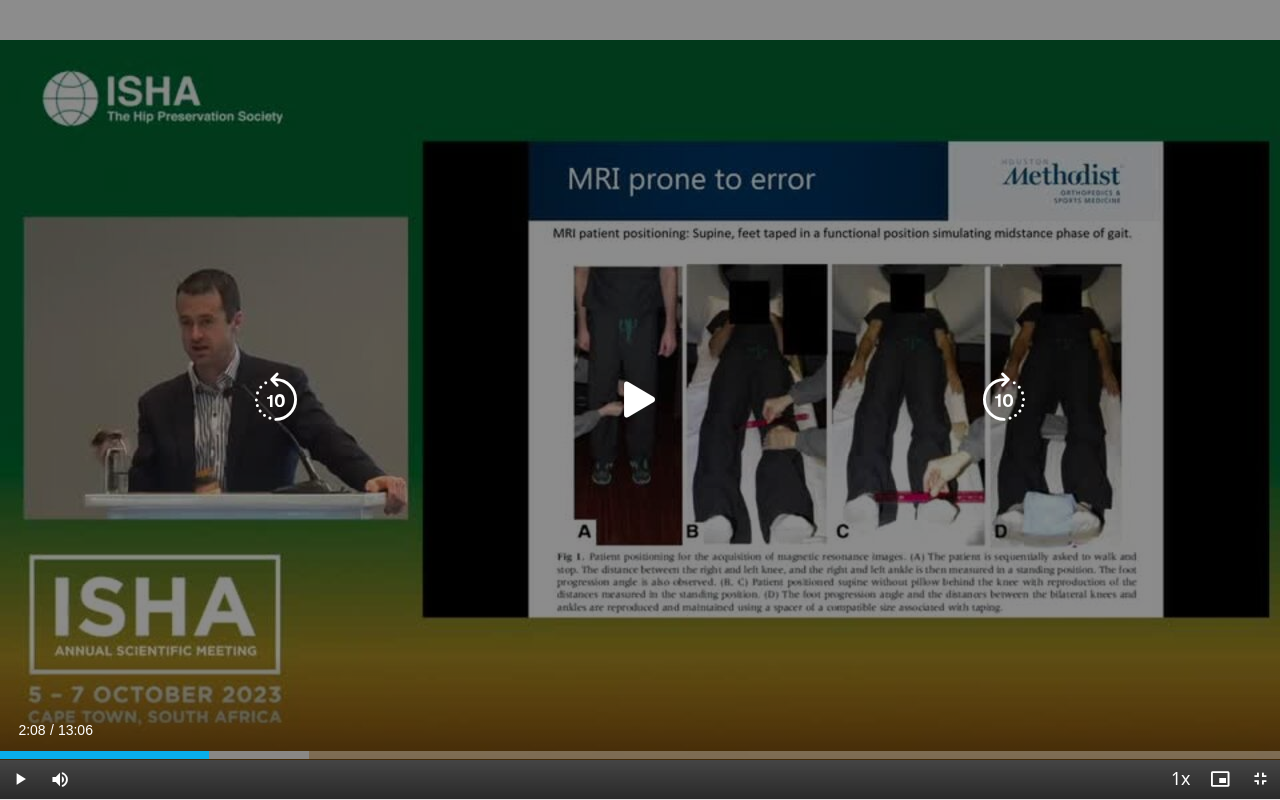 click on "20 seconds
Tap to unmute" at bounding box center [640, 399] 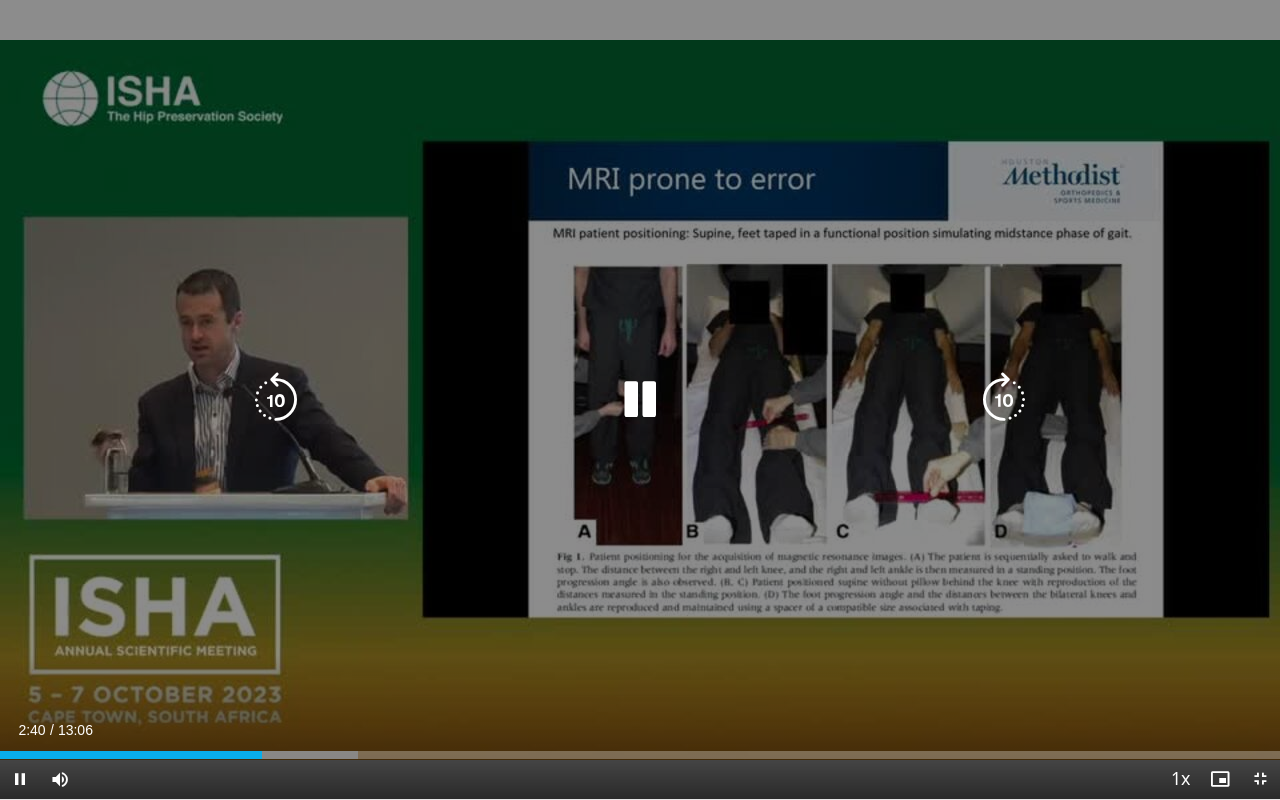 click at bounding box center (640, 400) 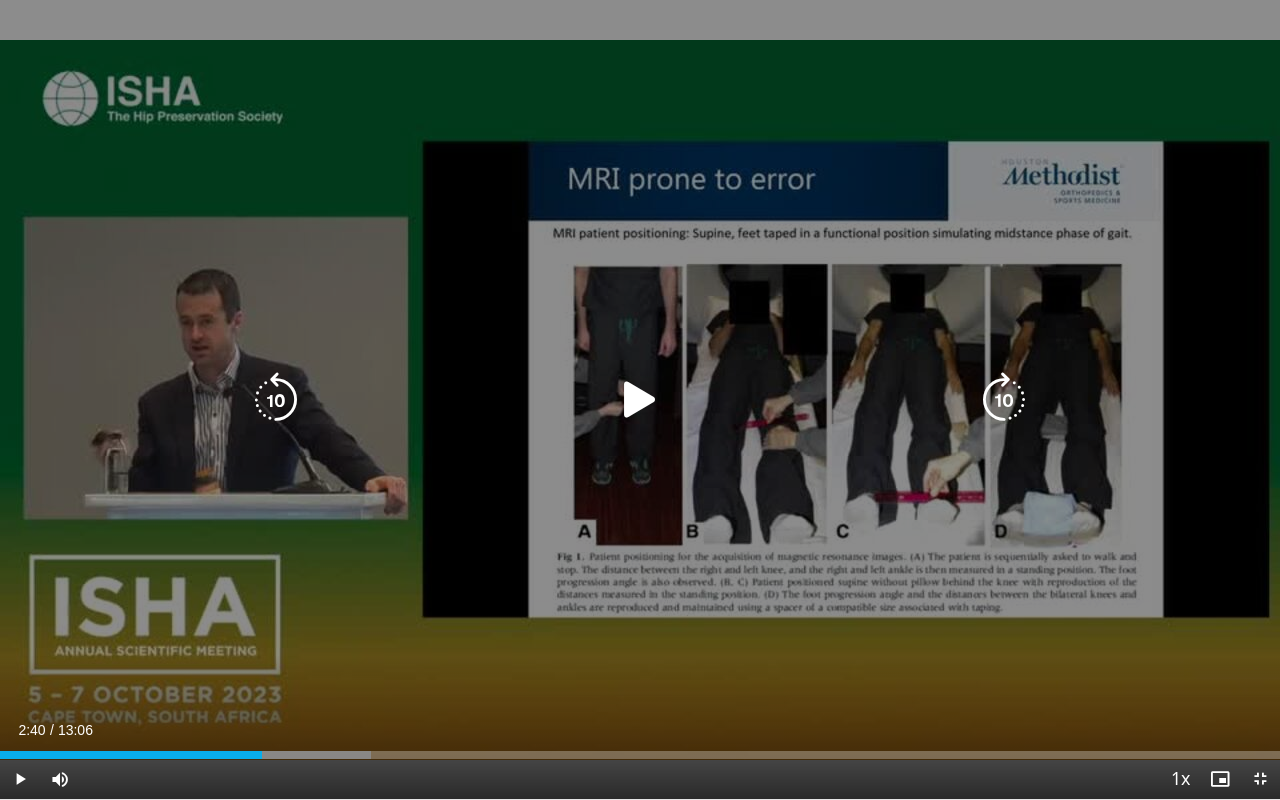click on "20 seconds
Tap to unmute" at bounding box center (640, 399) 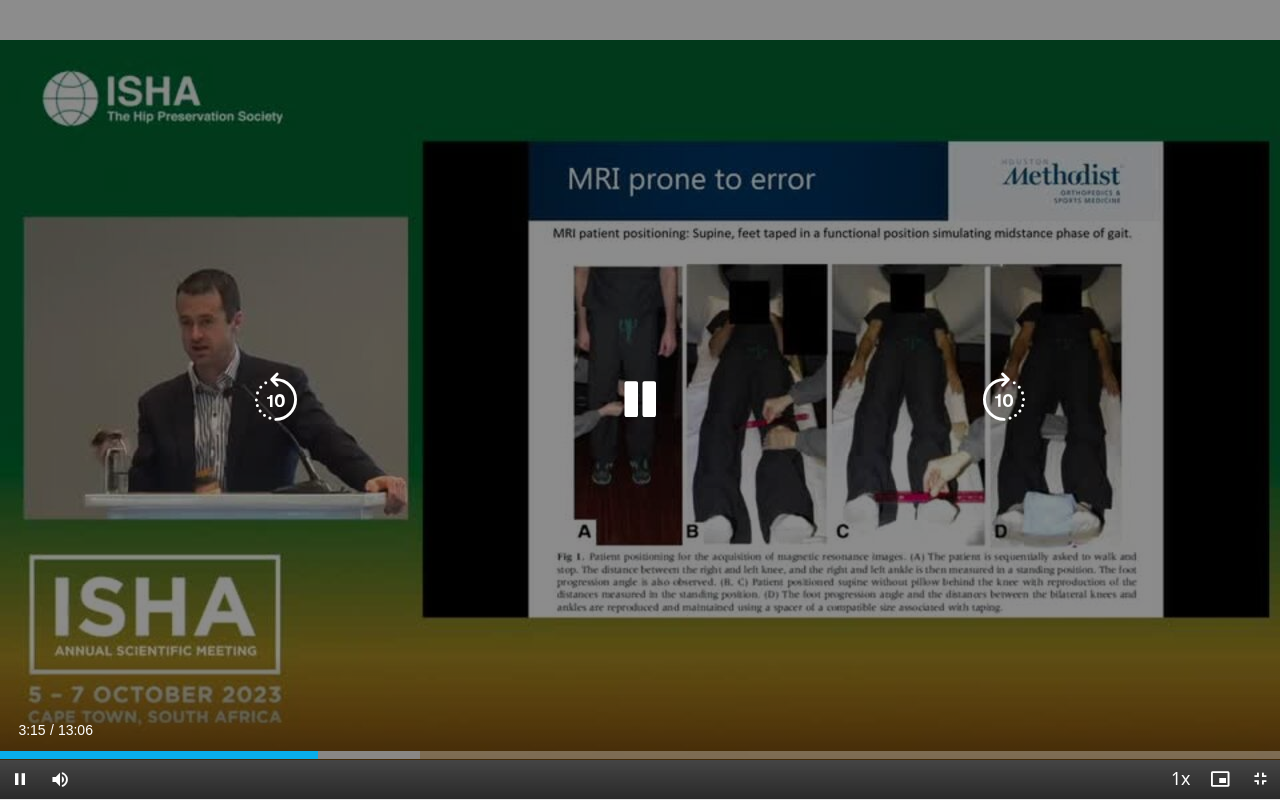 click at bounding box center [640, 400] 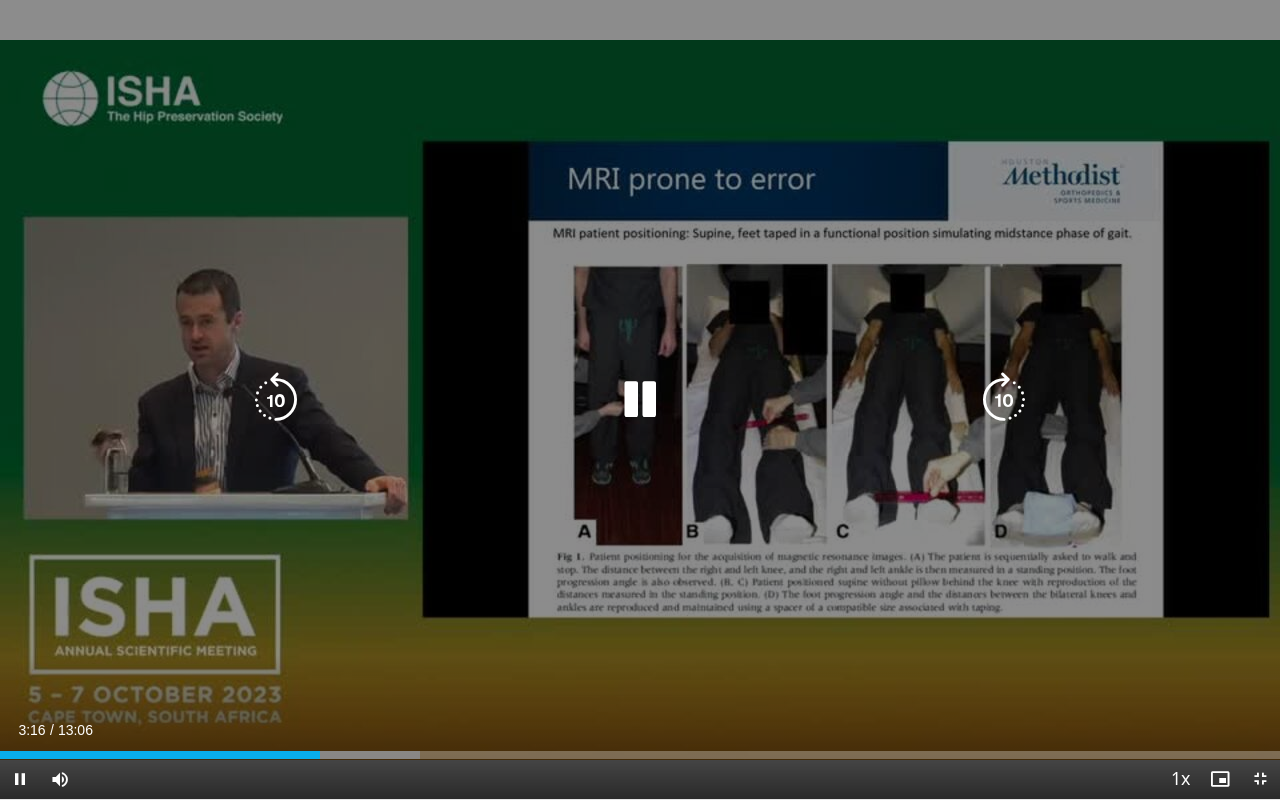 click at bounding box center [640, 400] 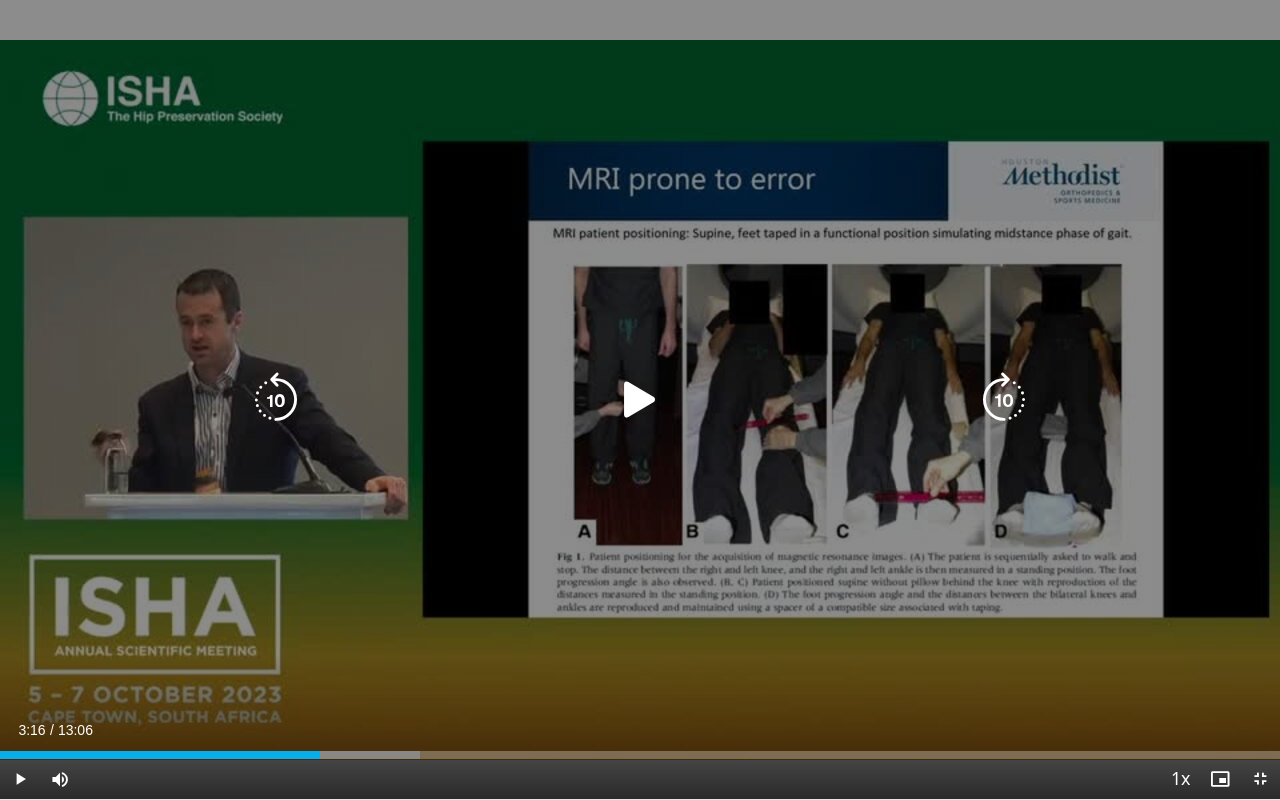 click on "20 seconds
Tap to unmute" at bounding box center (640, 399) 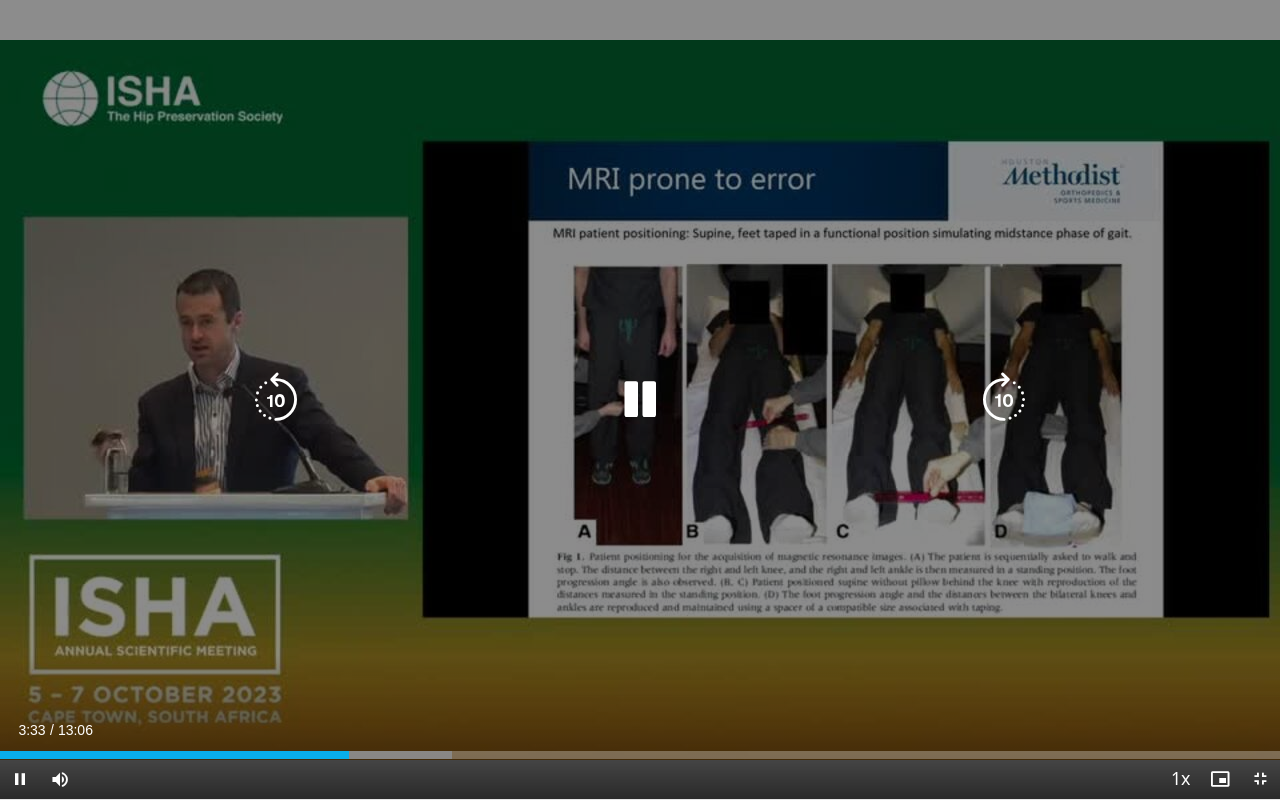 click at bounding box center (640, 400) 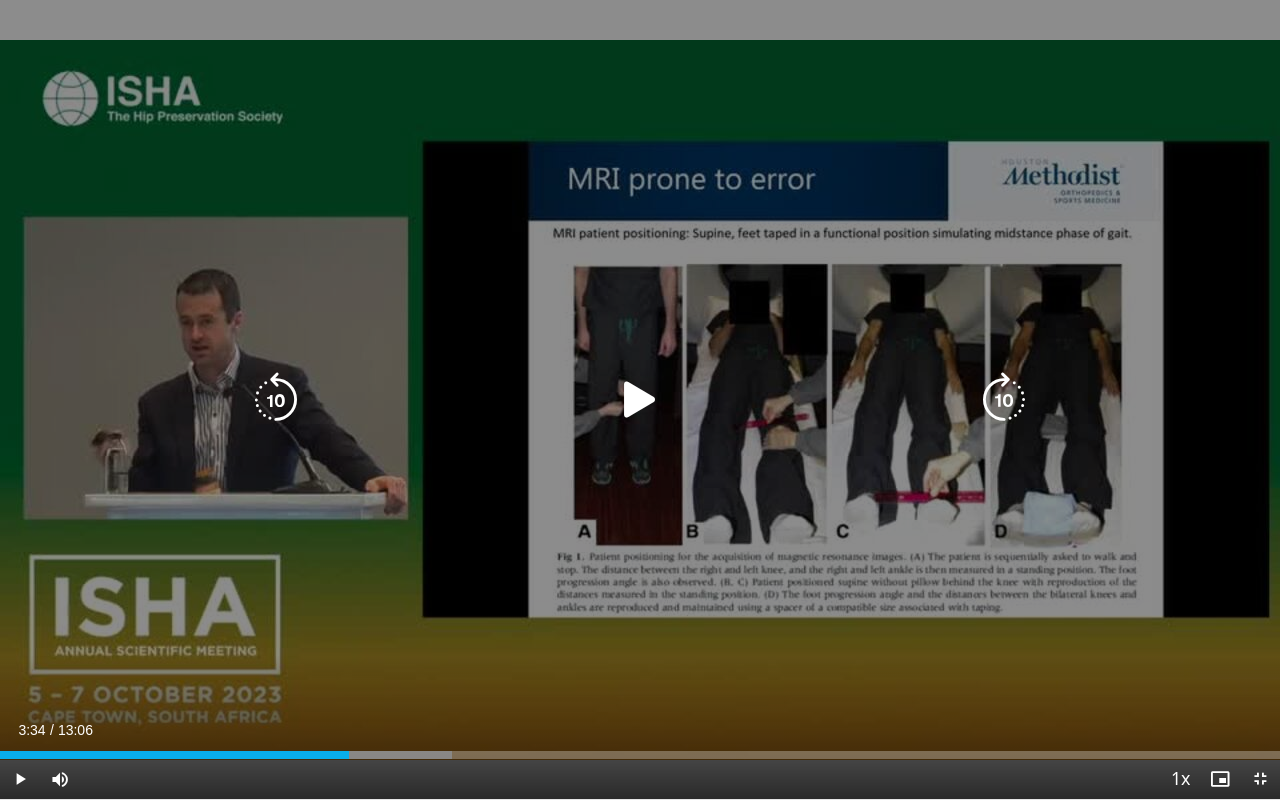 click on "20 seconds
Tap to unmute" at bounding box center [640, 399] 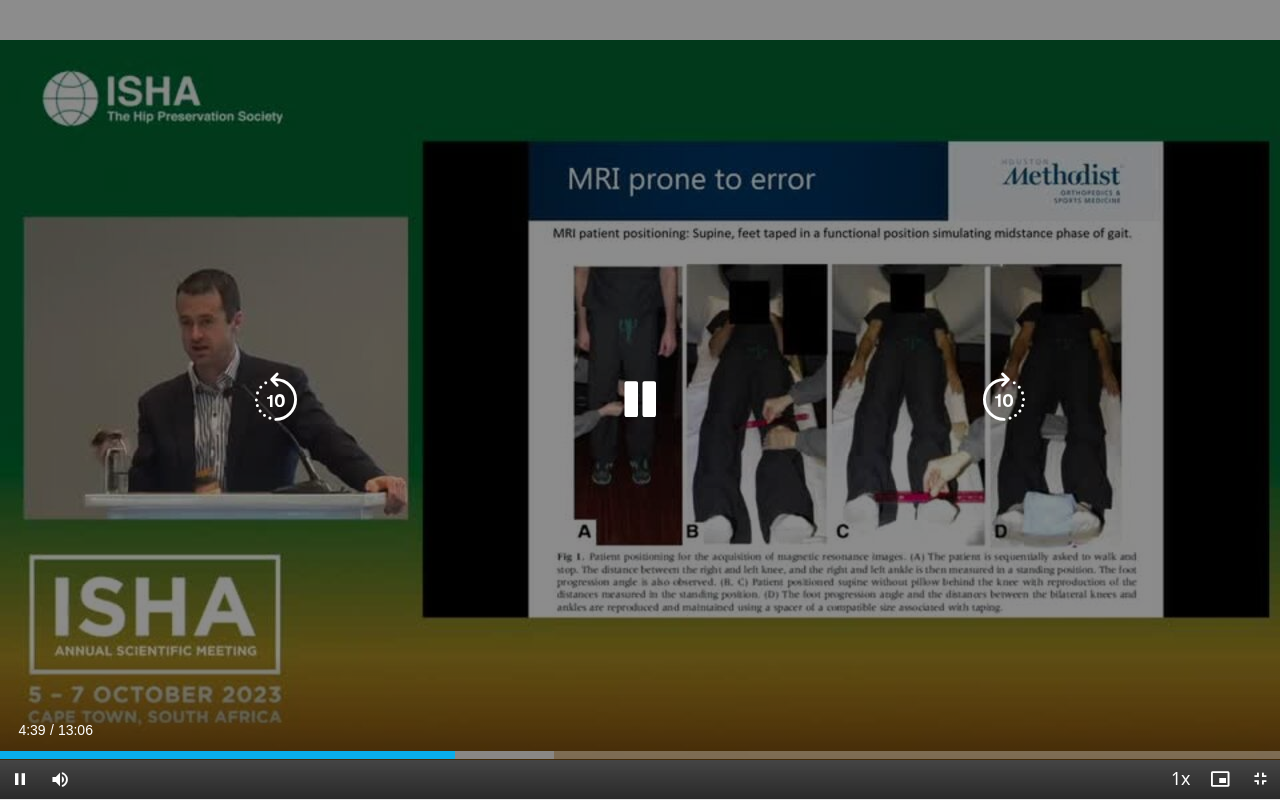 click at bounding box center (640, 400) 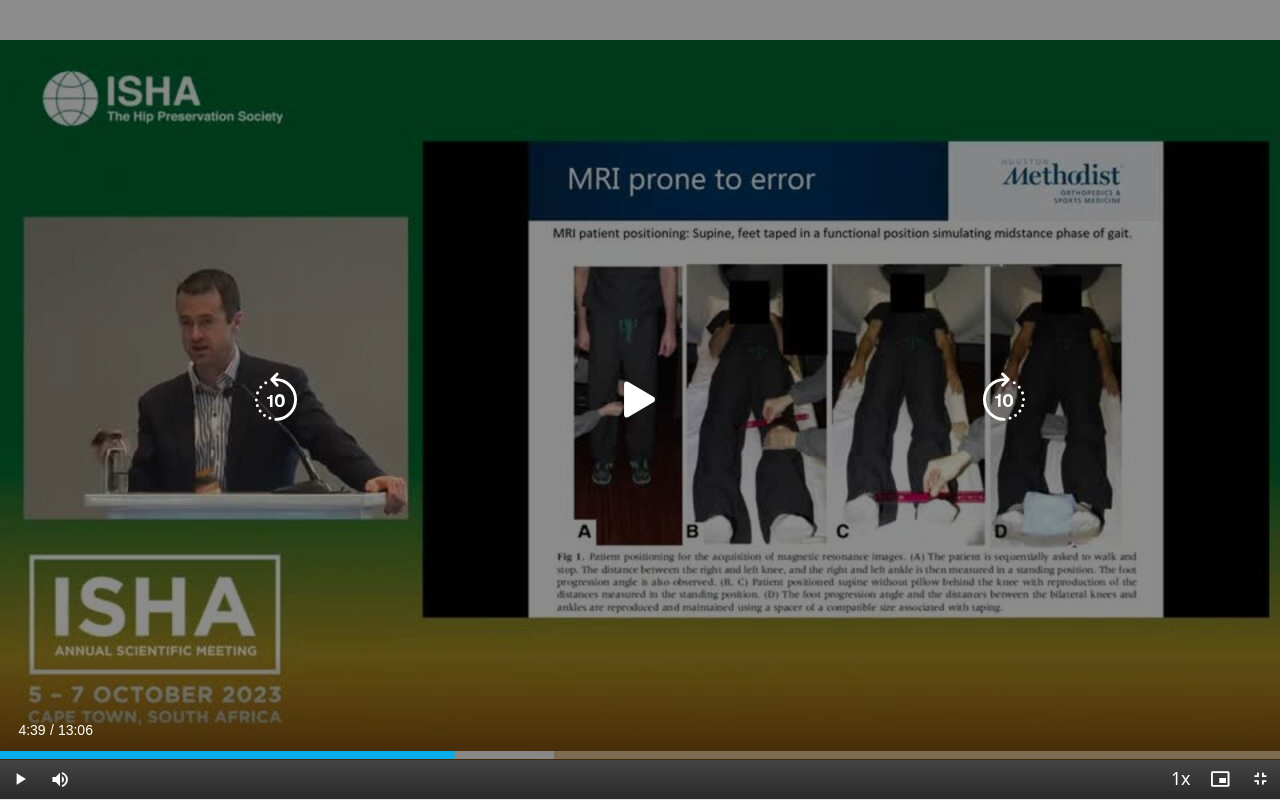 click at bounding box center [640, 400] 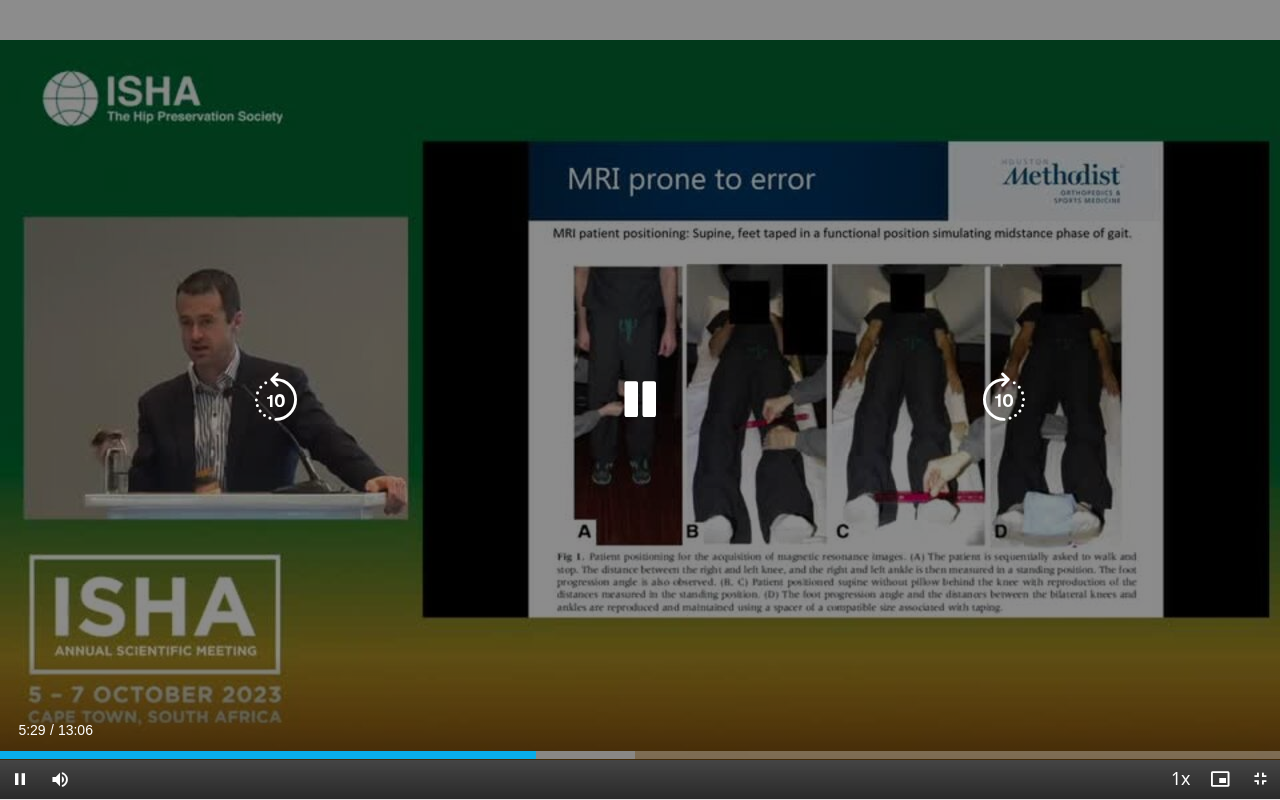 click at bounding box center [640, 400] 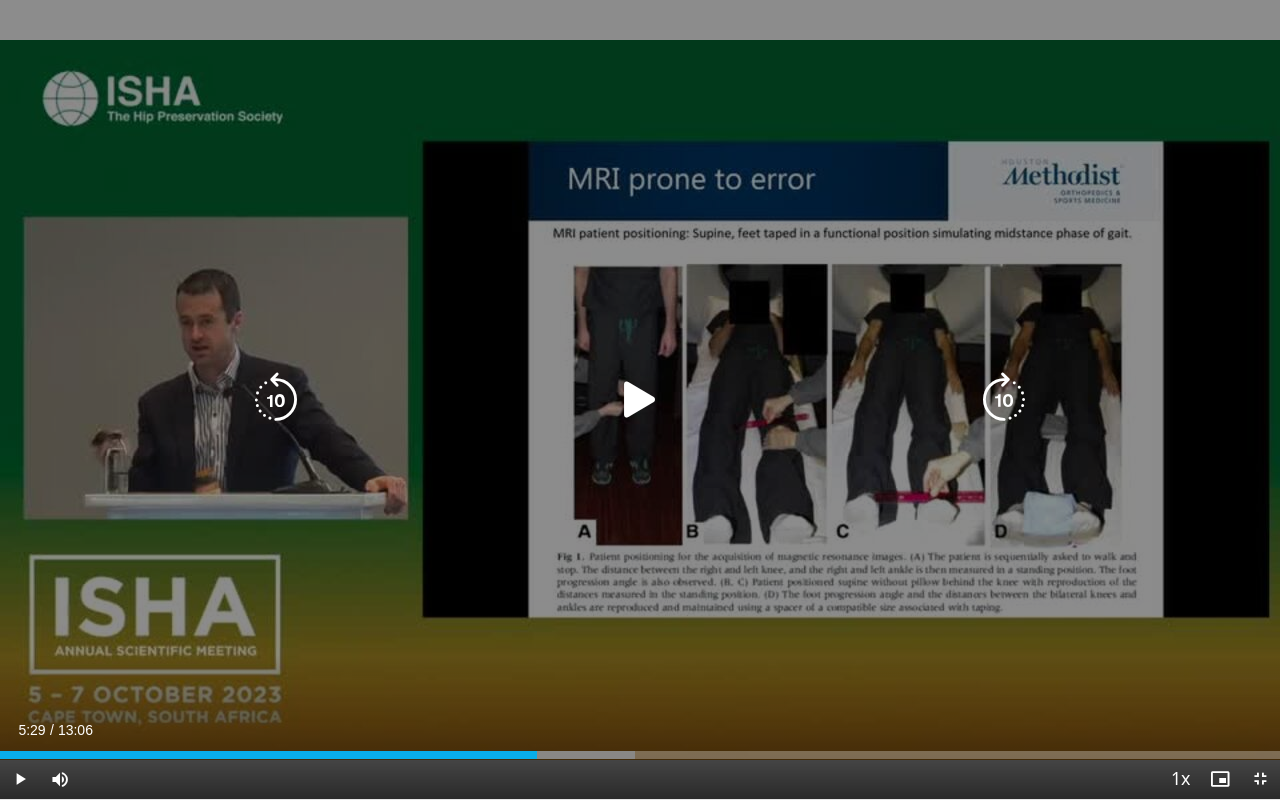 click at bounding box center (640, 400) 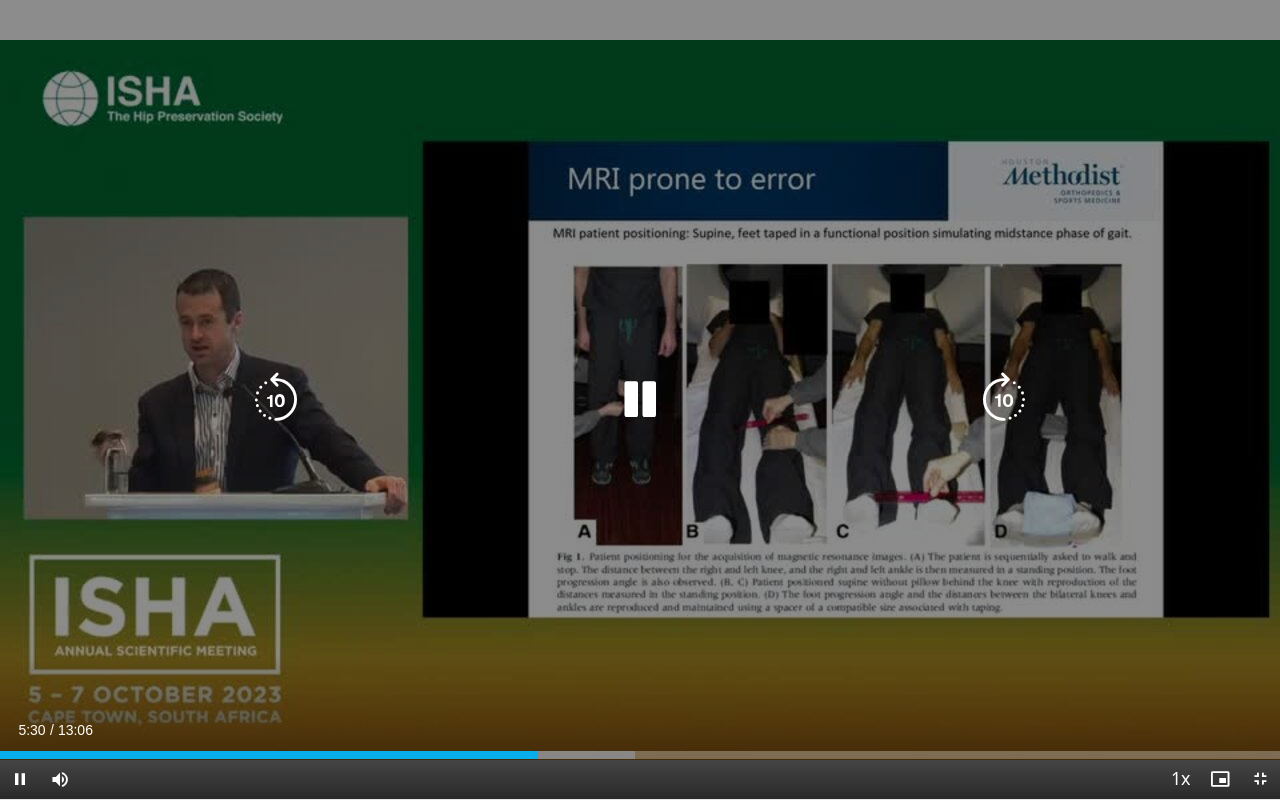 click at bounding box center [640, 400] 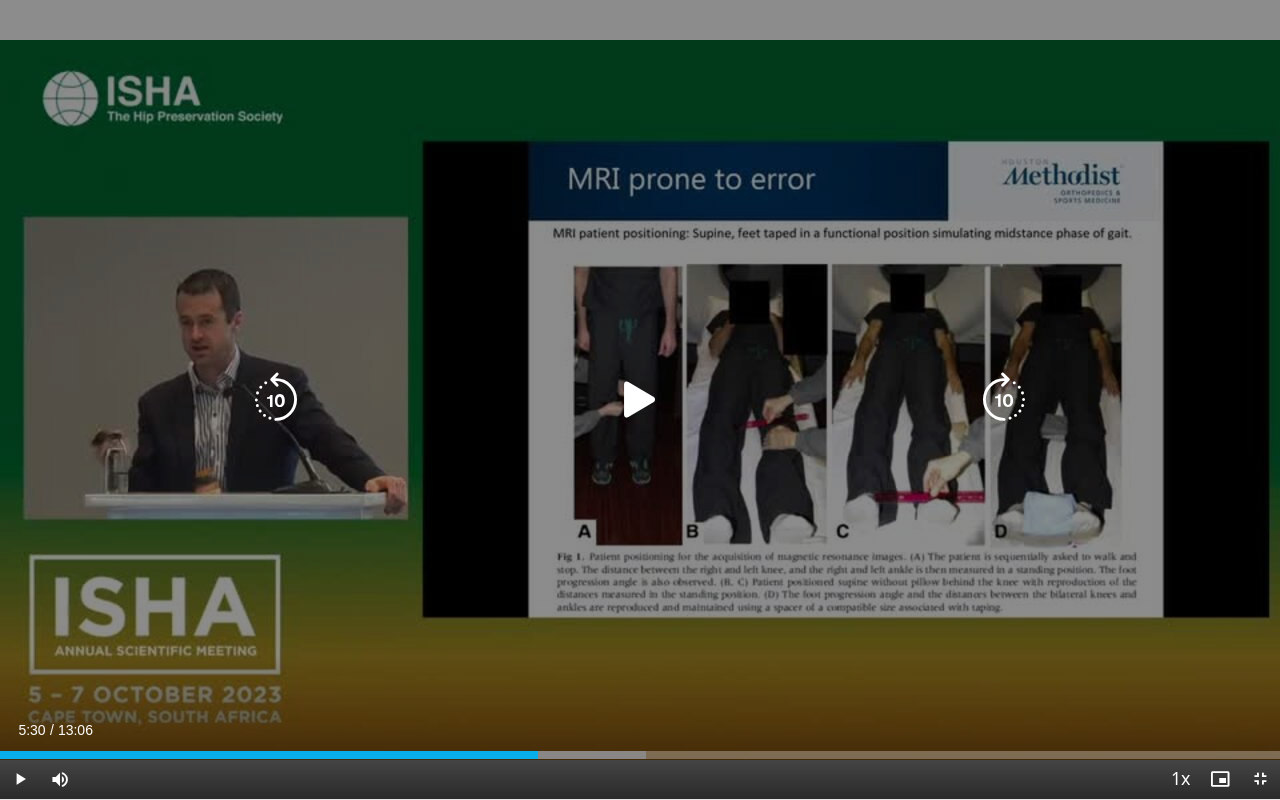 click at bounding box center (640, 400) 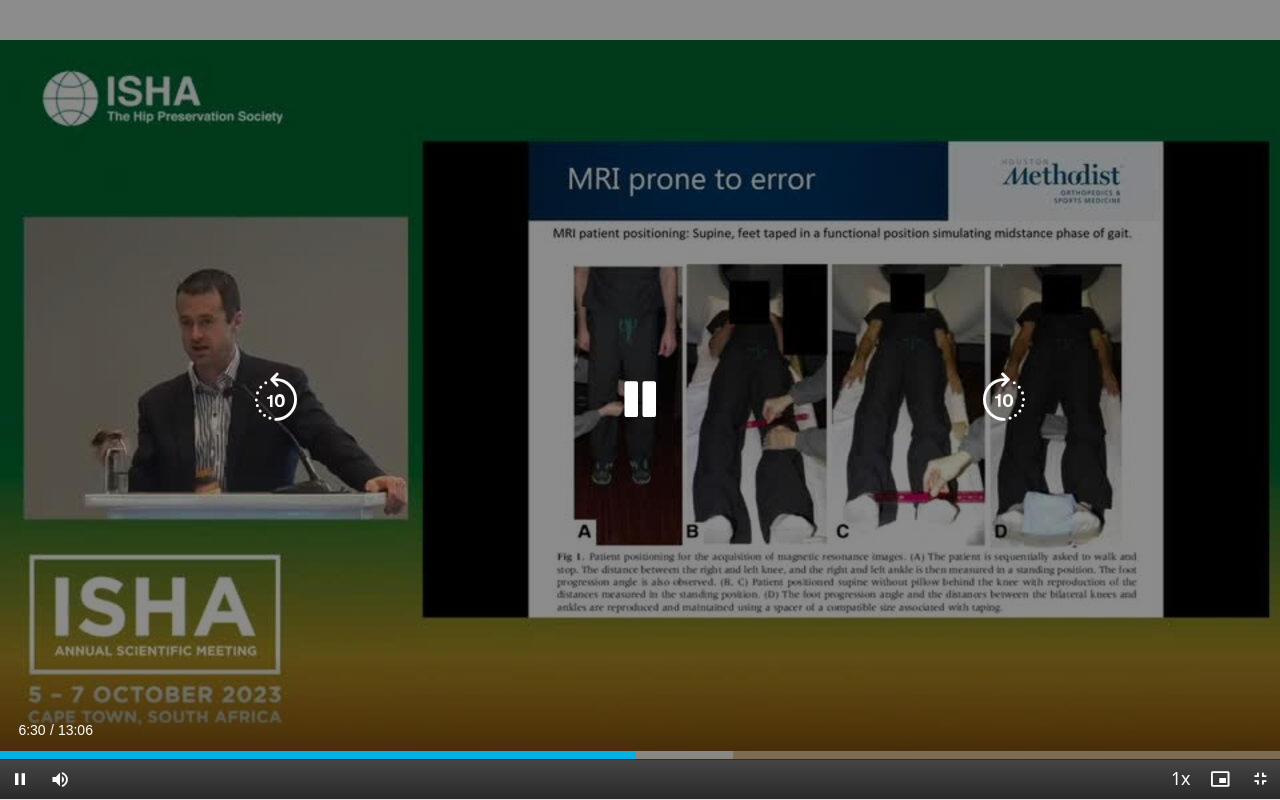 click at bounding box center (640, 400) 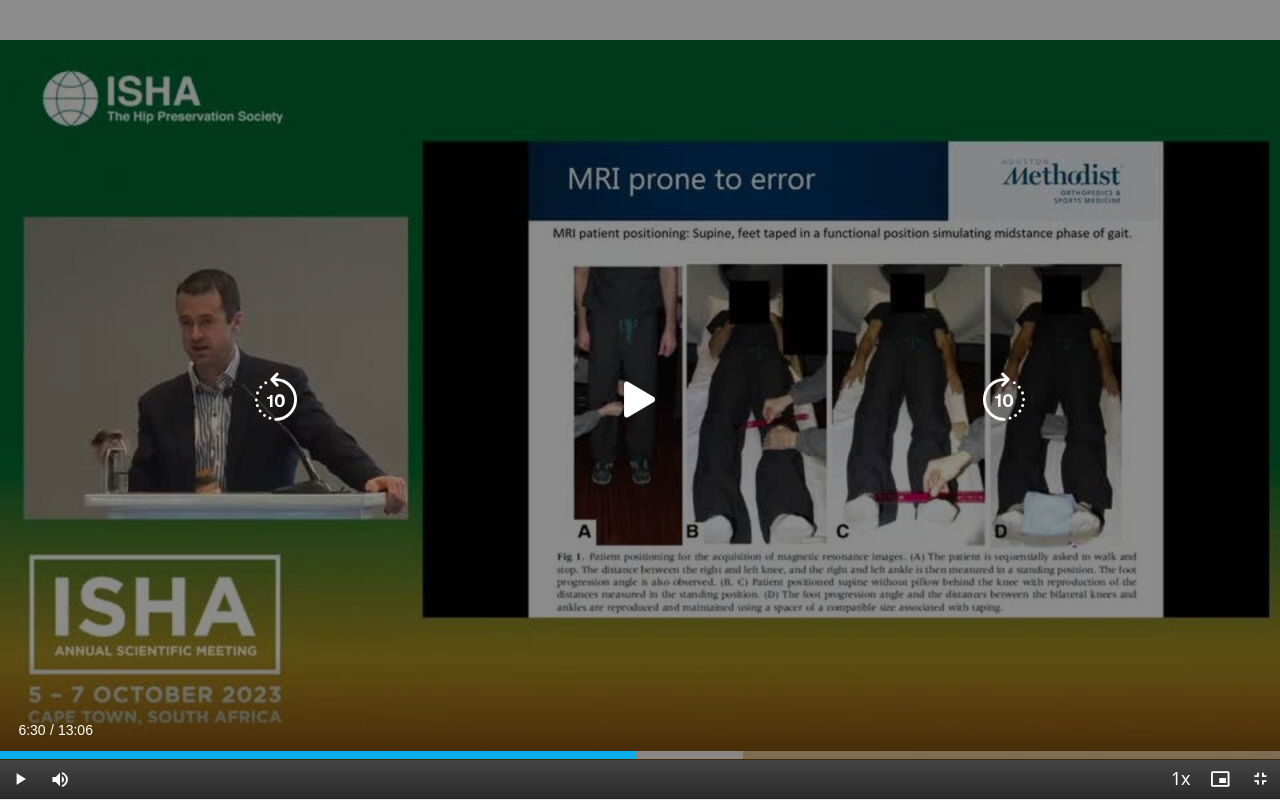 click on "20 seconds
Tap to unmute" at bounding box center [640, 399] 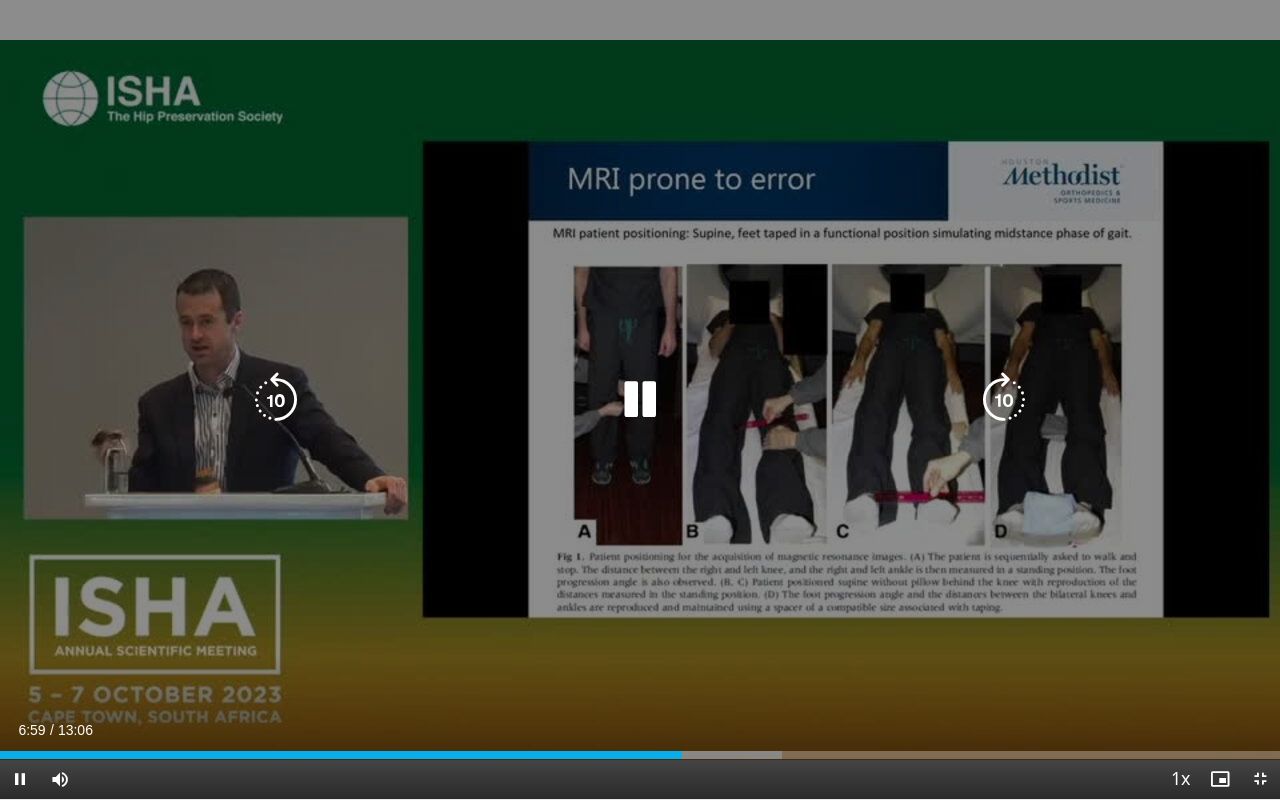 click at bounding box center [640, 400] 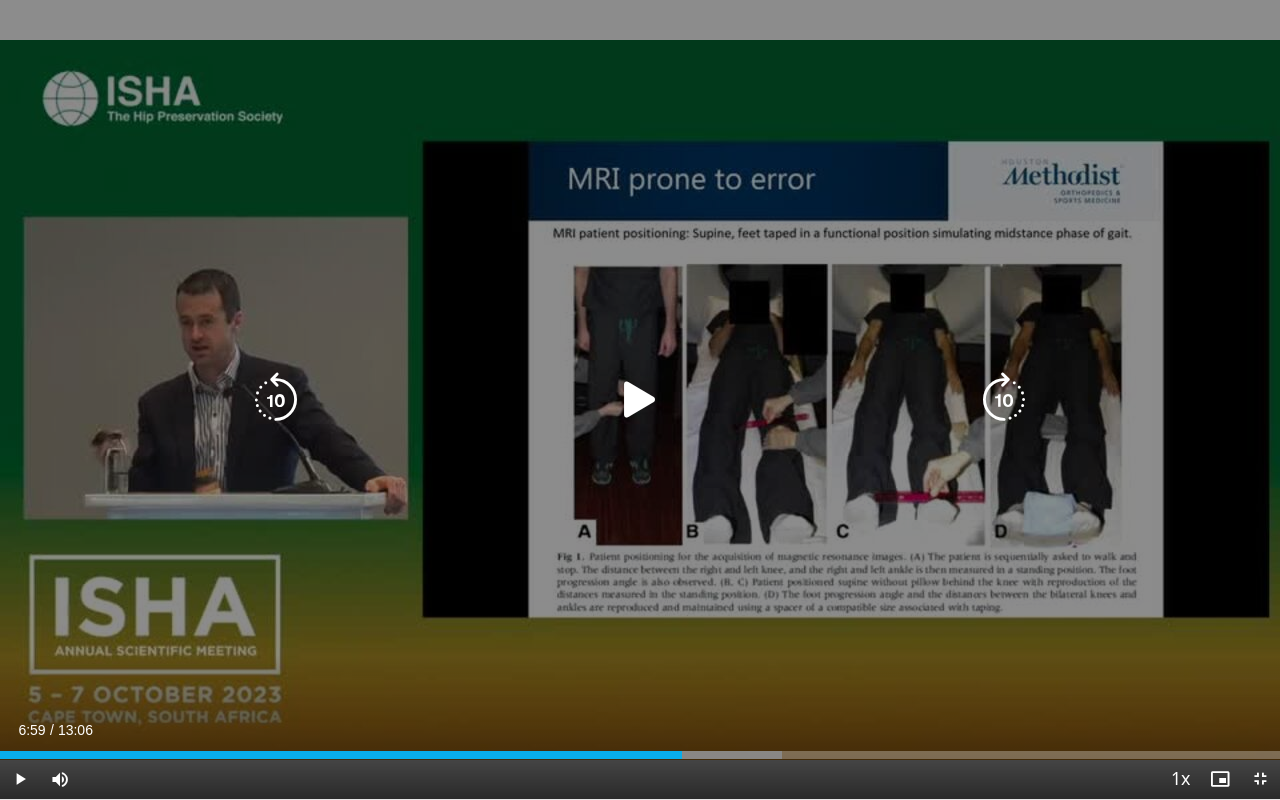 click at bounding box center (640, 400) 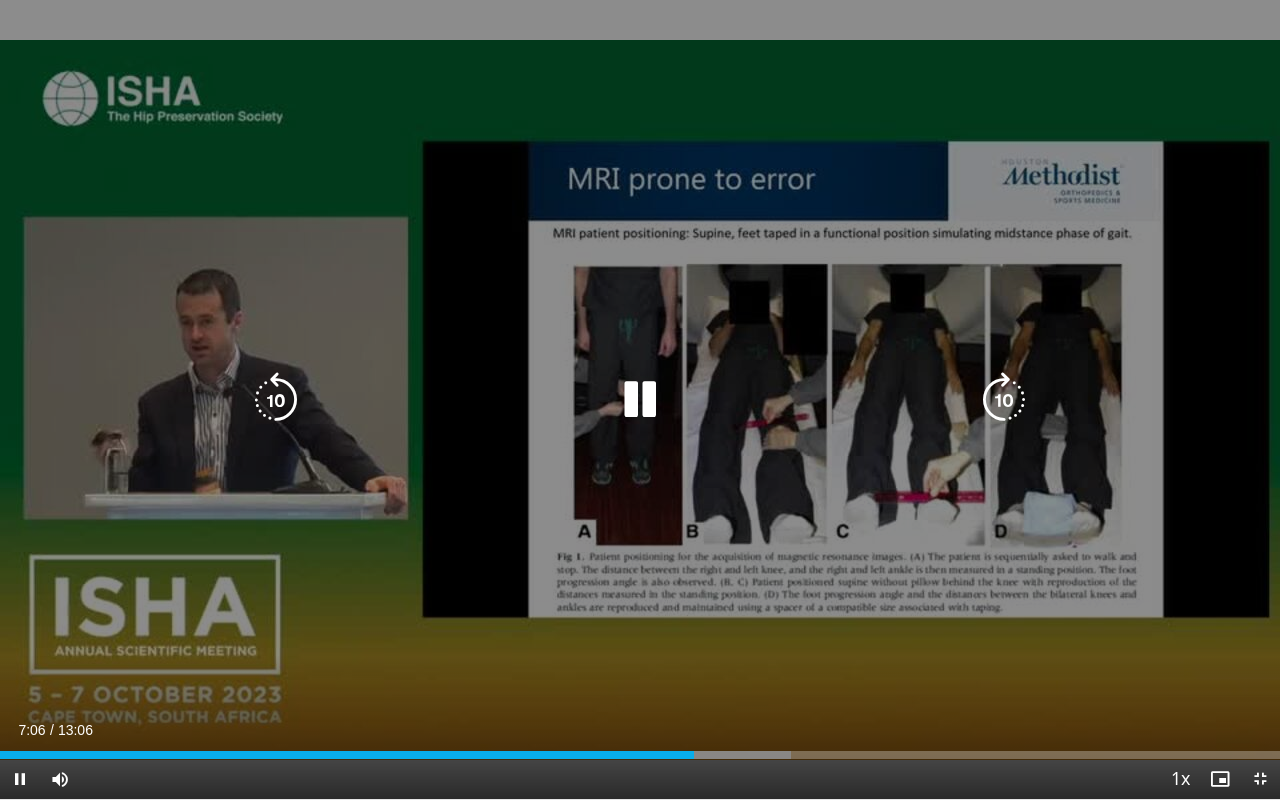 click at bounding box center [640, 400] 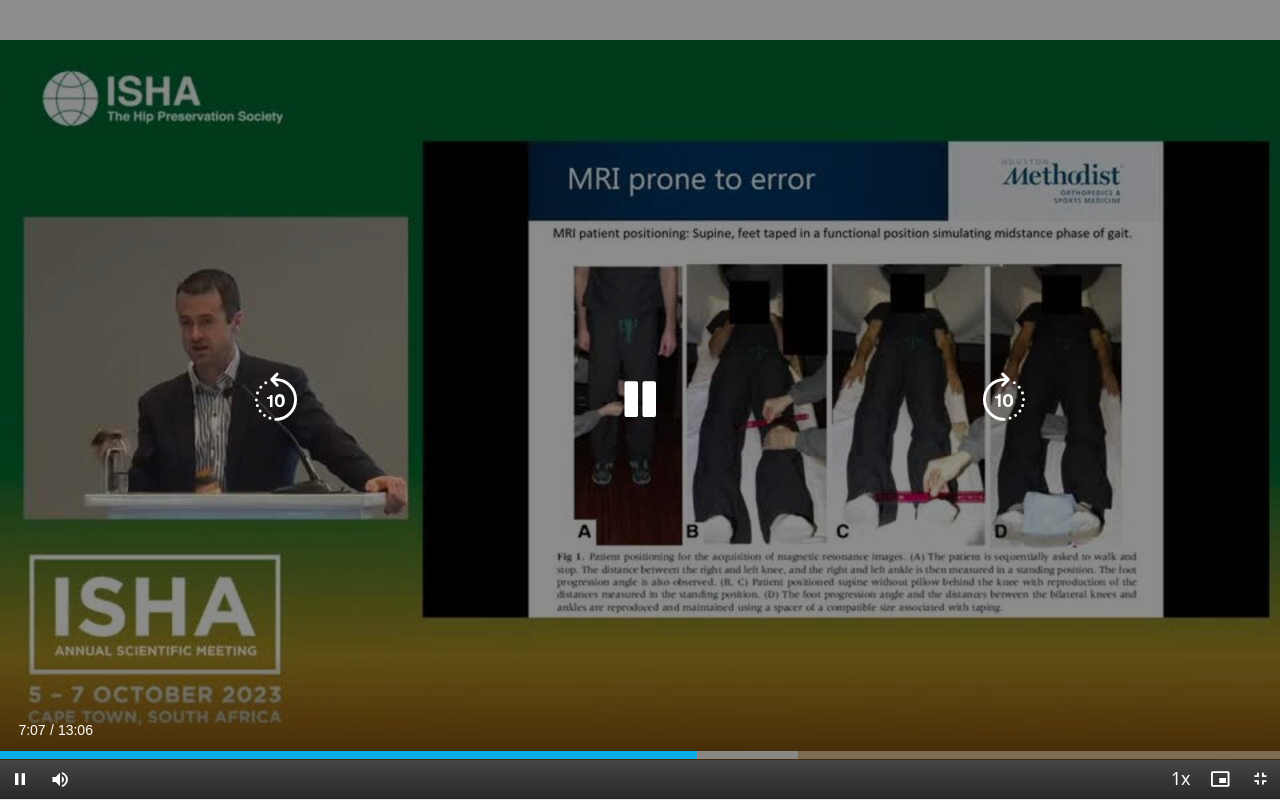 click at bounding box center [640, 400] 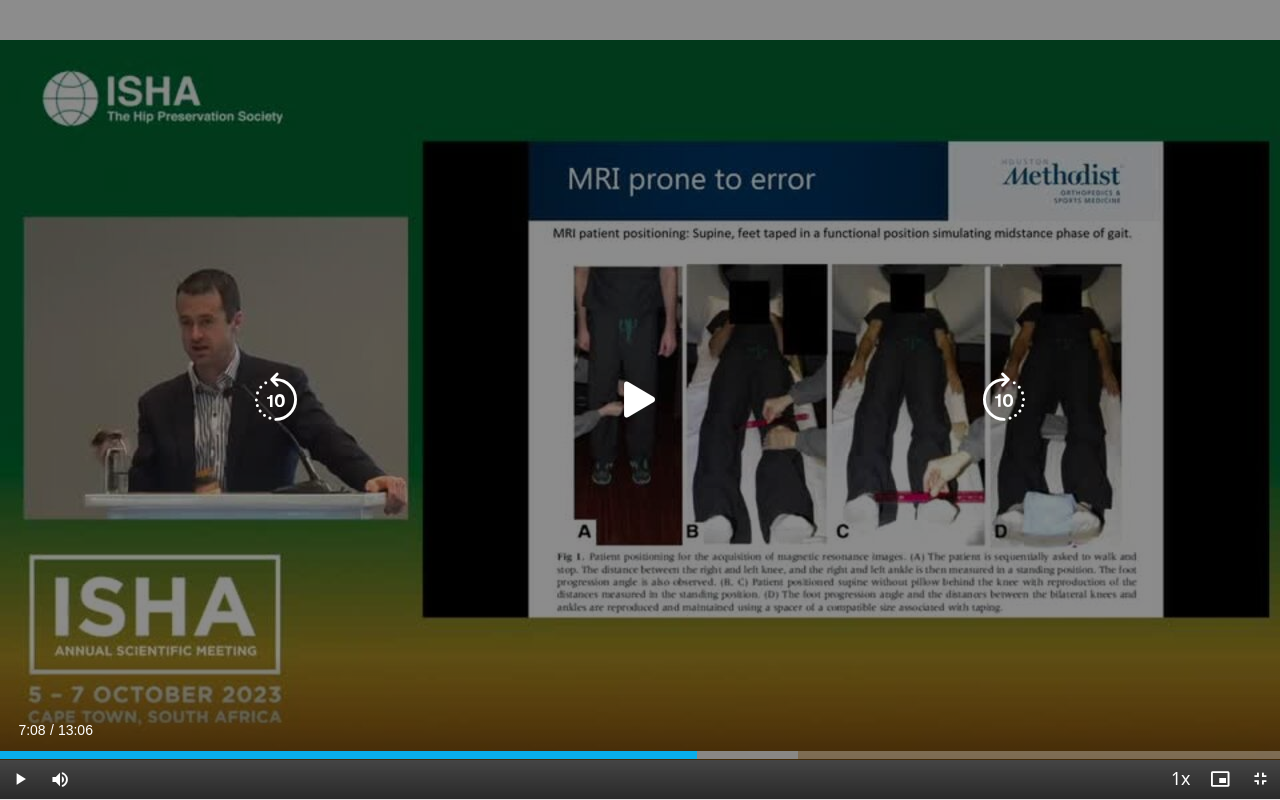 click at bounding box center [640, 400] 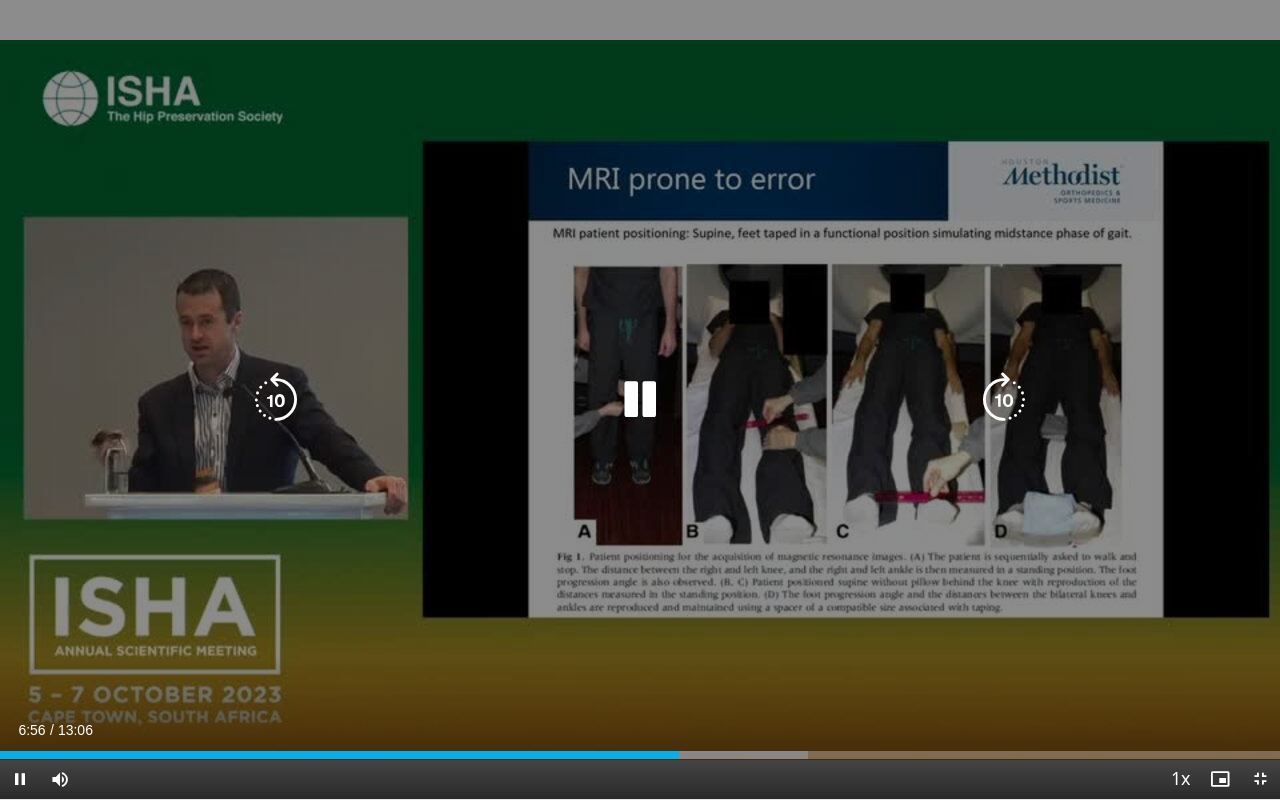 click on "10 seconds
Tap to unmute" at bounding box center [640, 399] 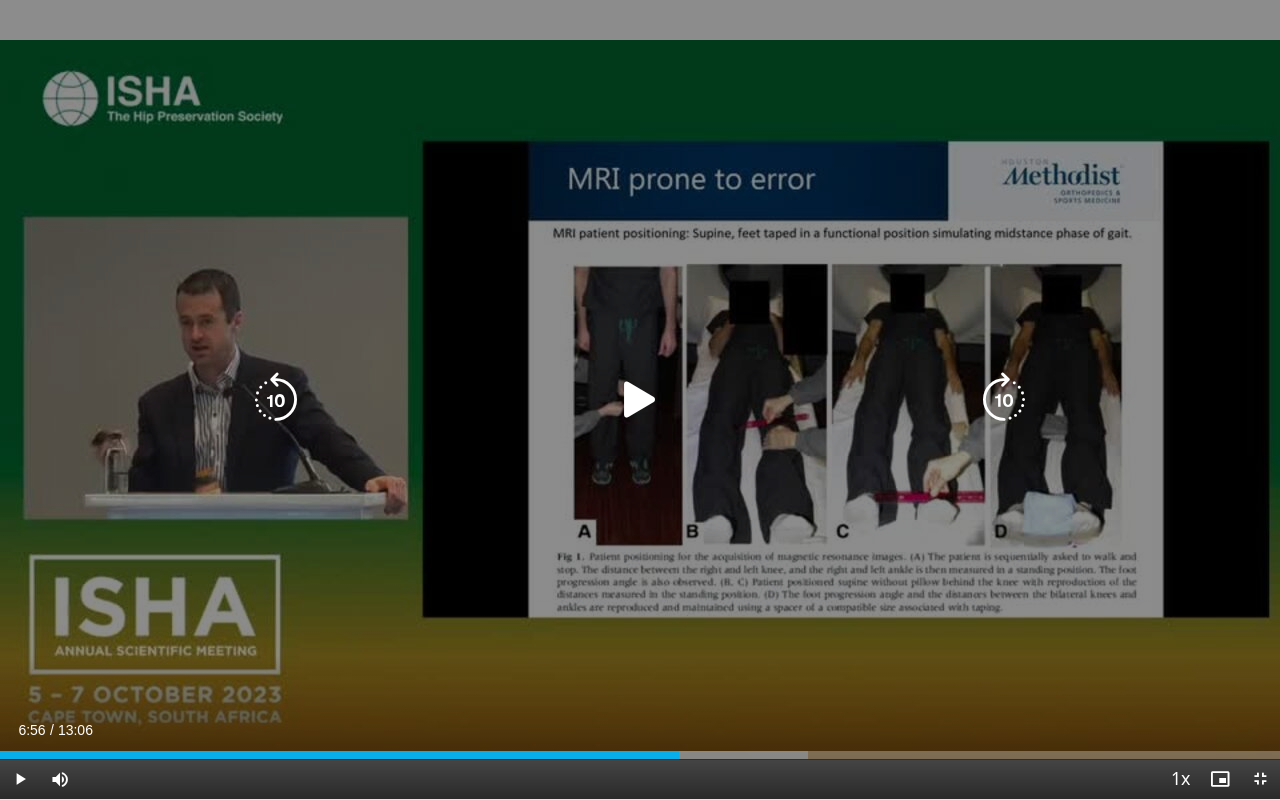 click at bounding box center [640, 400] 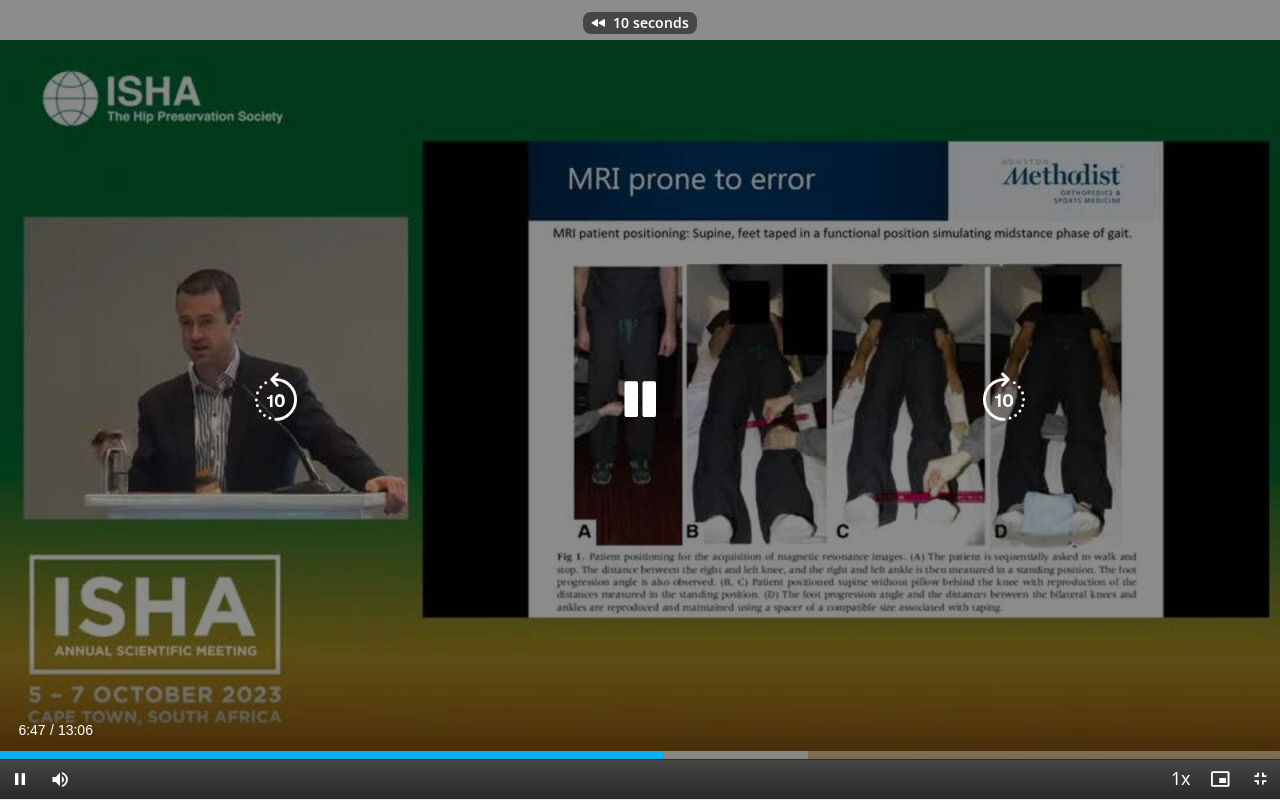click at bounding box center [640, 400] 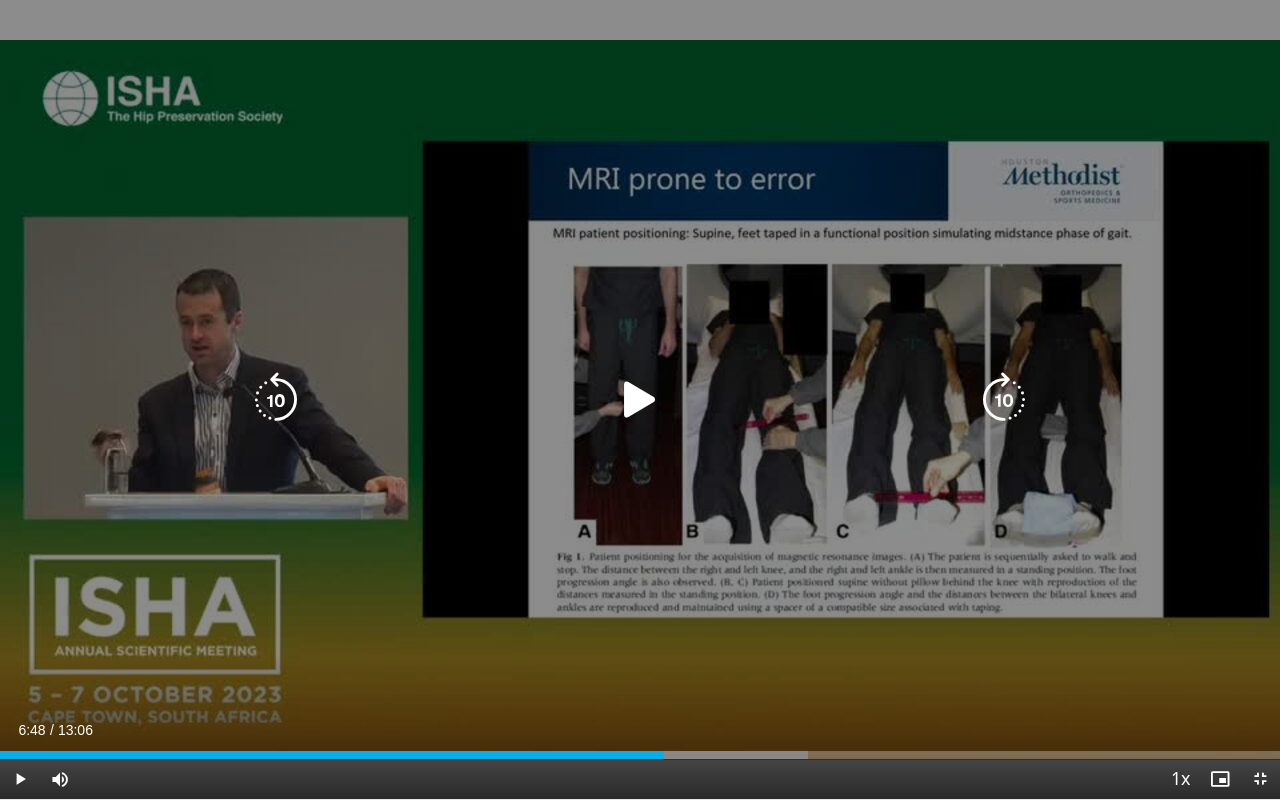 click on "10 seconds
Tap to unmute" at bounding box center (640, 399) 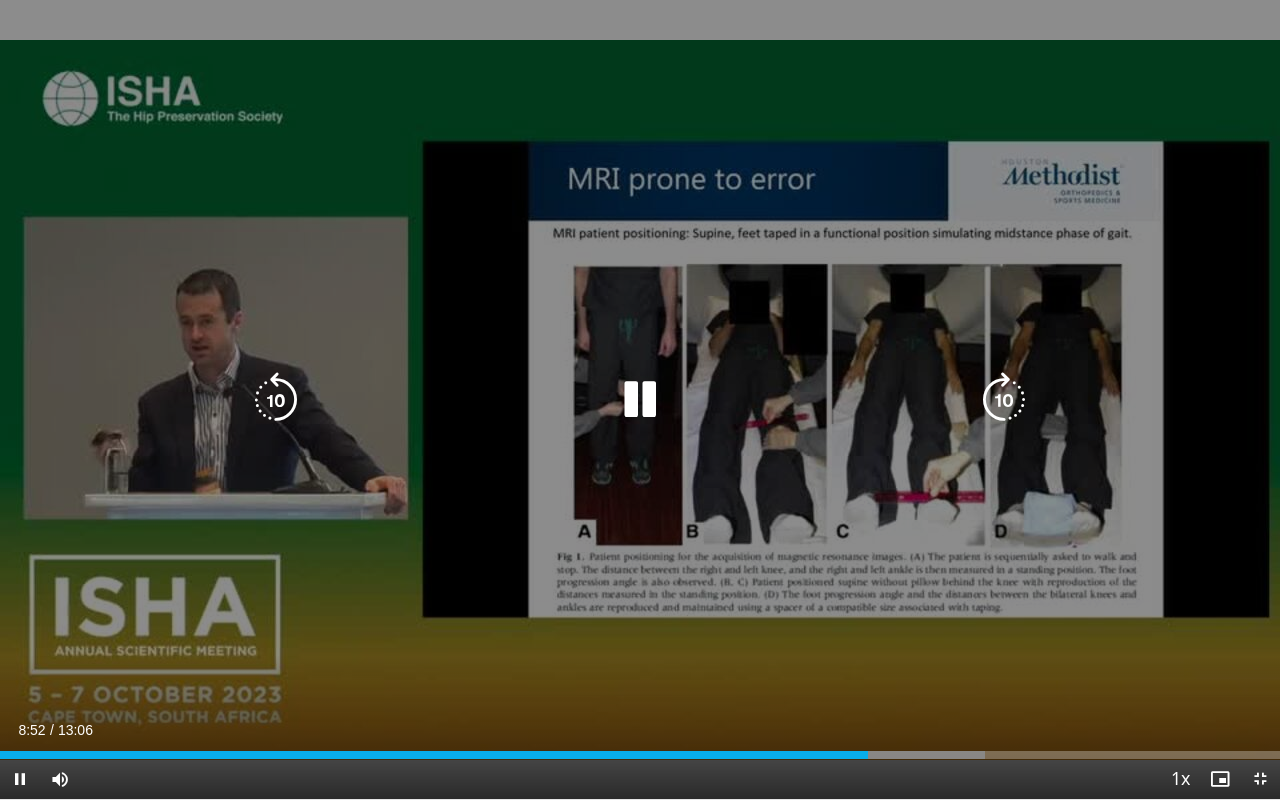 click at bounding box center [640, 400] 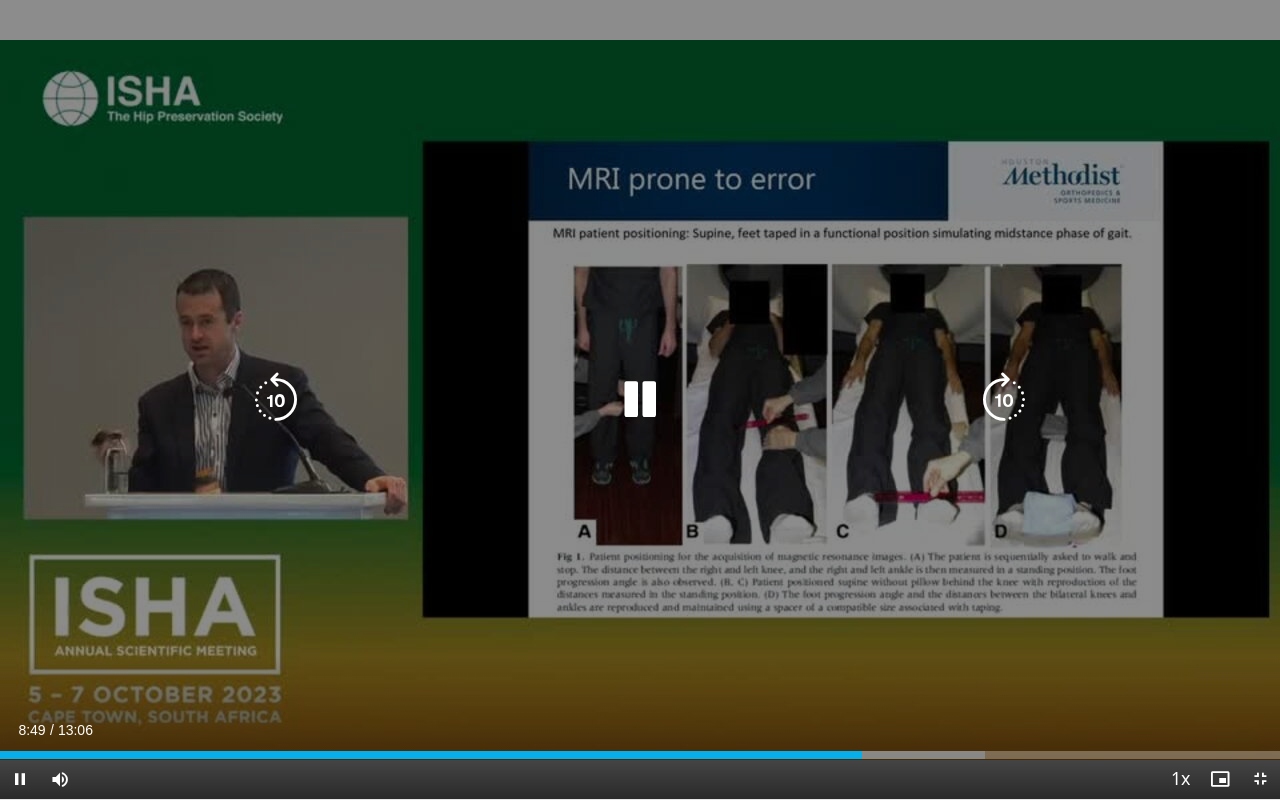 click at bounding box center [640, 400] 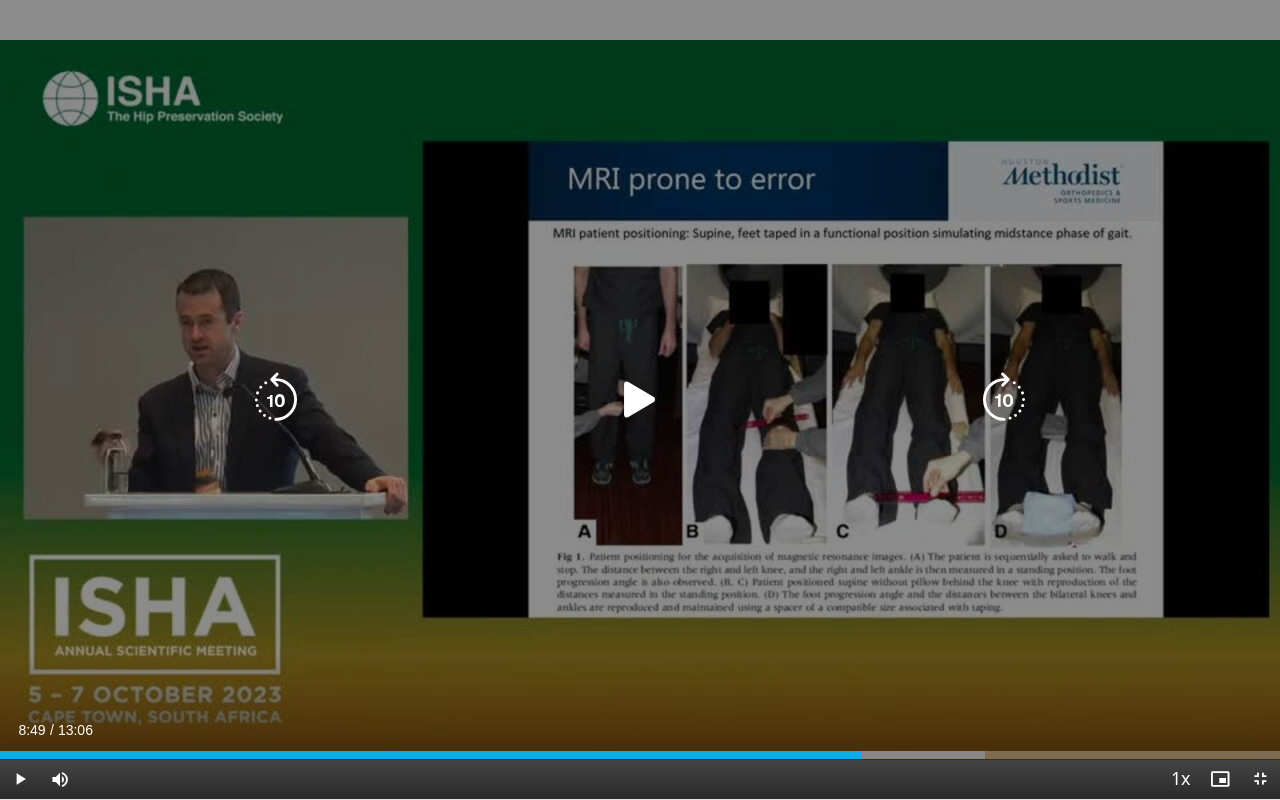 click on "10 seconds
Tap to unmute" at bounding box center (640, 399) 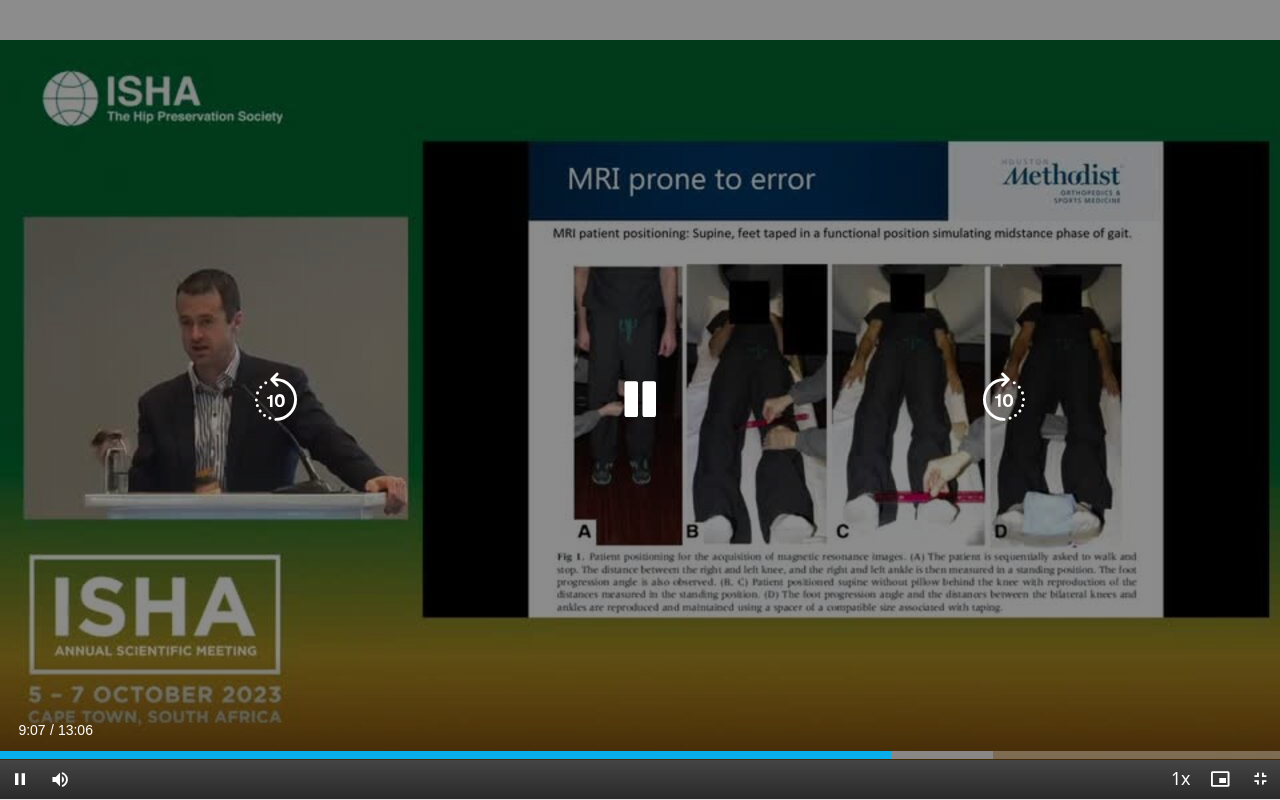 click at bounding box center [640, 400] 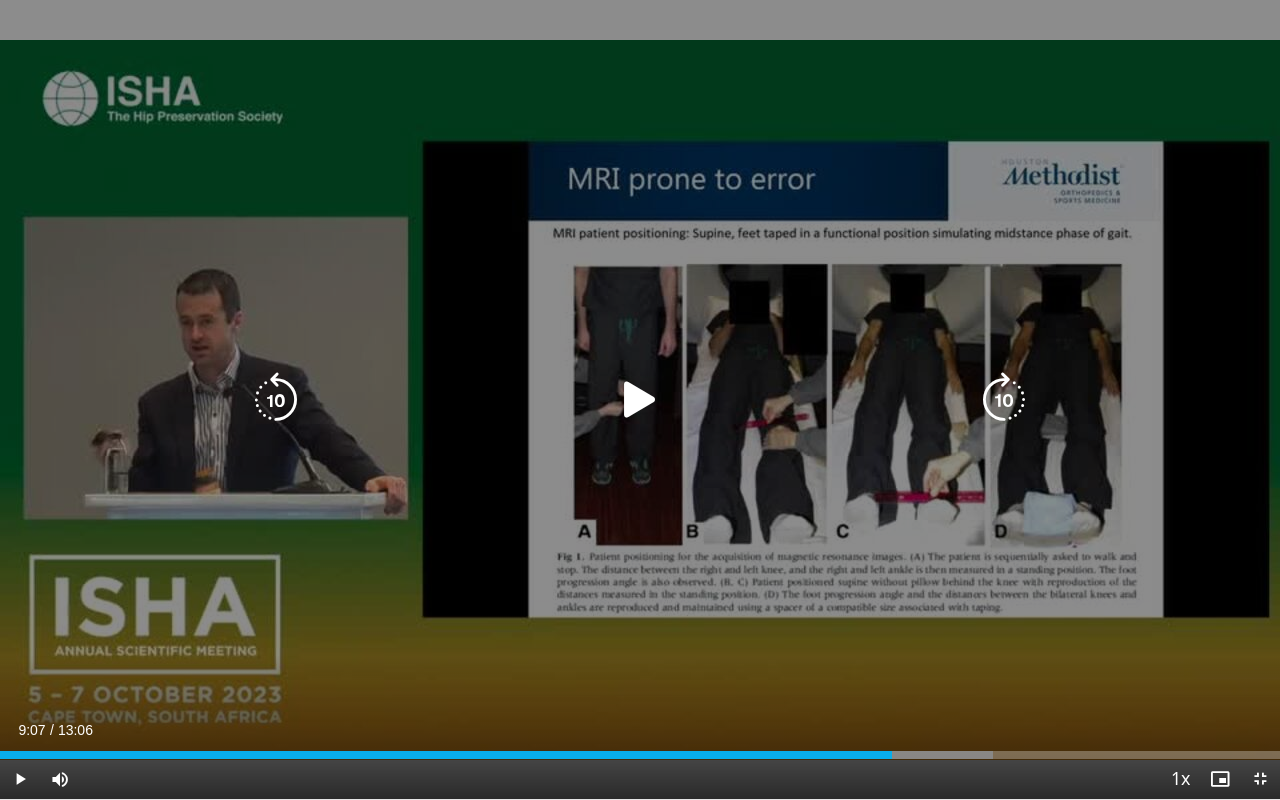 click at bounding box center [640, 400] 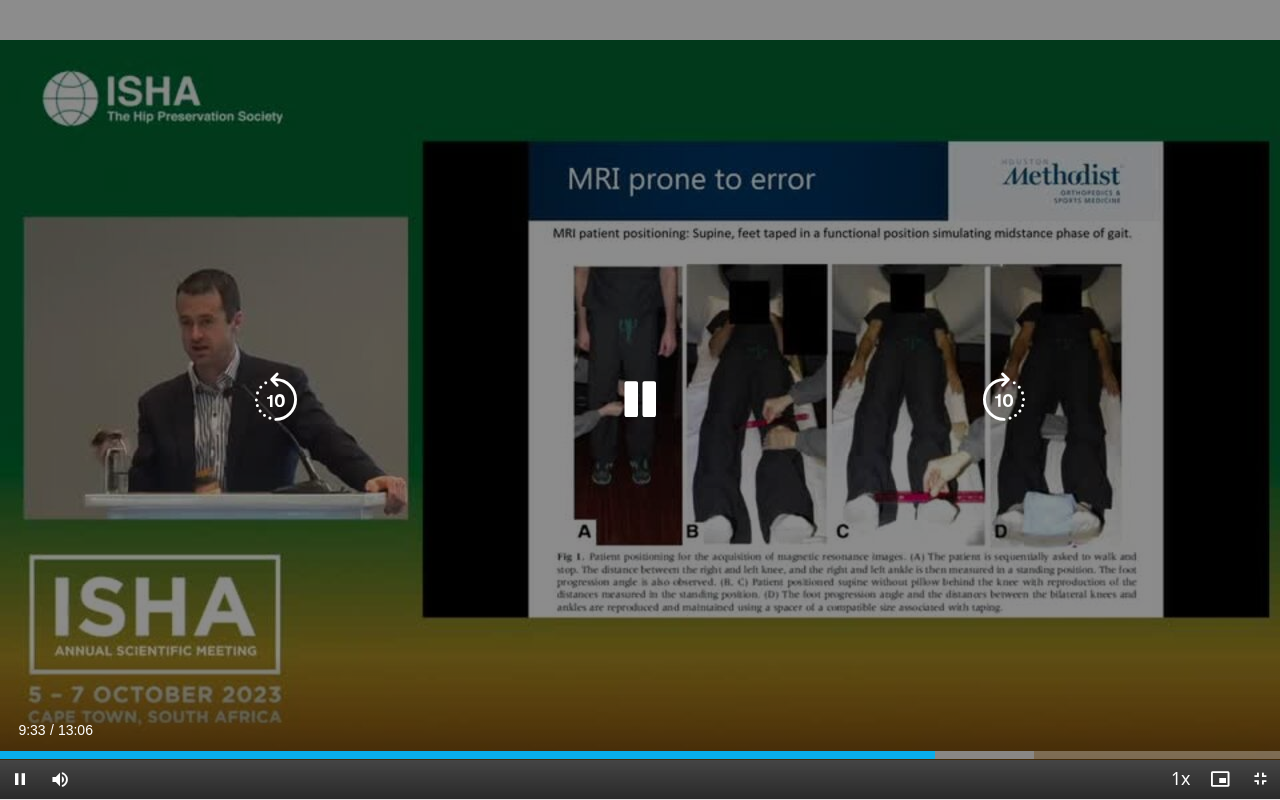 click at bounding box center [640, 400] 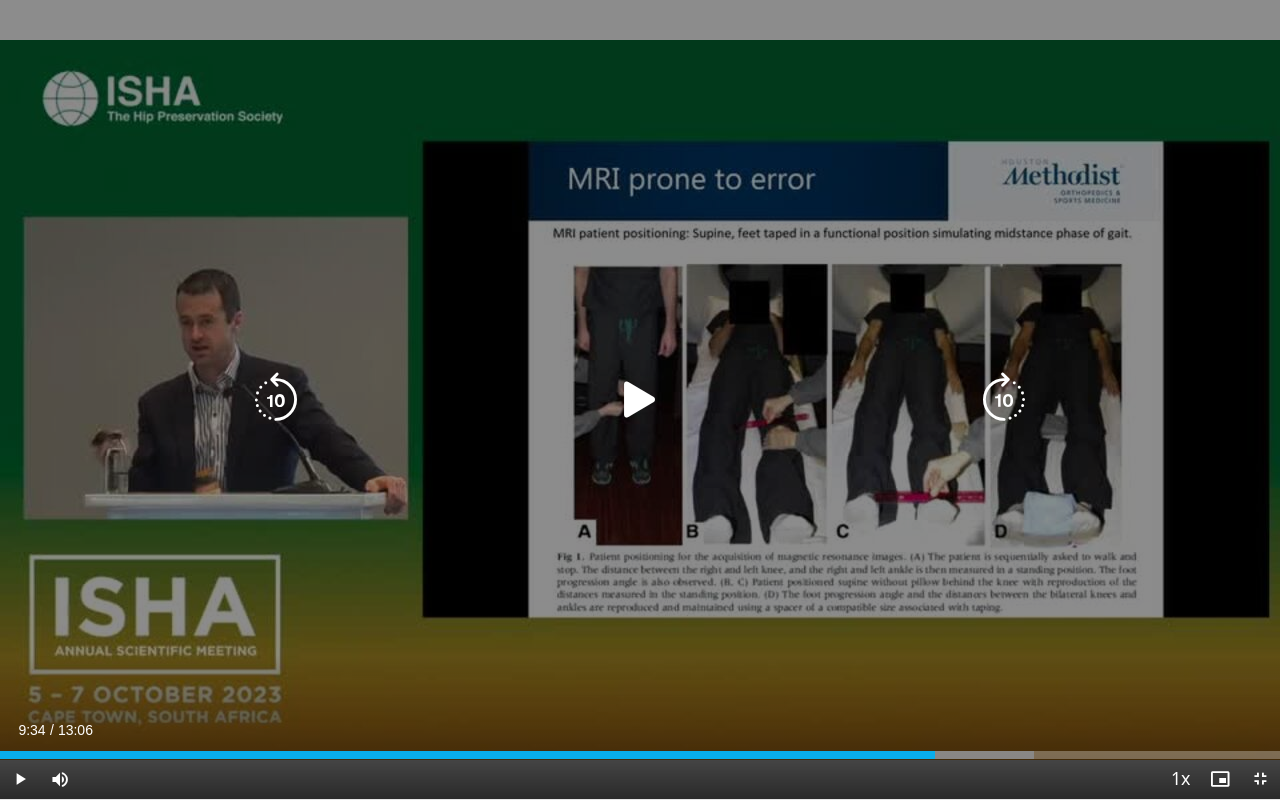 click at bounding box center (640, 400) 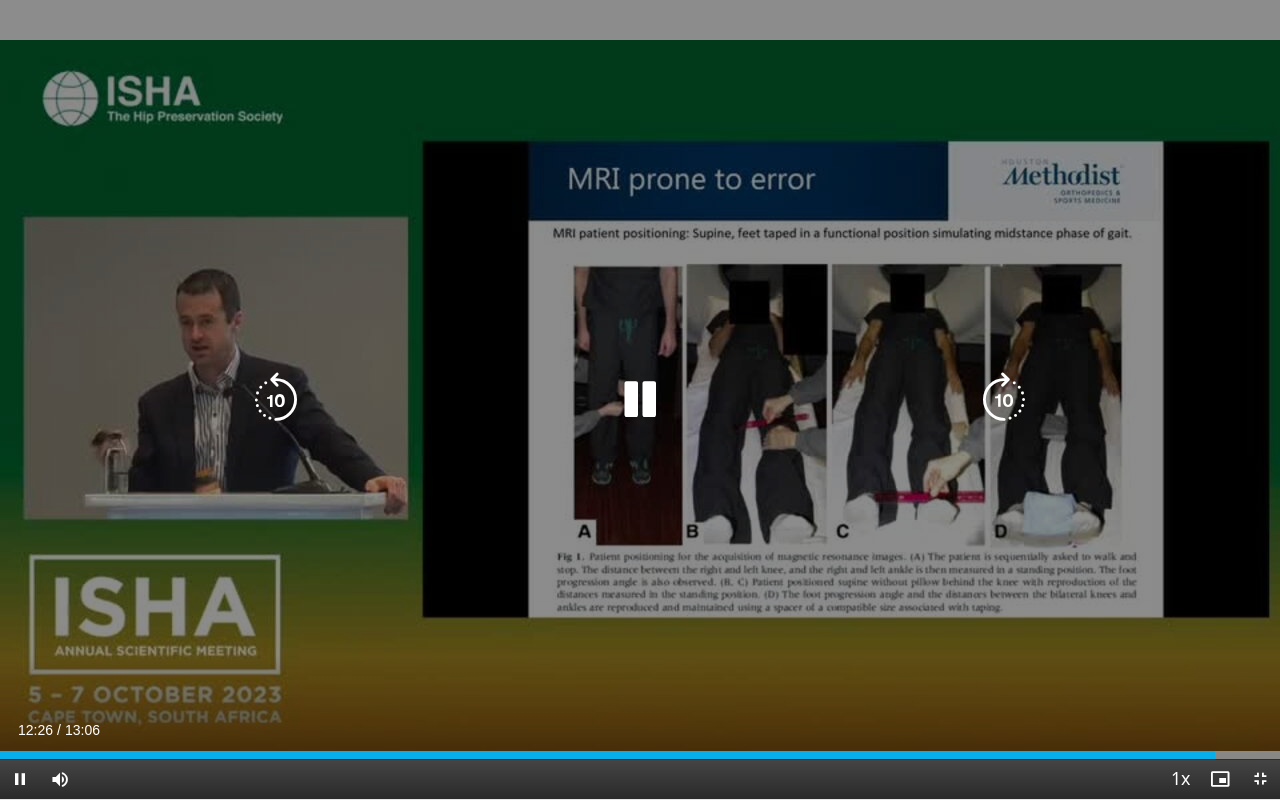click at bounding box center [640, 400] 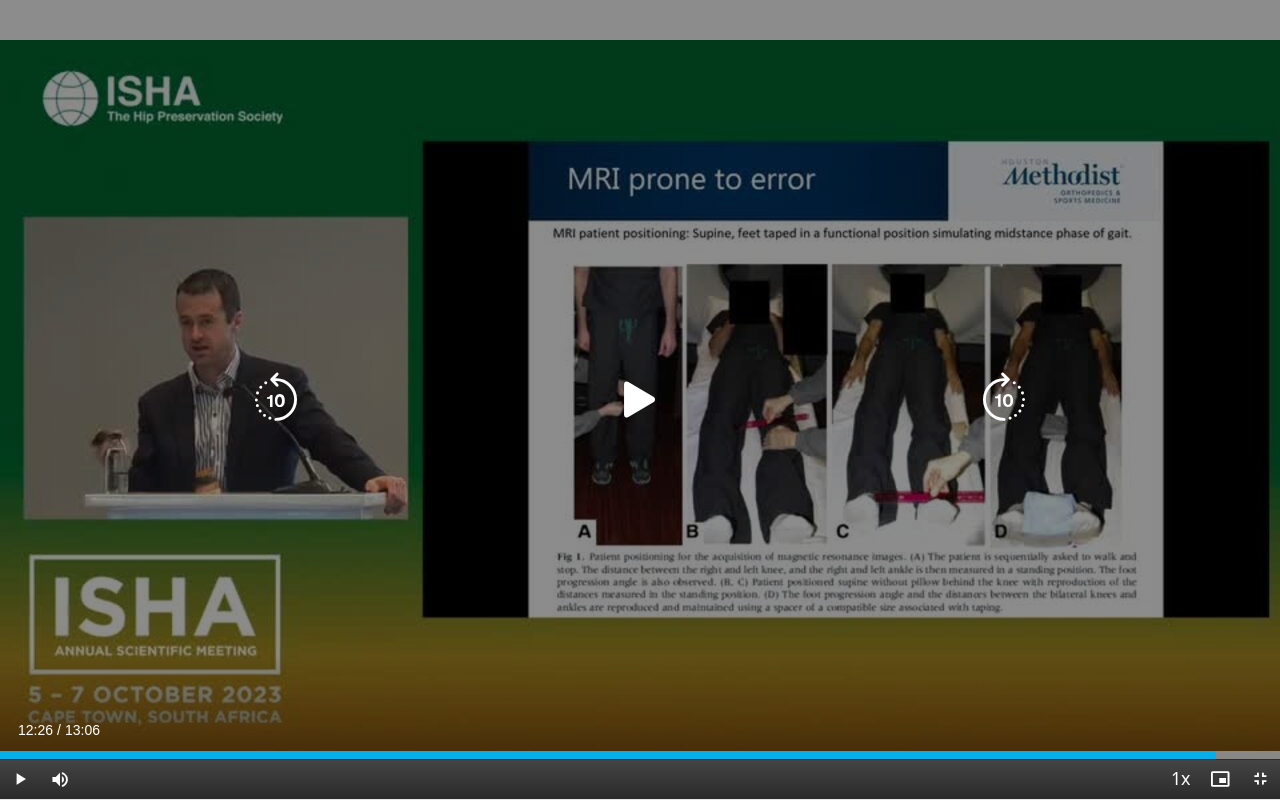 click on "10 seconds
Tap to unmute" at bounding box center [640, 399] 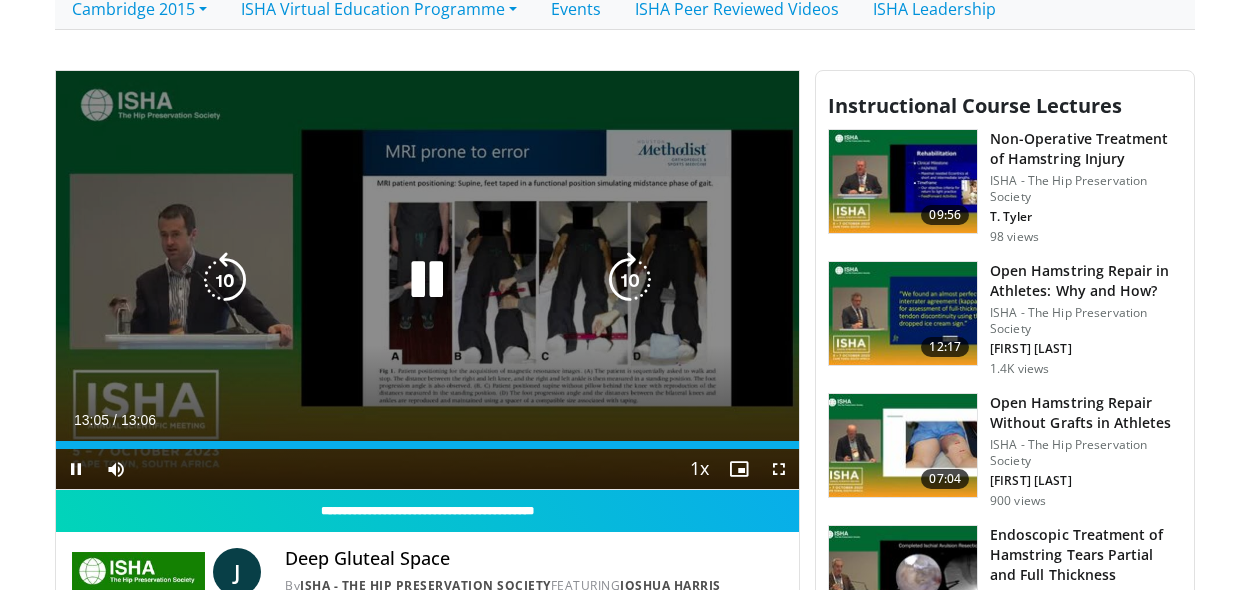 click on "10 seconds
Tap to unmute" at bounding box center [427, 280] 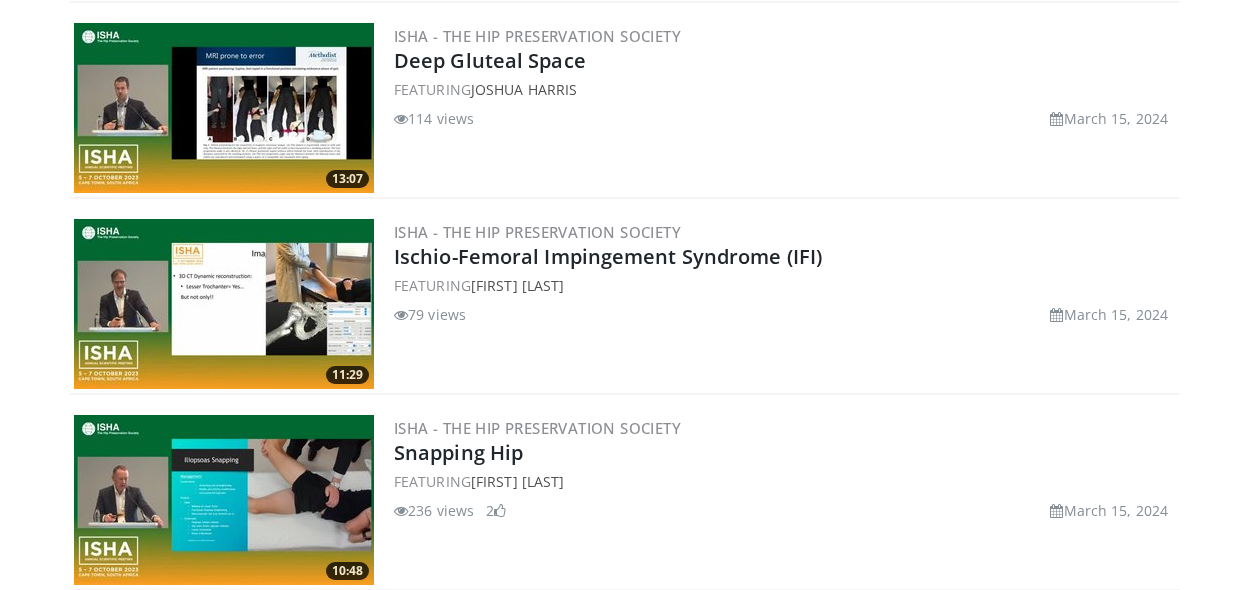 scroll, scrollTop: 4723, scrollLeft: 0, axis: vertical 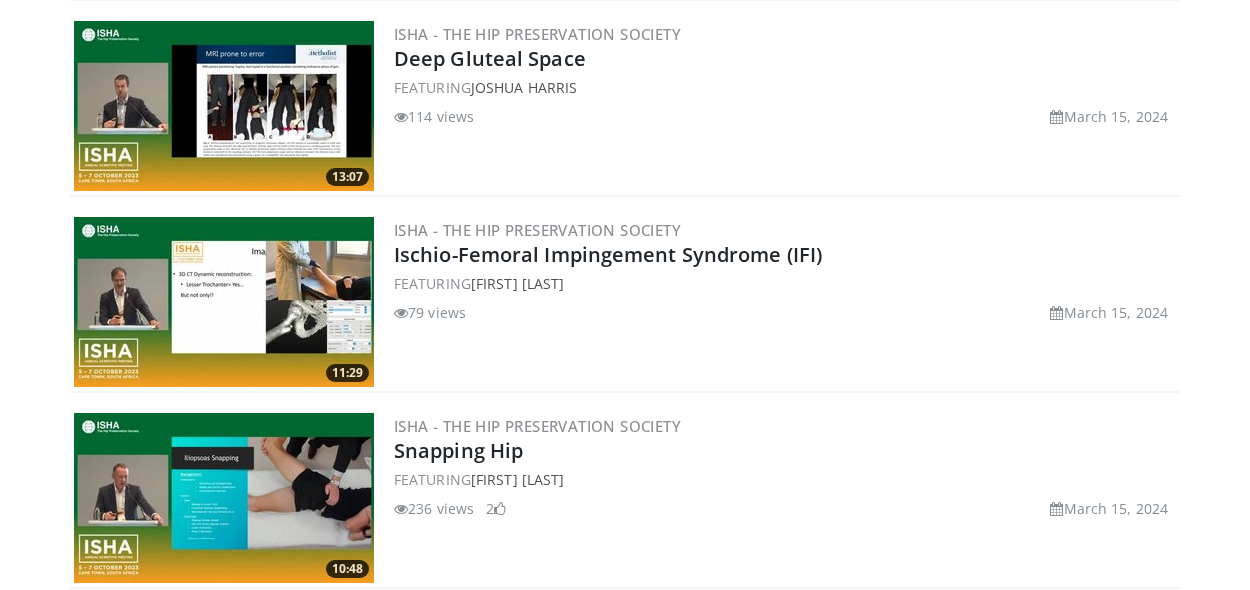click at bounding box center [224, 302] 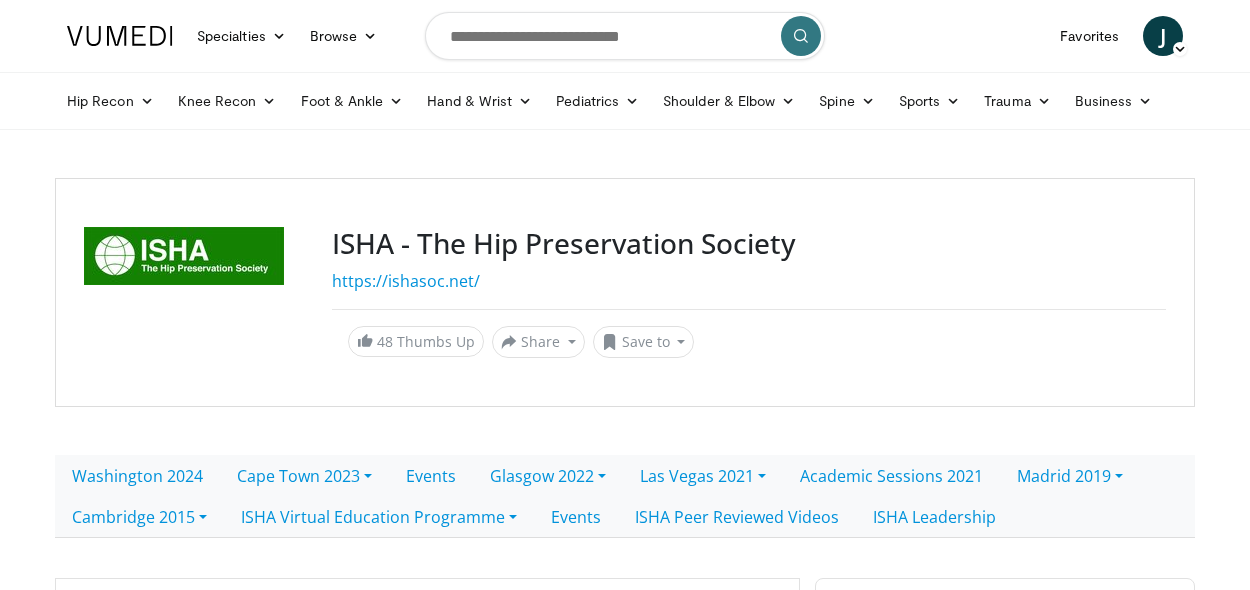 scroll, scrollTop: 0, scrollLeft: 0, axis: both 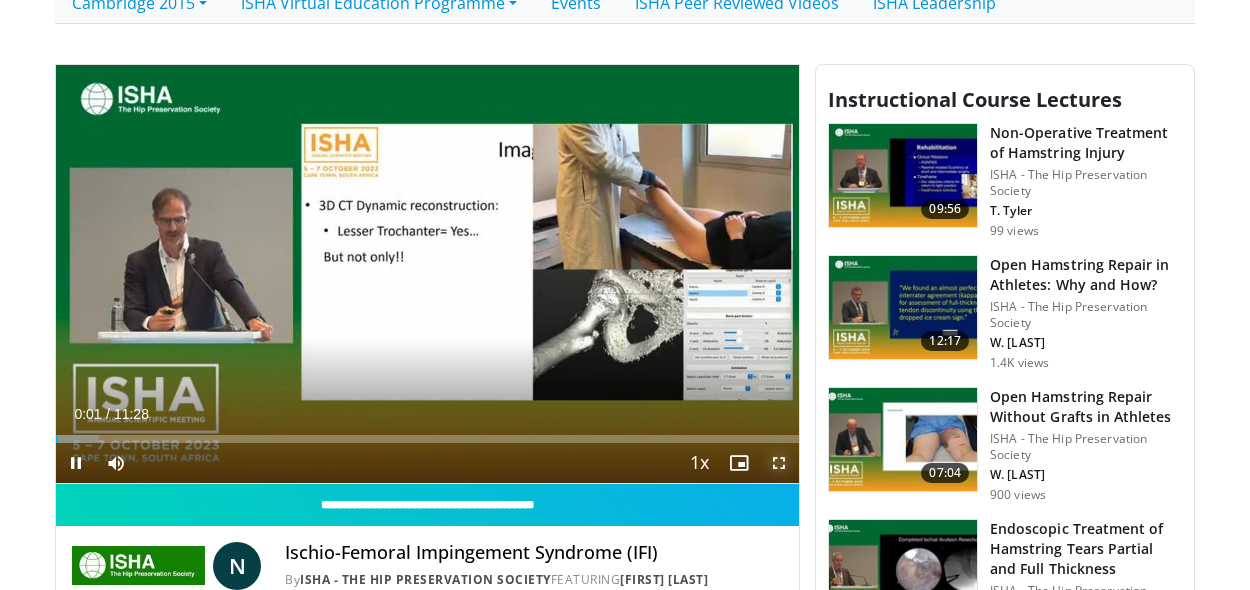 click at bounding box center [779, 463] 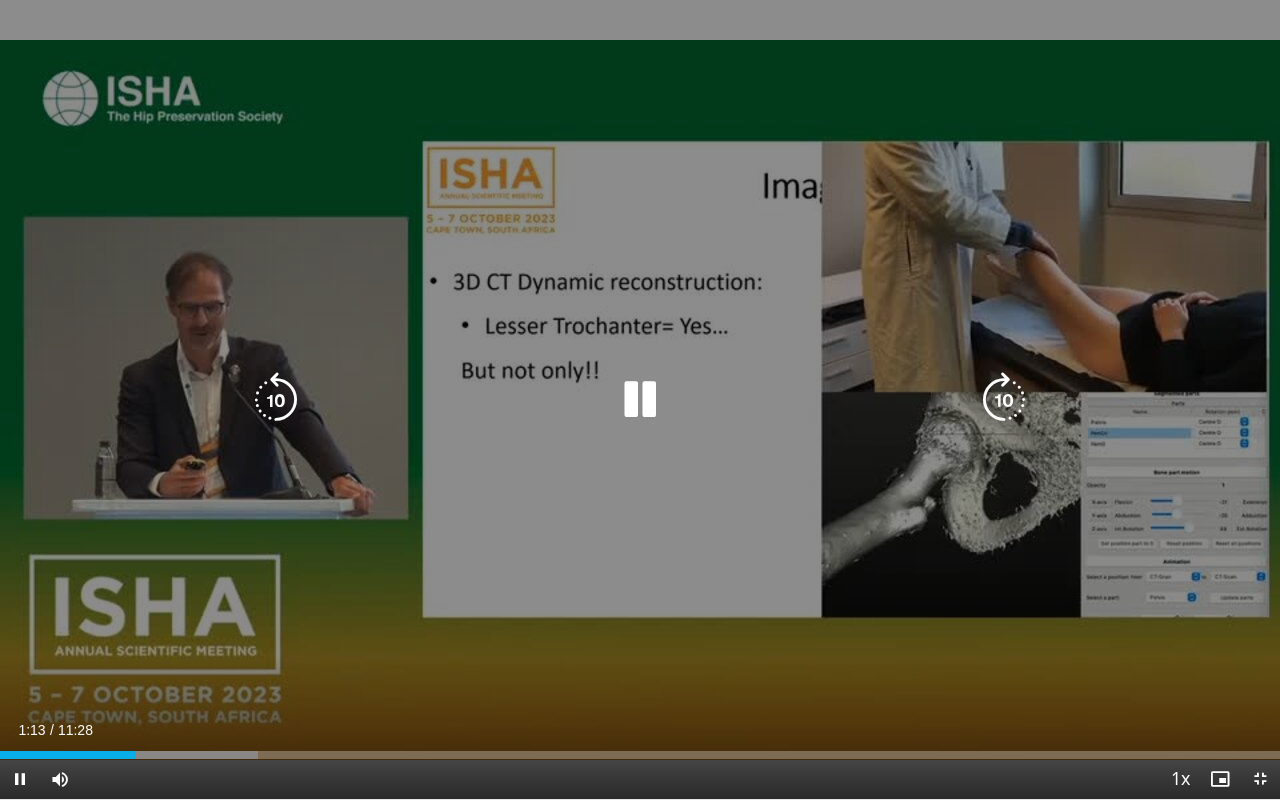 click at bounding box center (640, 400) 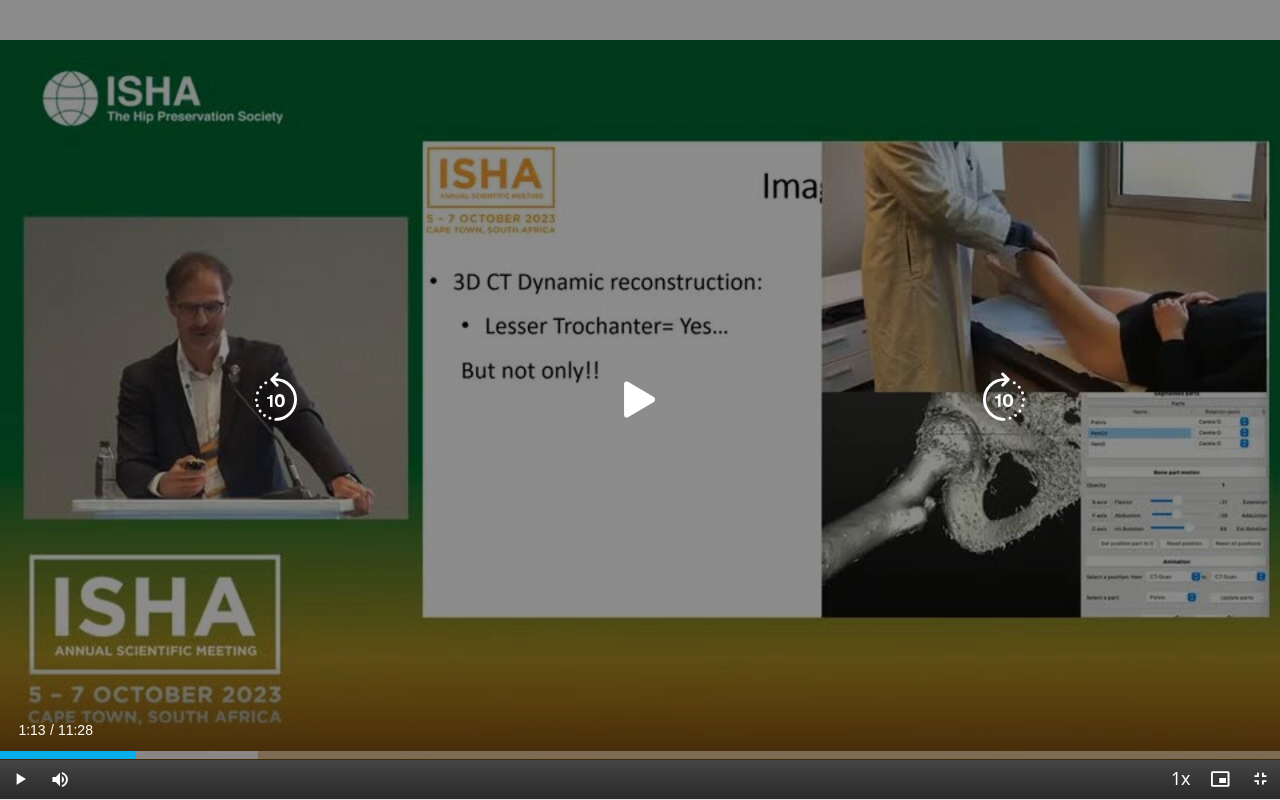 click at bounding box center (640, 400) 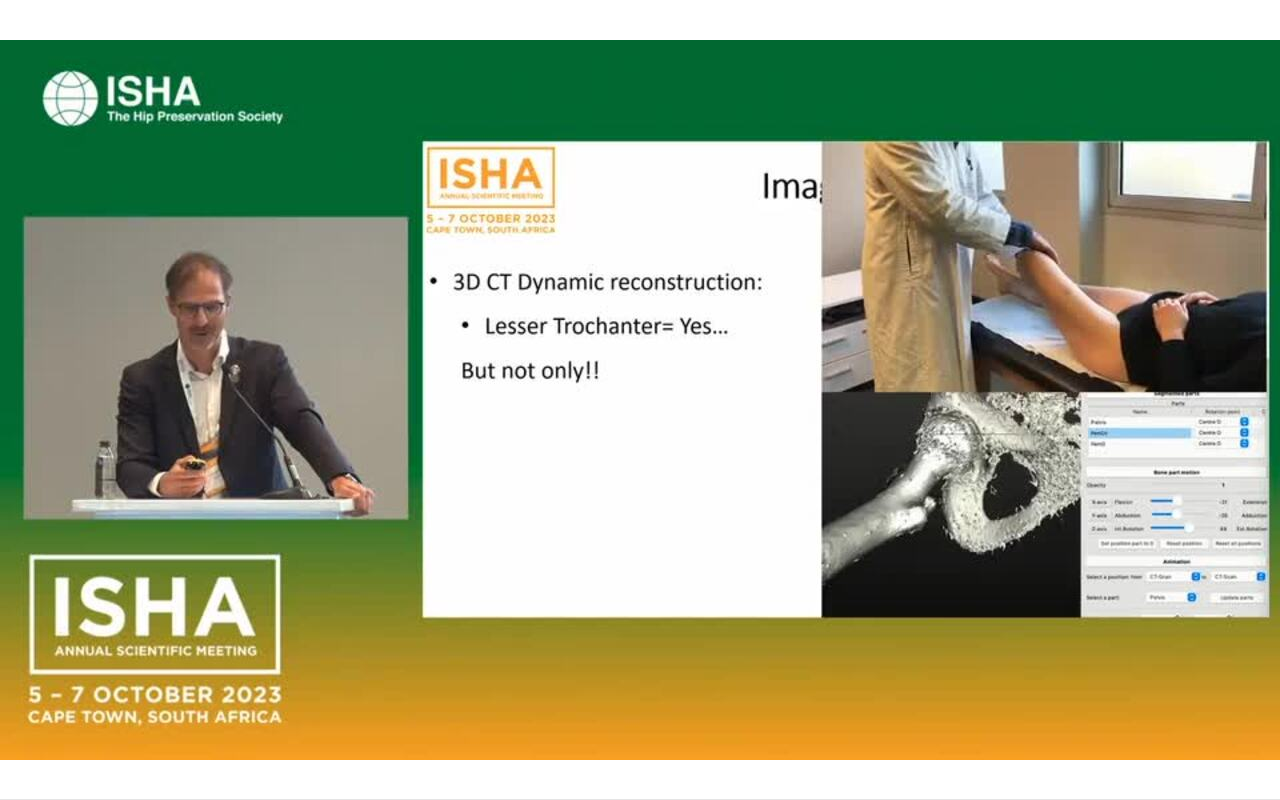 type 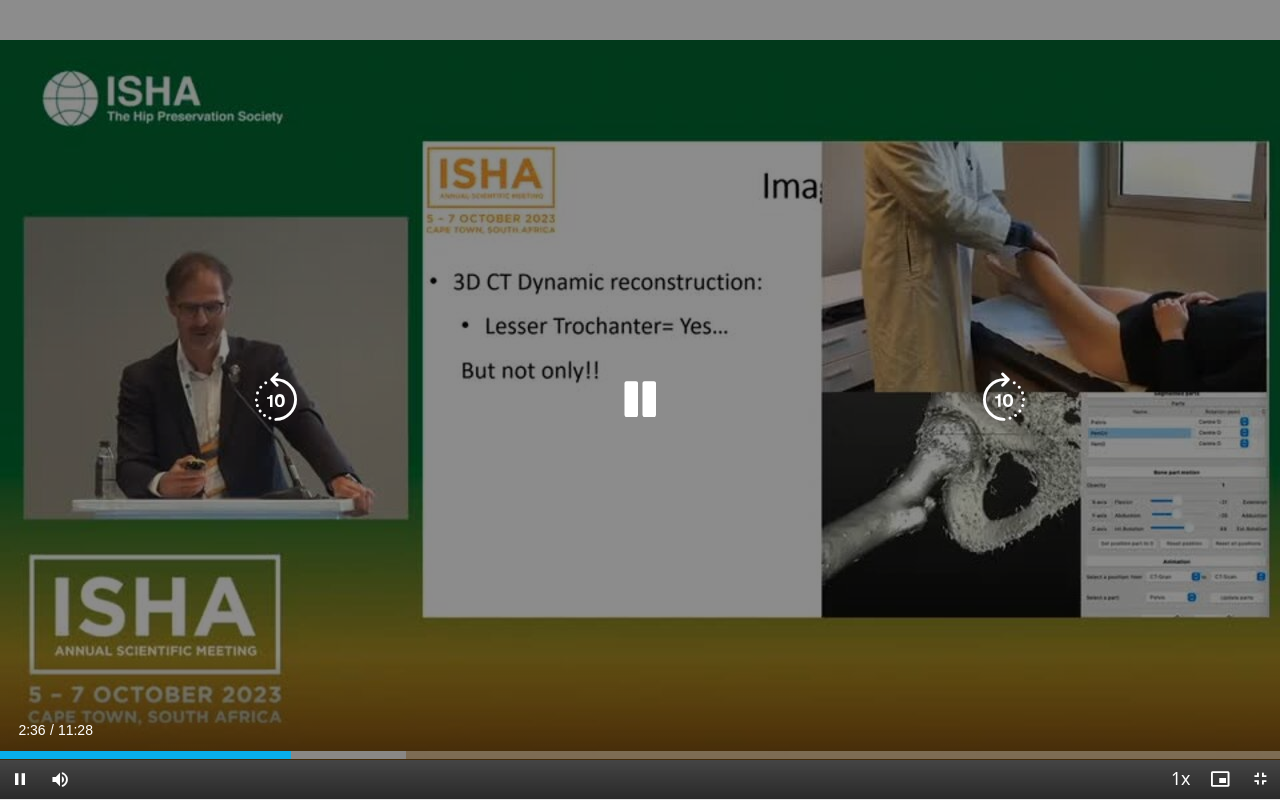 click at bounding box center (640, 400) 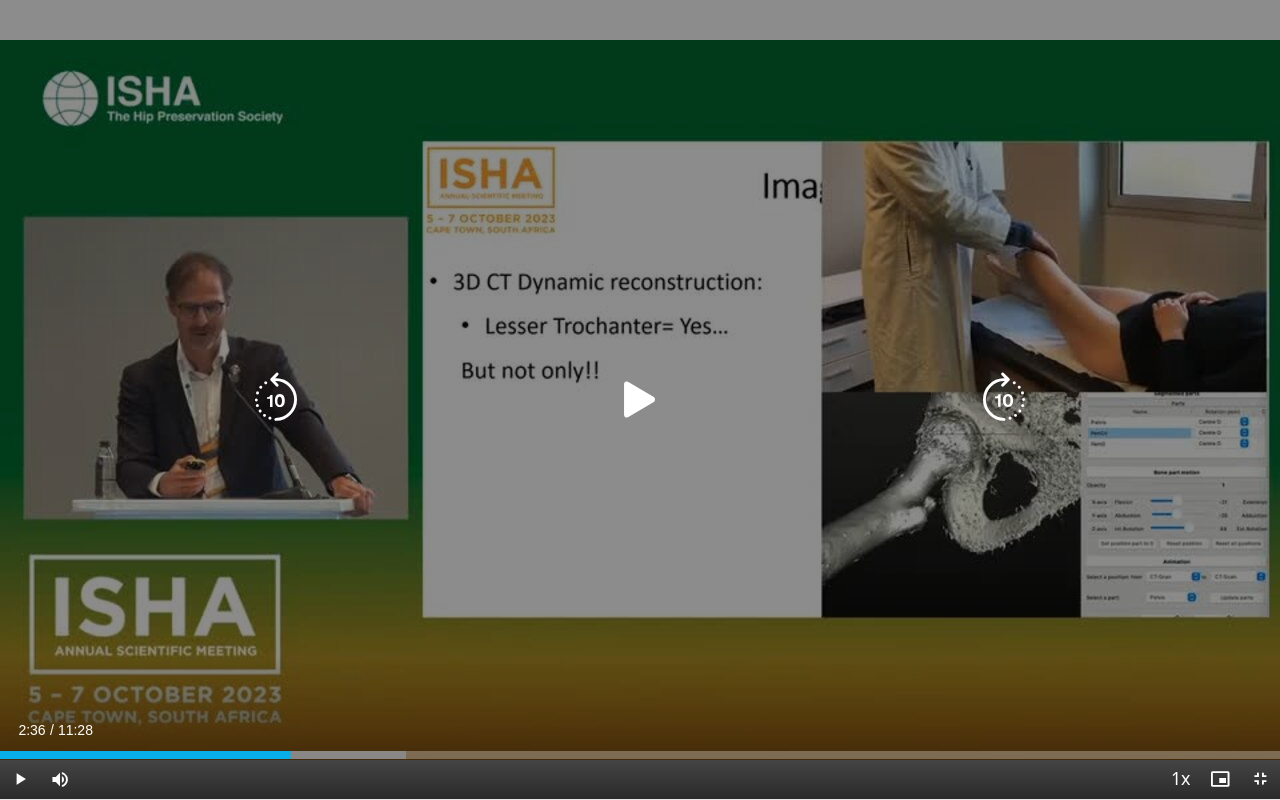 click on "20 seconds
Tap to unmute" at bounding box center (640, 399) 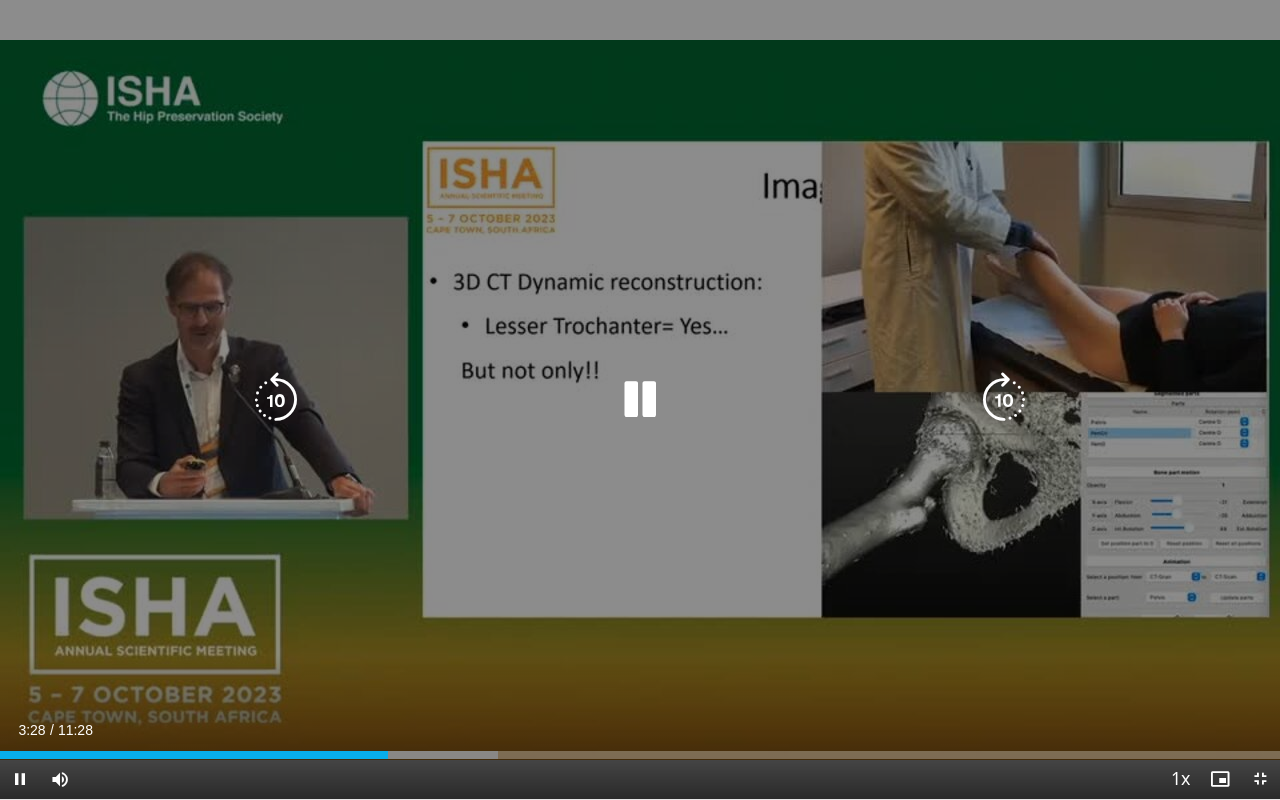 click at bounding box center (640, 400) 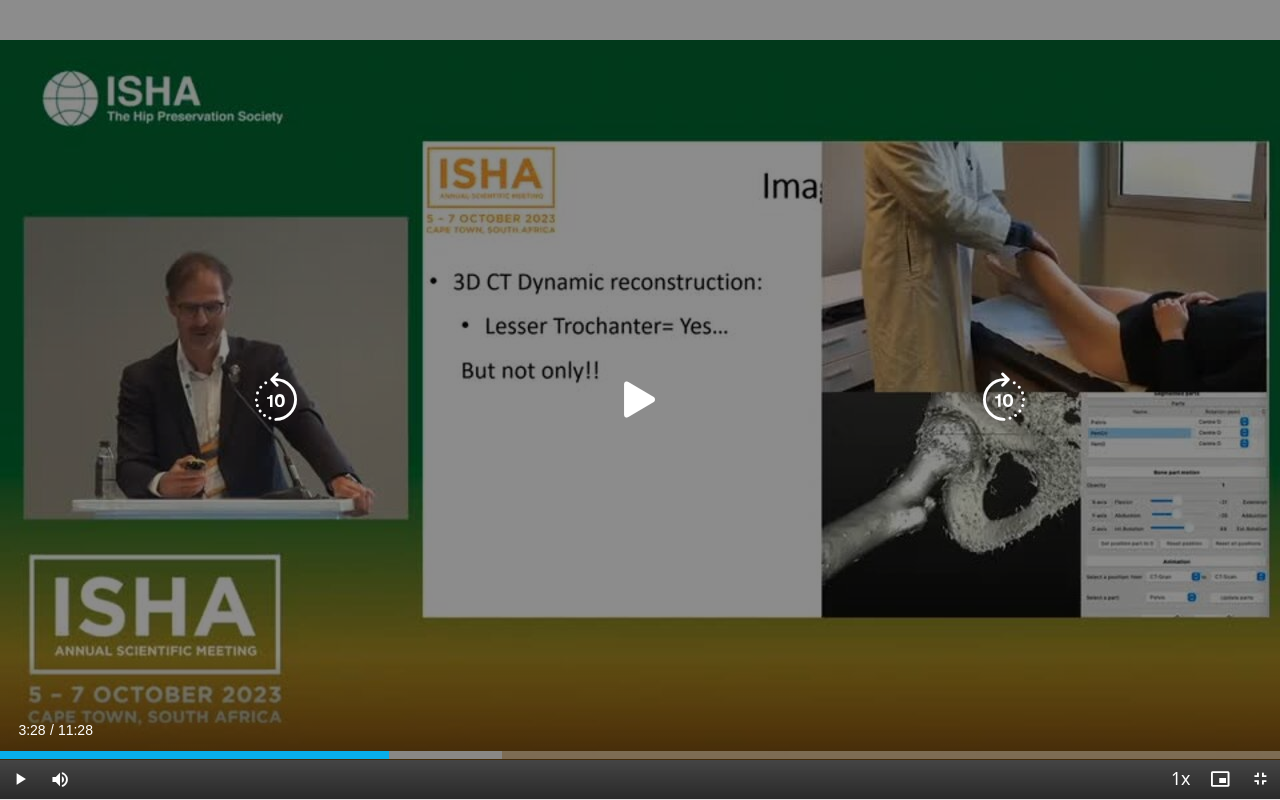 click at bounding box center (640, 400) 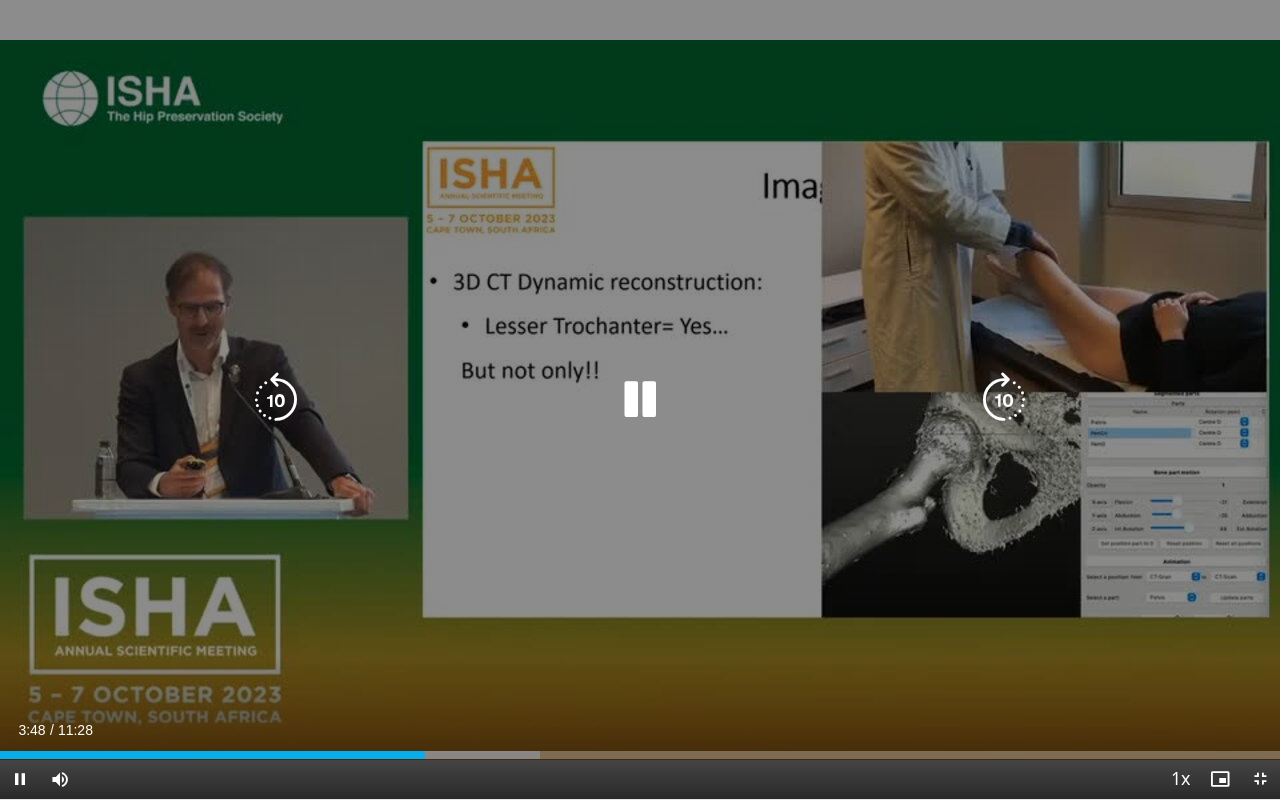 click at bounding box center (640, 400) 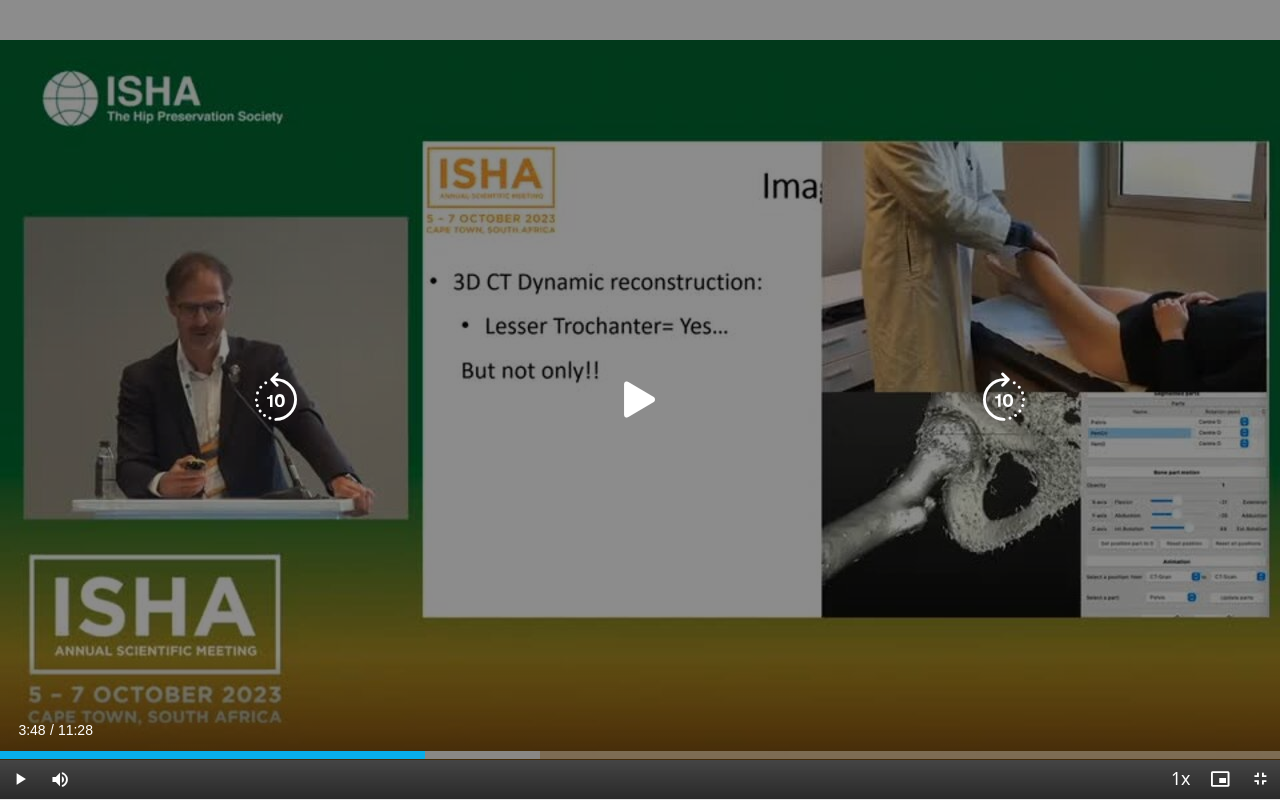 click at bounding box center (640, 400) 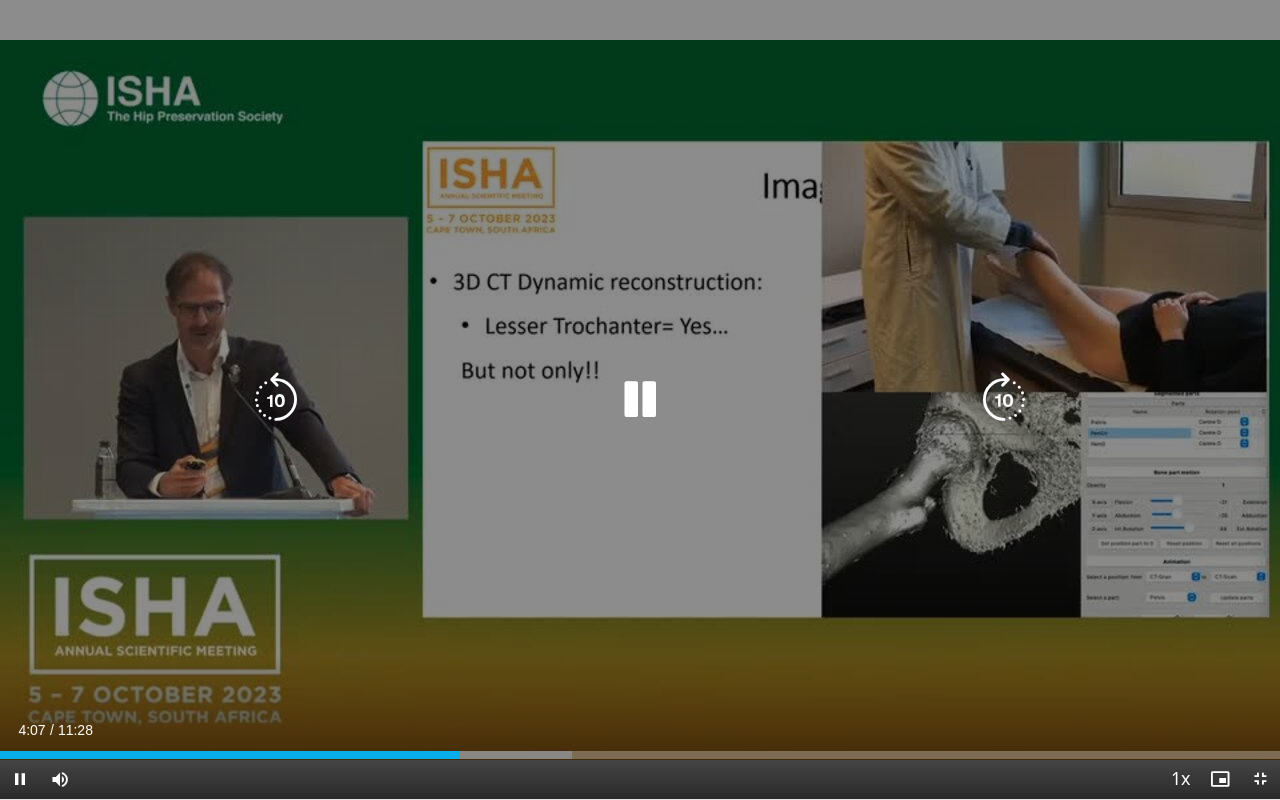 click at bounding box center (640, 400) 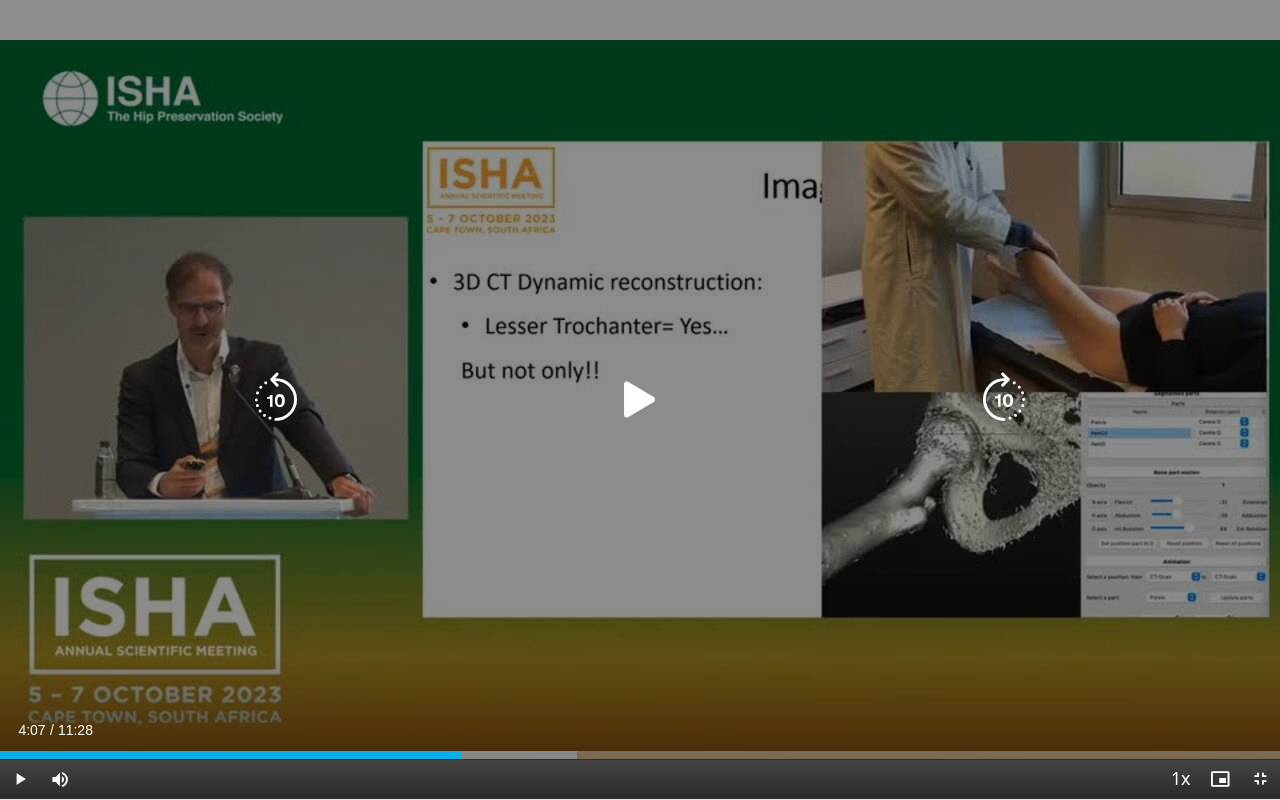click on "10 seconds
Tap to unmute" at bounding box center (640, 399) 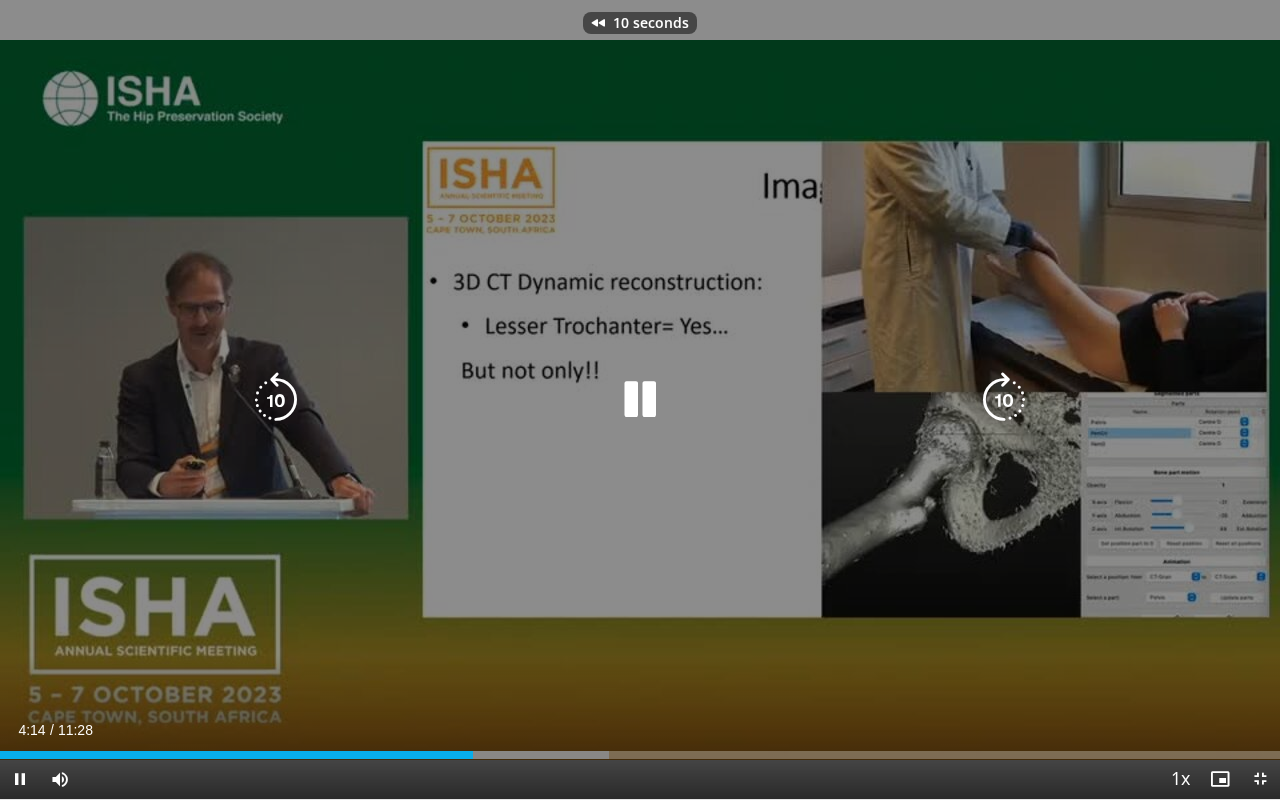 click at bounding box center (640, 400) 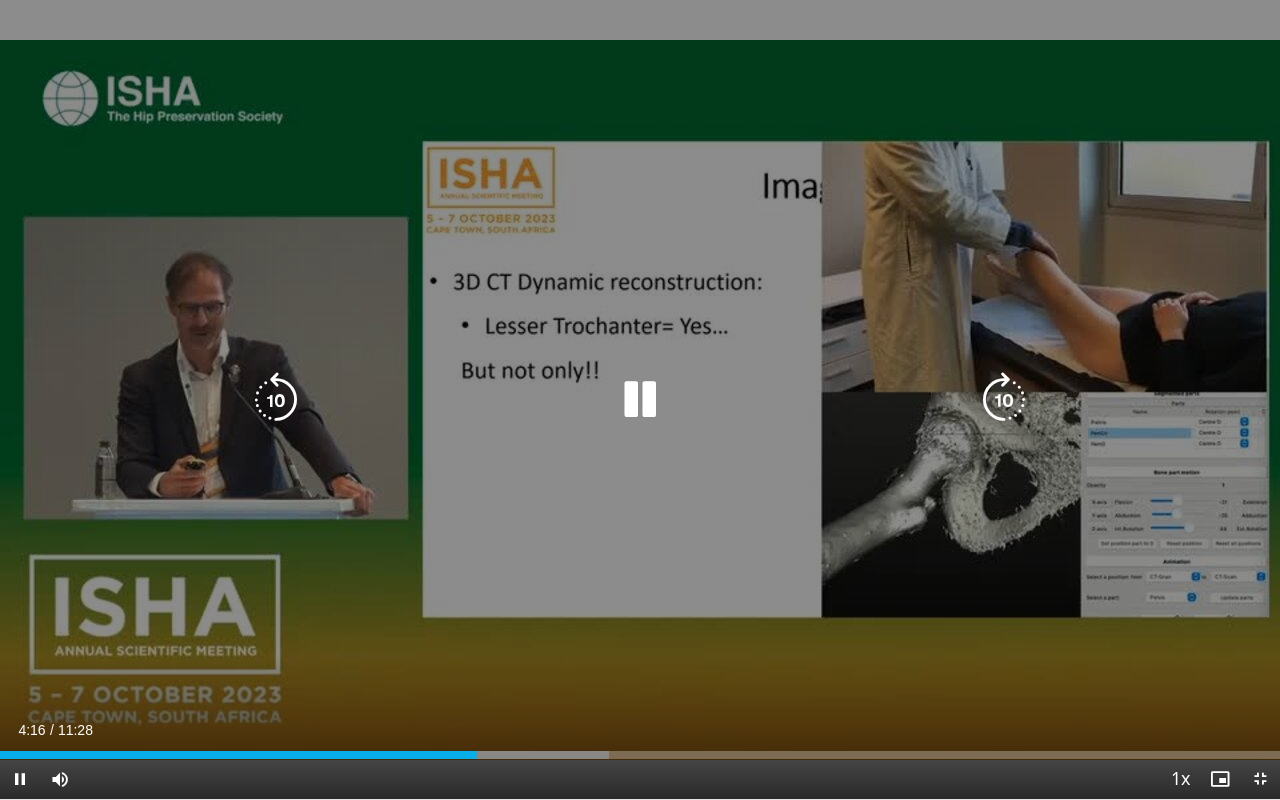 click at bounding box center (640, 400) 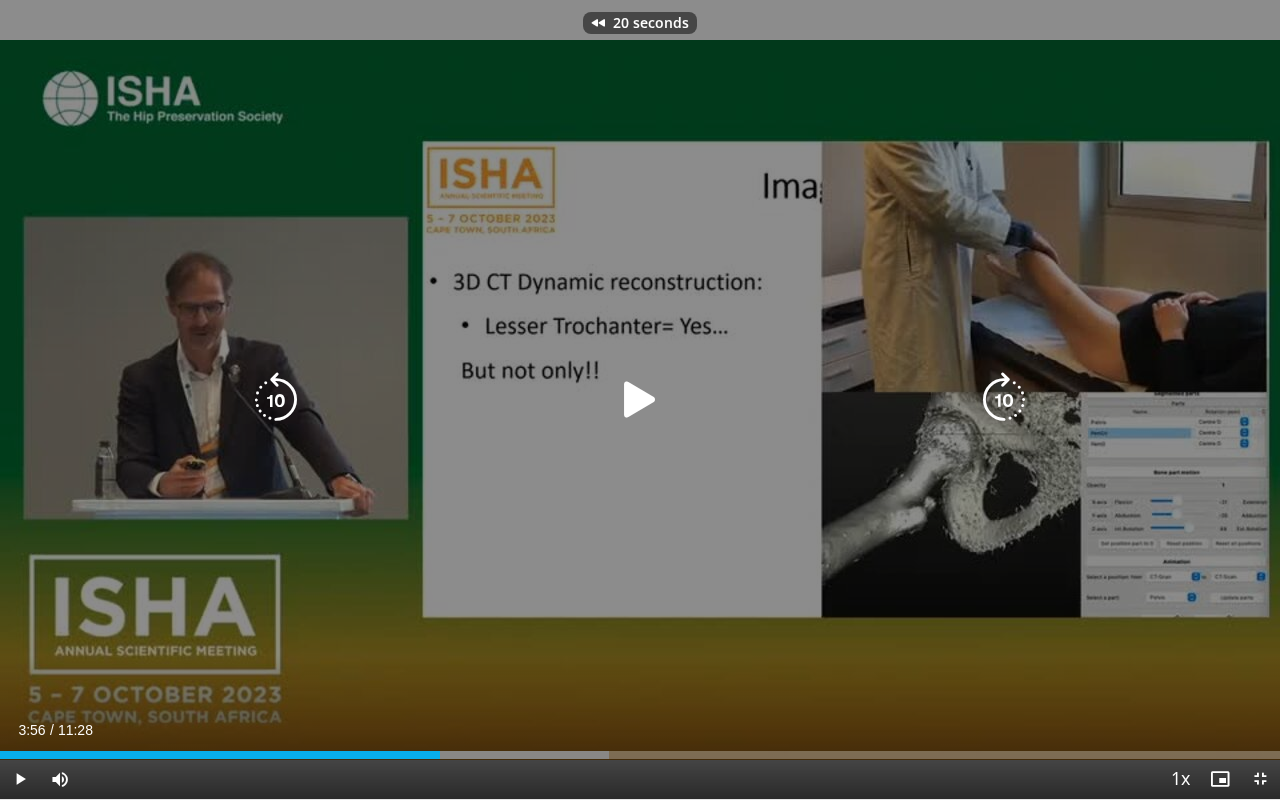 click on "20 seconds
Tap to unmute" at bounding box center (640, 399) 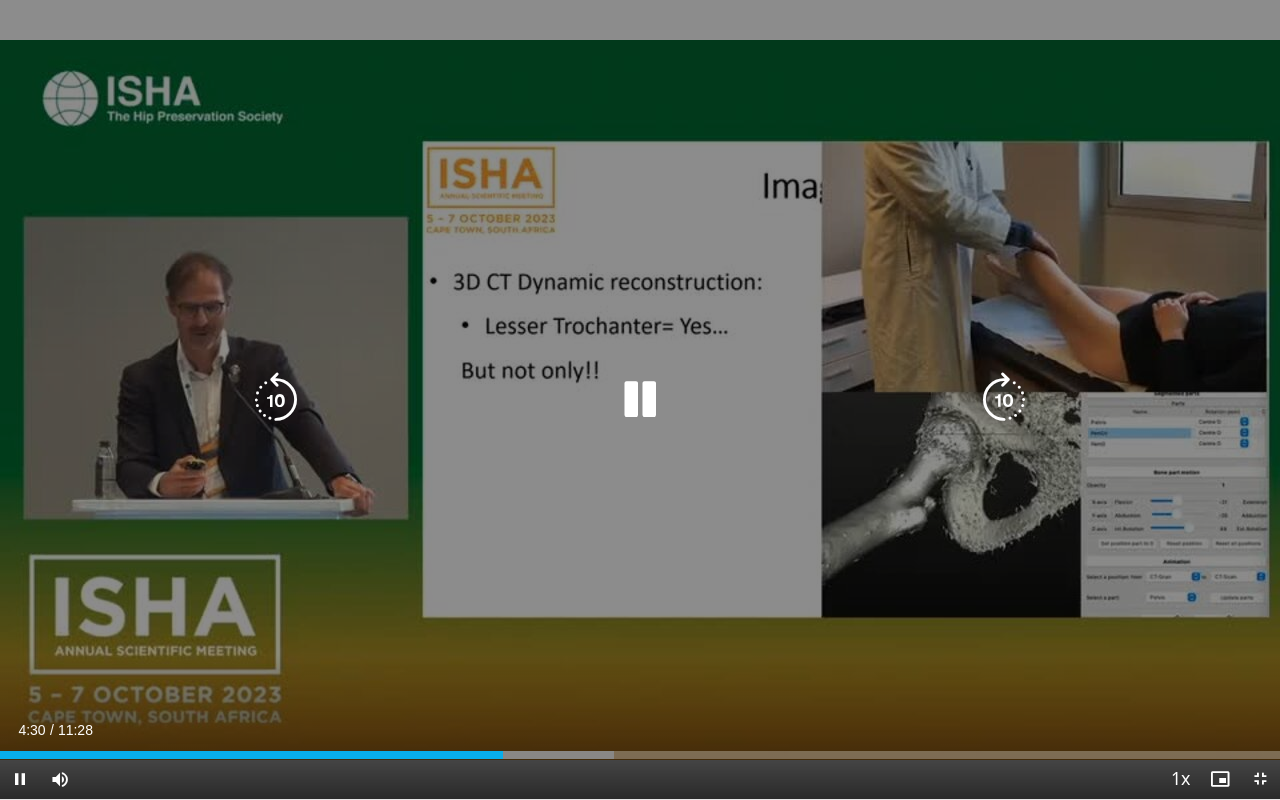 click at bounding box center [640, 400] 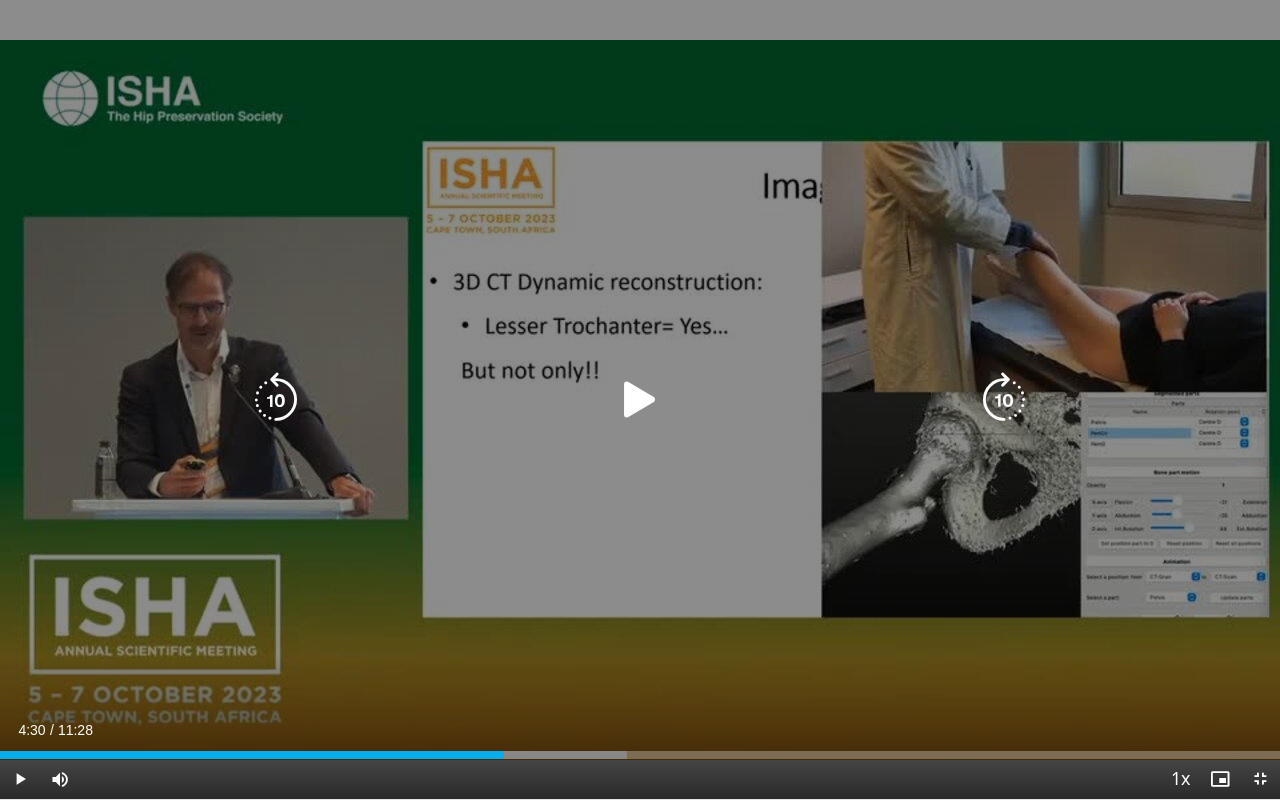 click on "20 seconds
Tap to unmute" at bounding box center (640, 399) 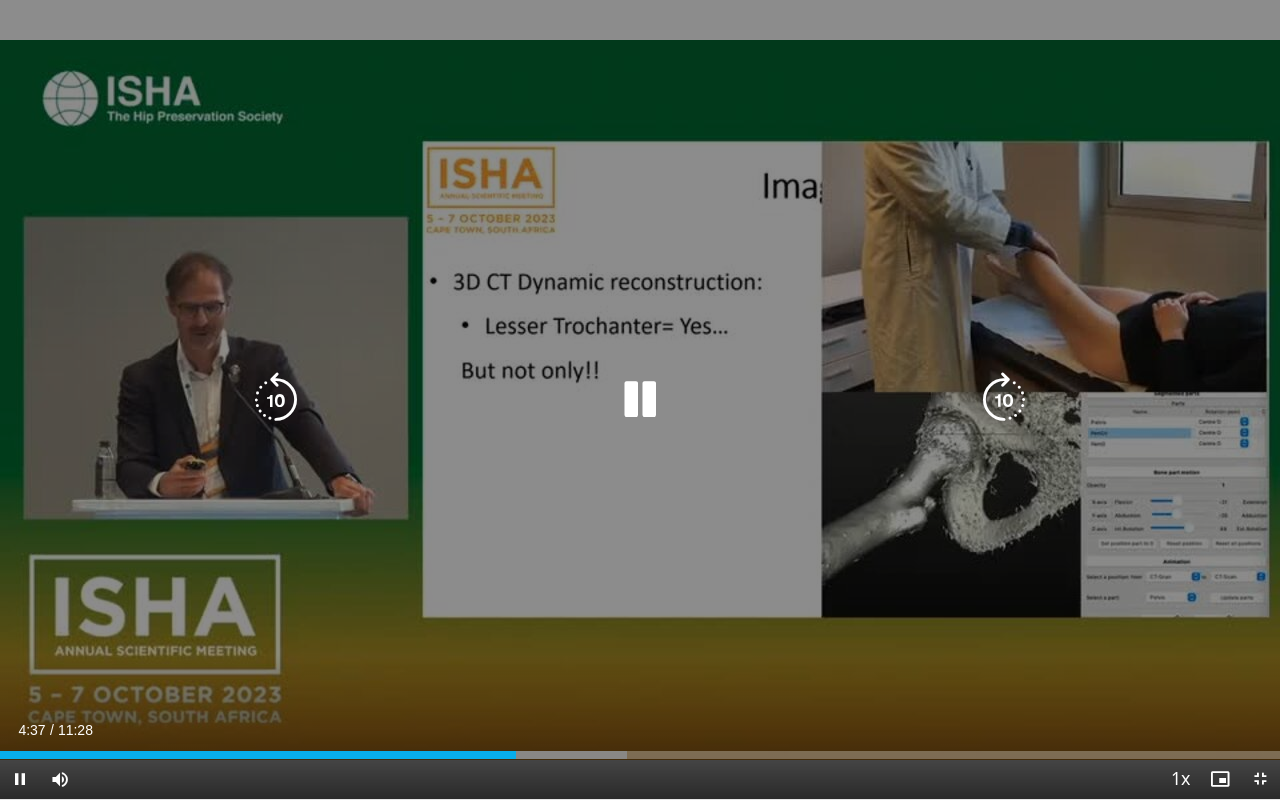 click on "20 seconds
Tap to unmute" at bounding box center (640, 399) 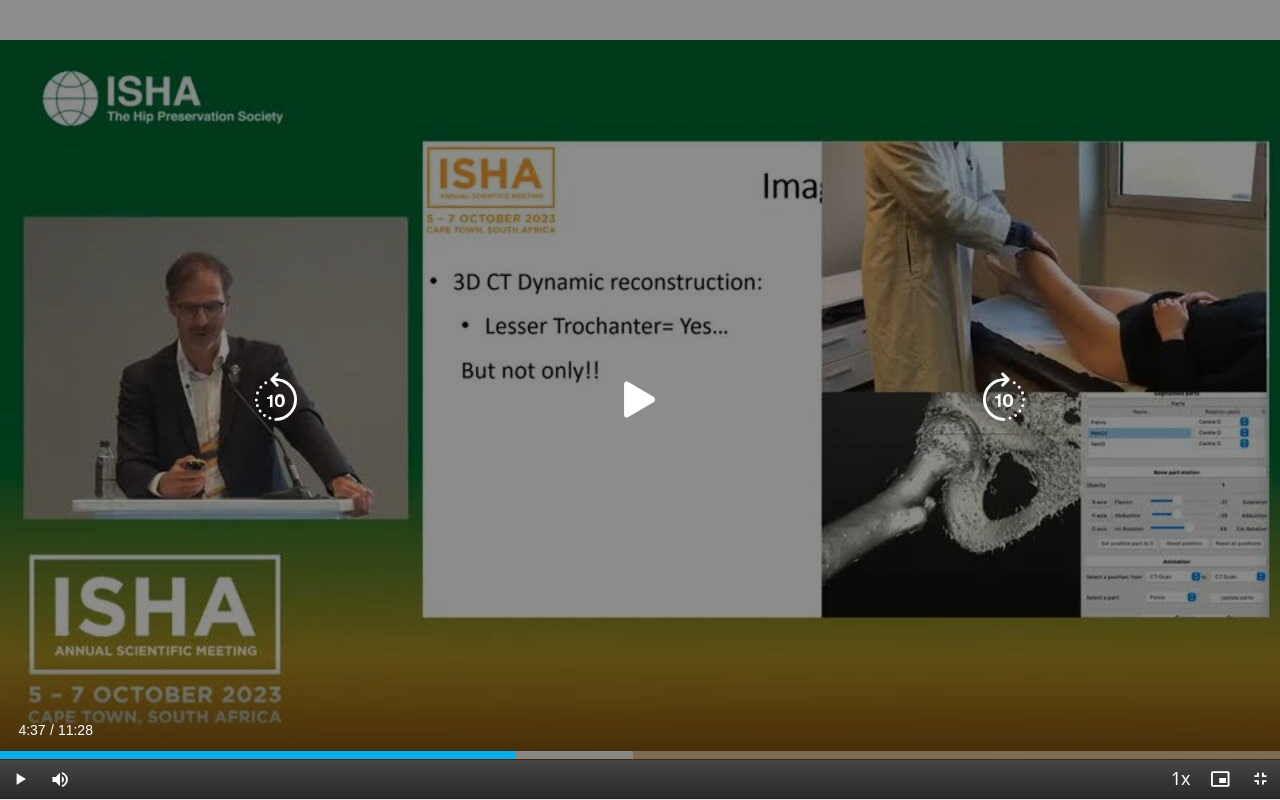 click on "20 seconds
Tap to unmute" at bounding box center [640, 399] 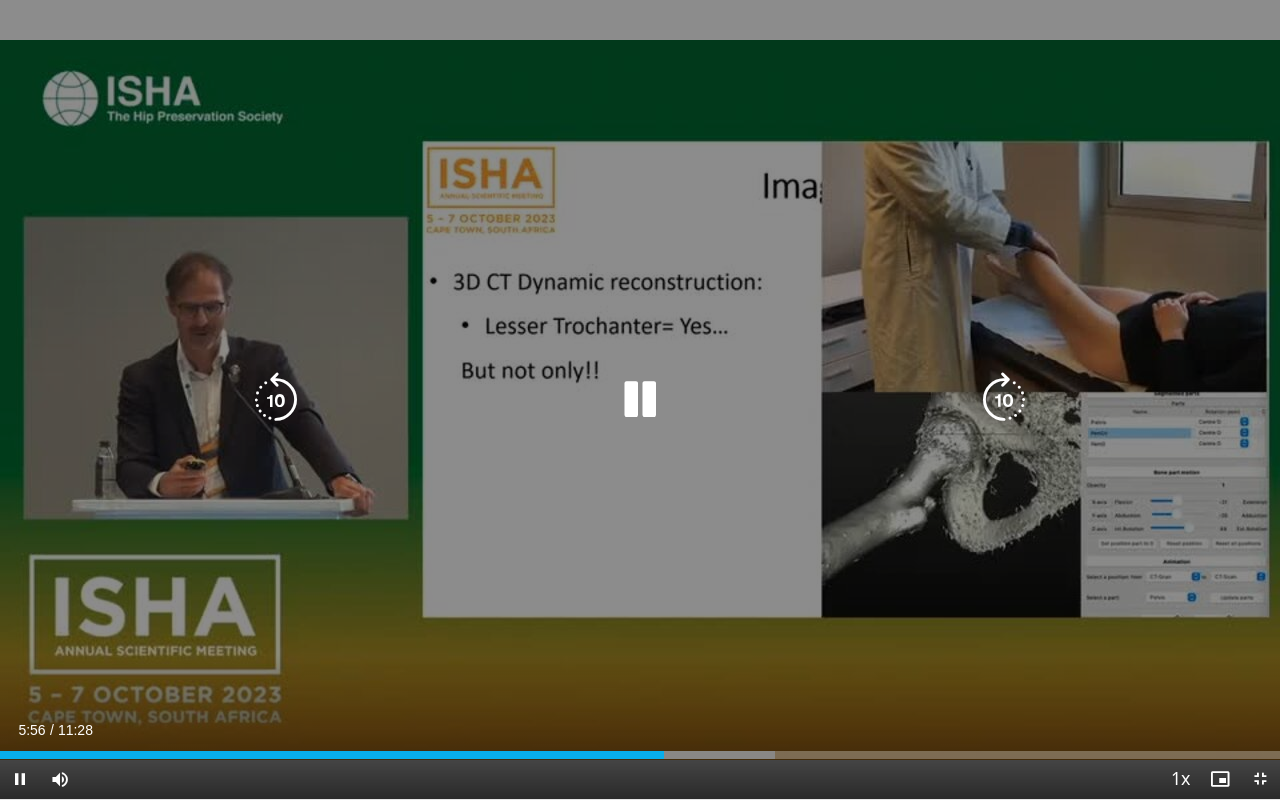 click at bounding box center [640, 400] 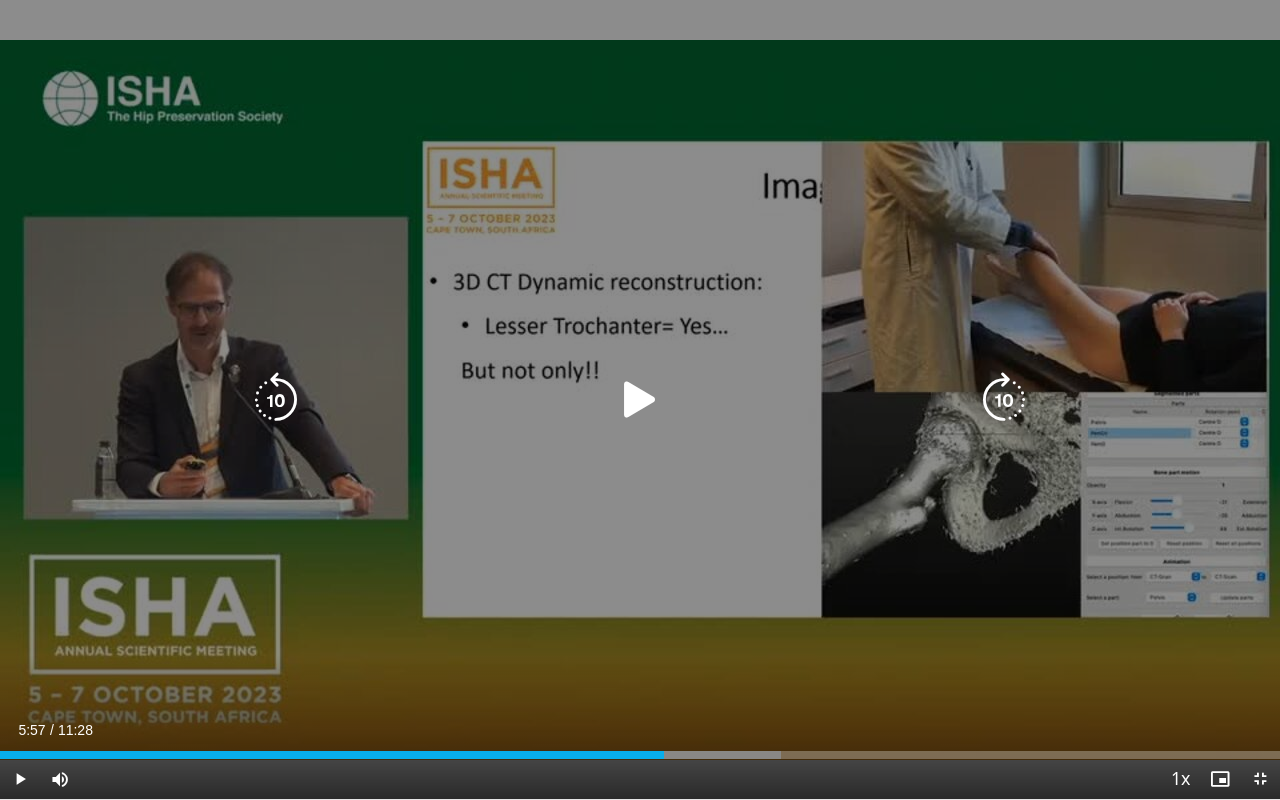 click at bounding box center [640, 400] 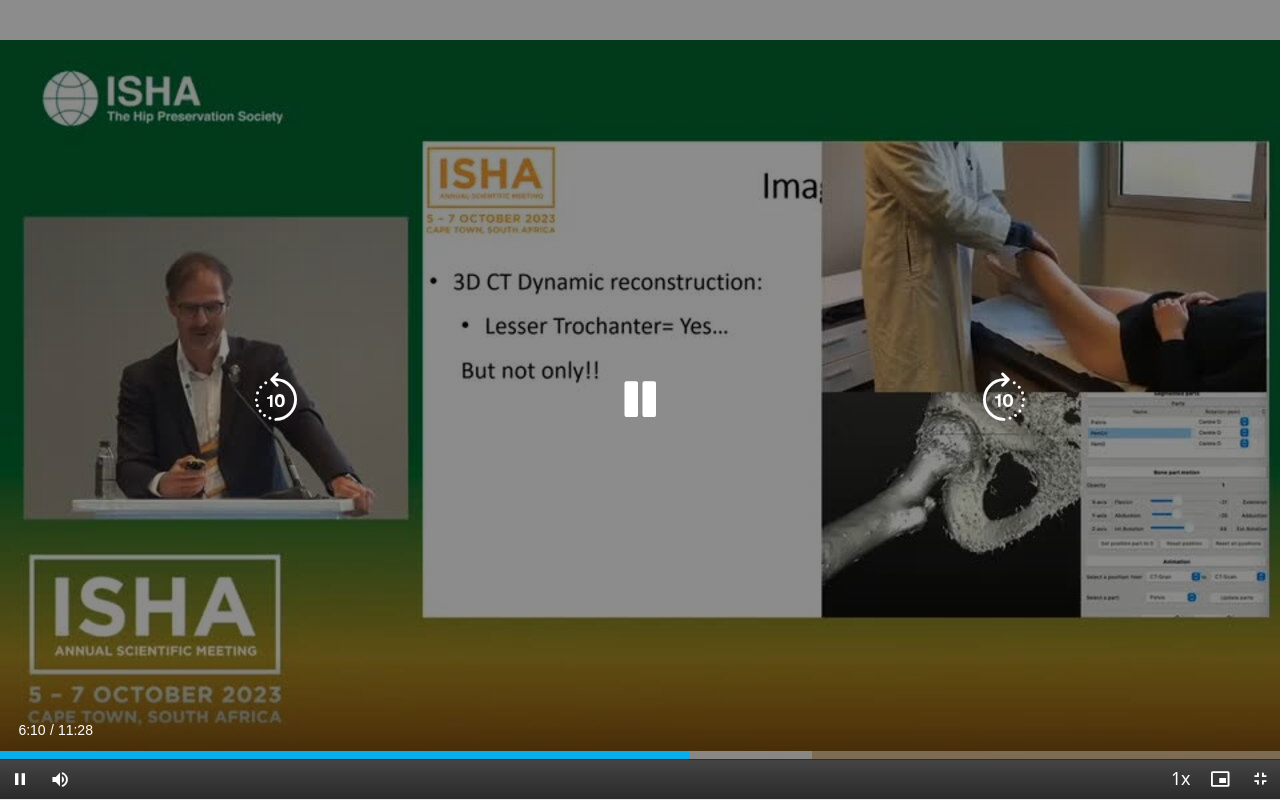 click at bounding box center [640, 400] 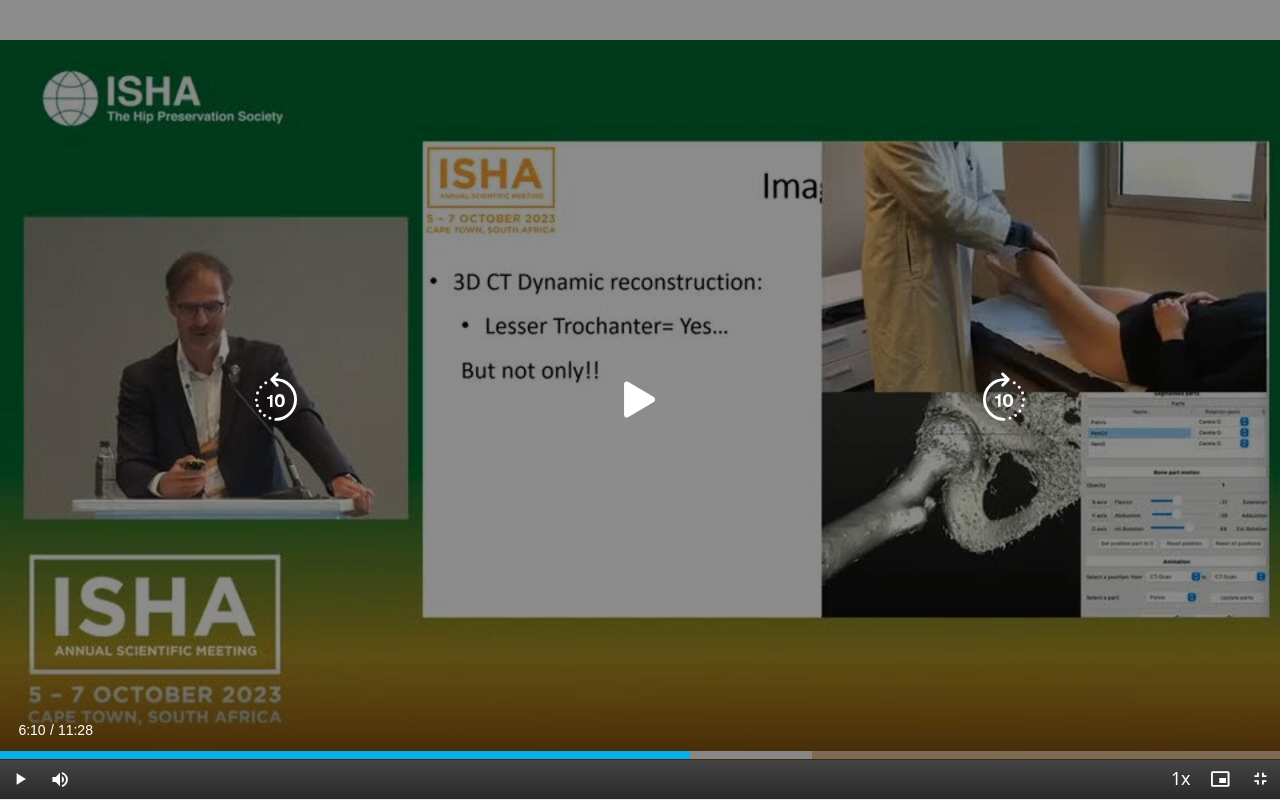 click at bounding box center [640, 400] 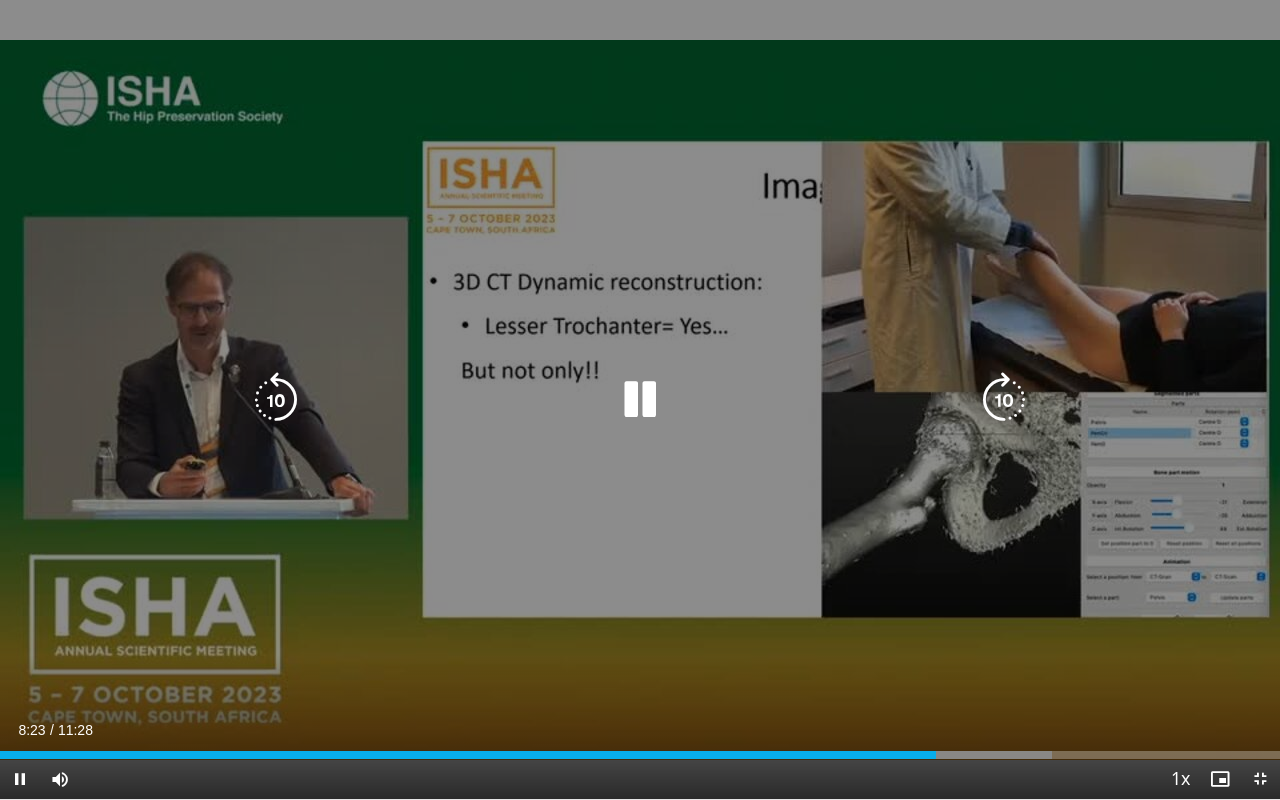 click at bounding box center [640, 400] 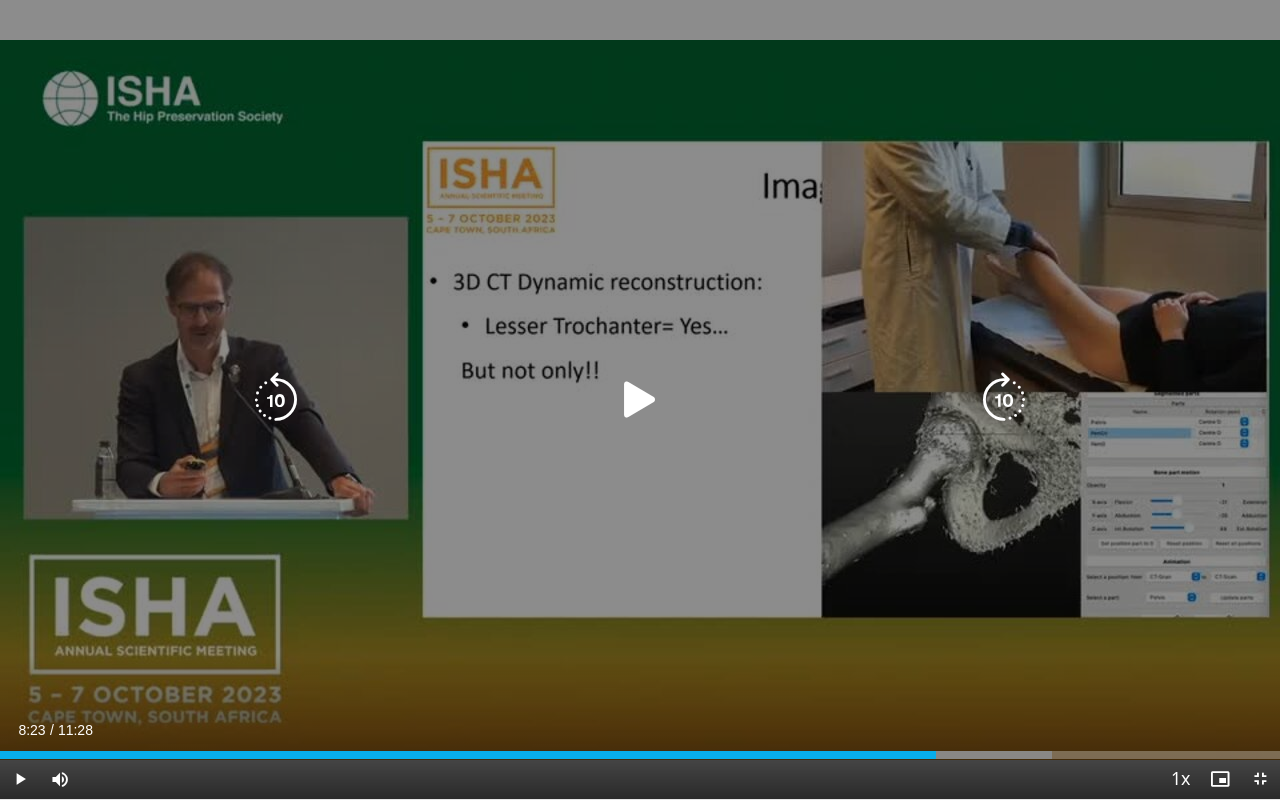 click at bounding box center [640, 400] 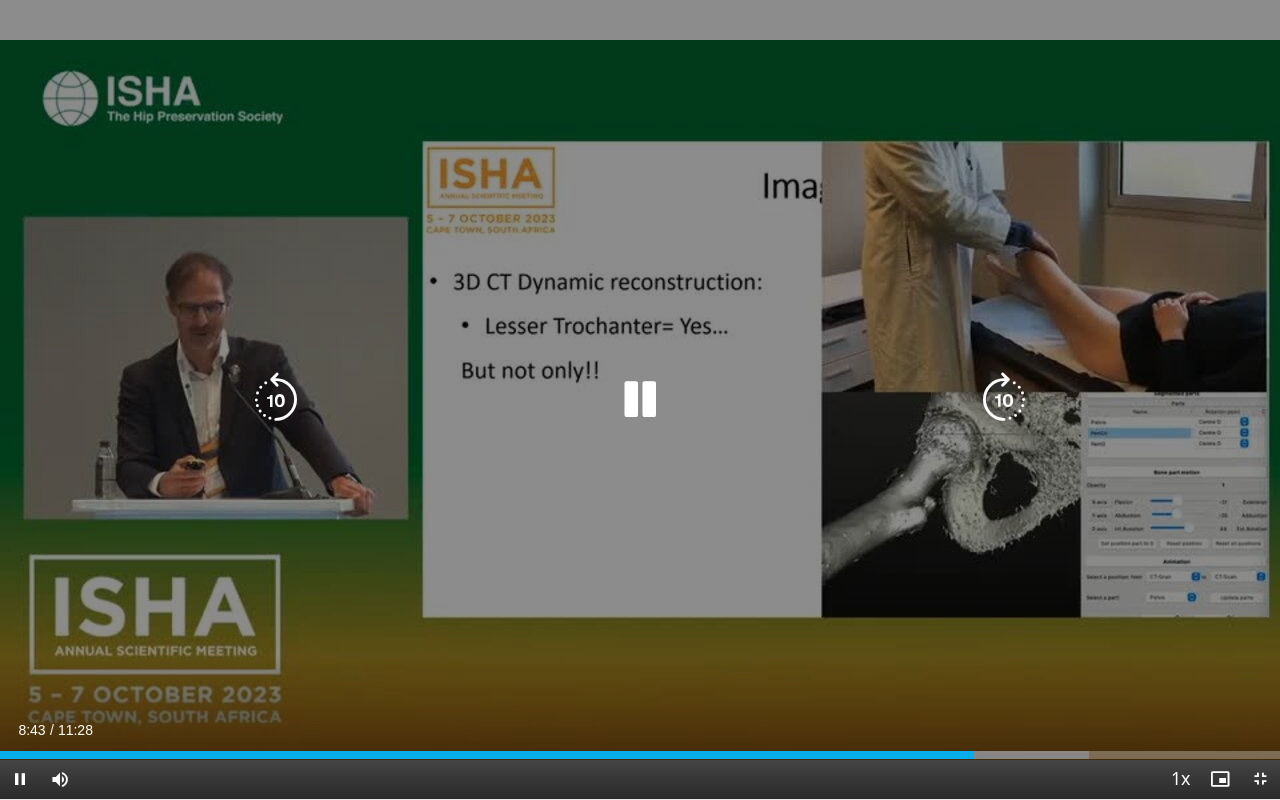 click at bounding box center [640, 400] 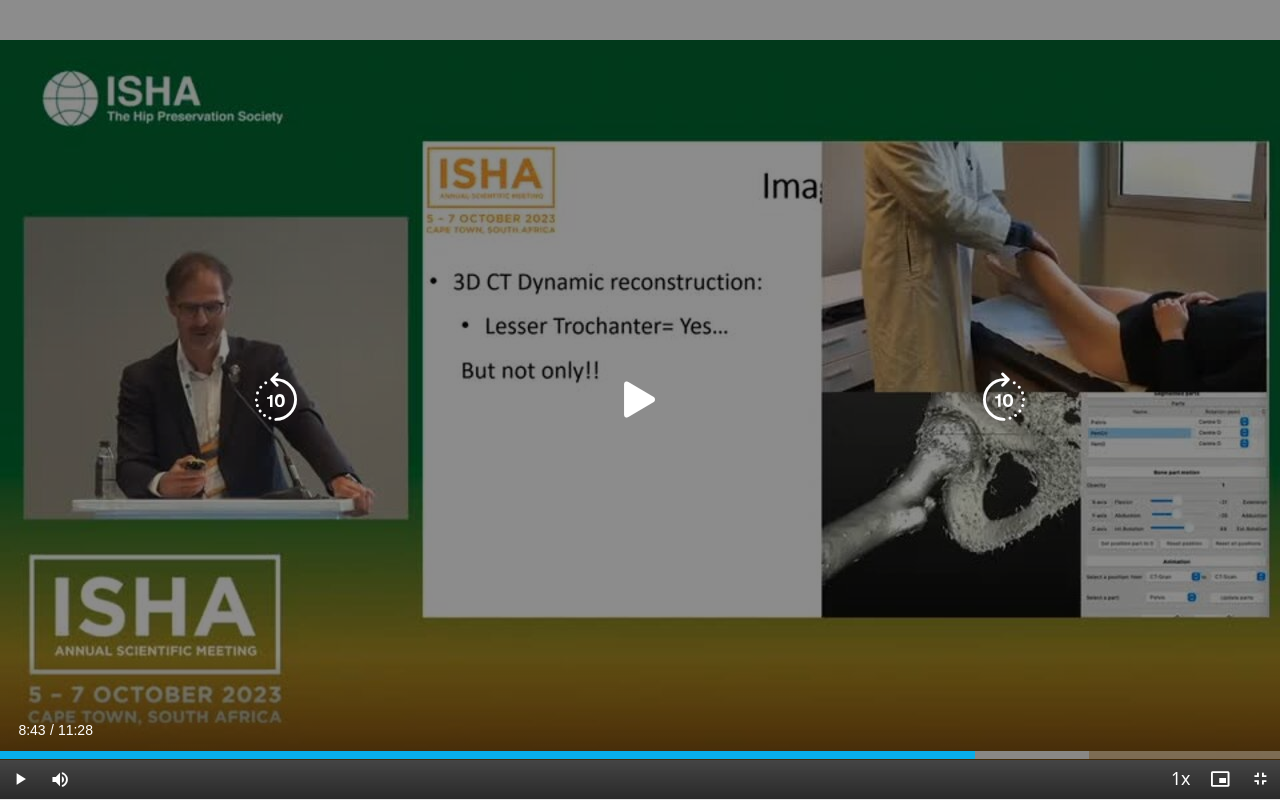 click at bounding box center [640, 400] 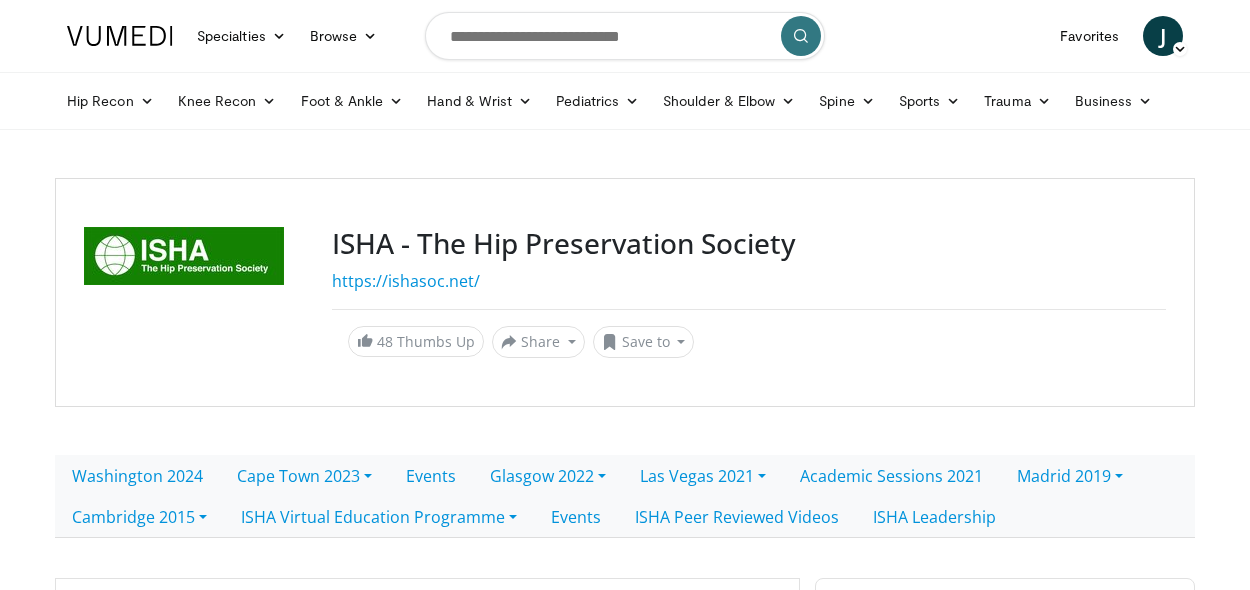 scroll, scrollTop: 0, scrollLeft: 0, axis: both 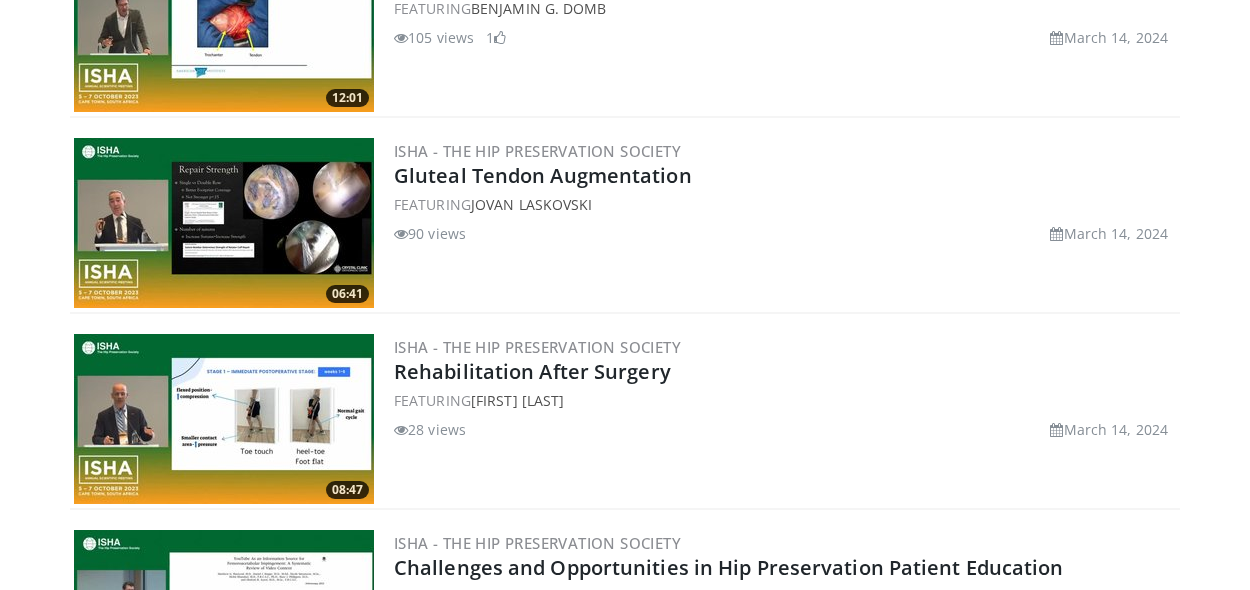 click on "[NUMBER] views
[DATE]" at bounding box center (785, 233) 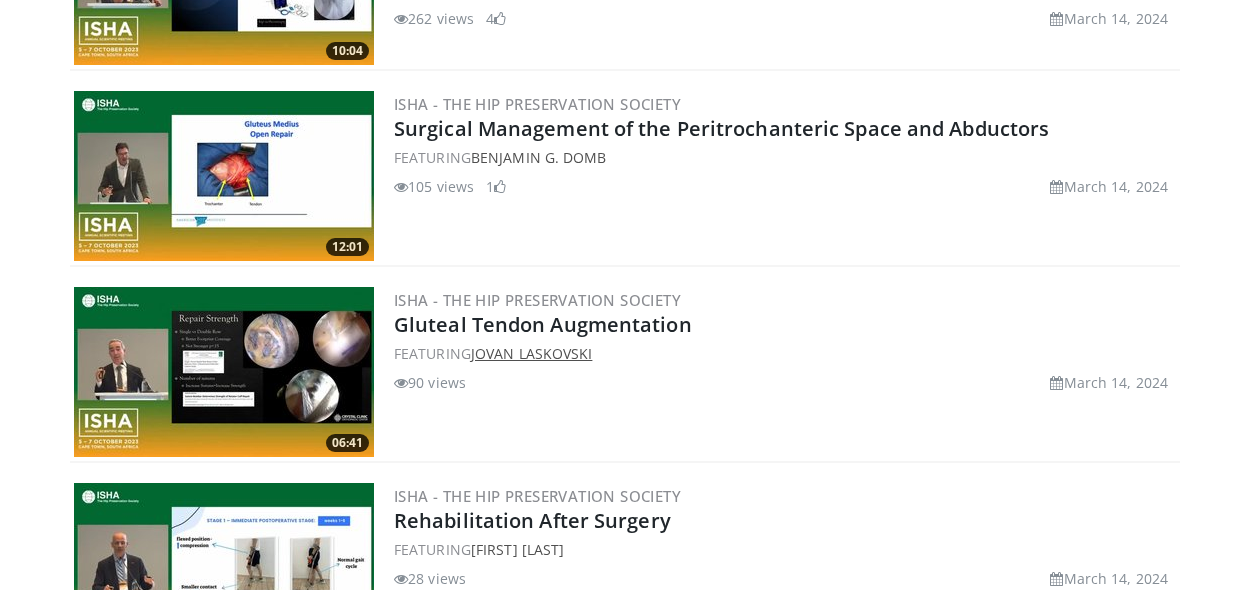 scroll, scrollTop: 6594, scrollLeft: 0, axis: vertical 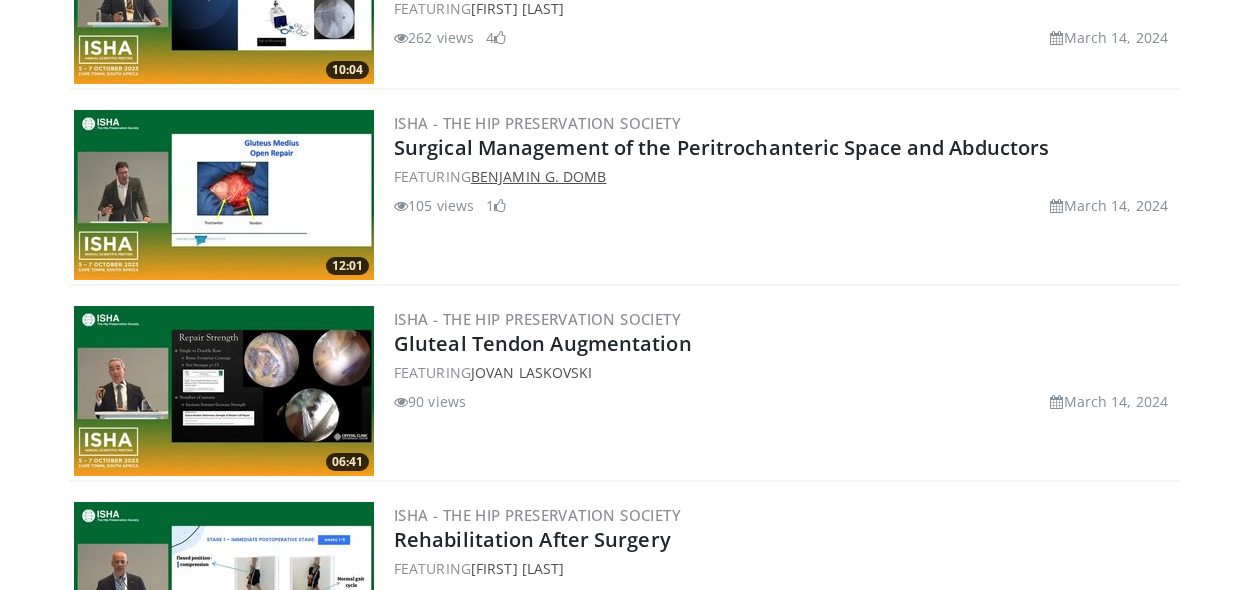 click on "Benjamin G. Domb" at bounding box center [539, 176] 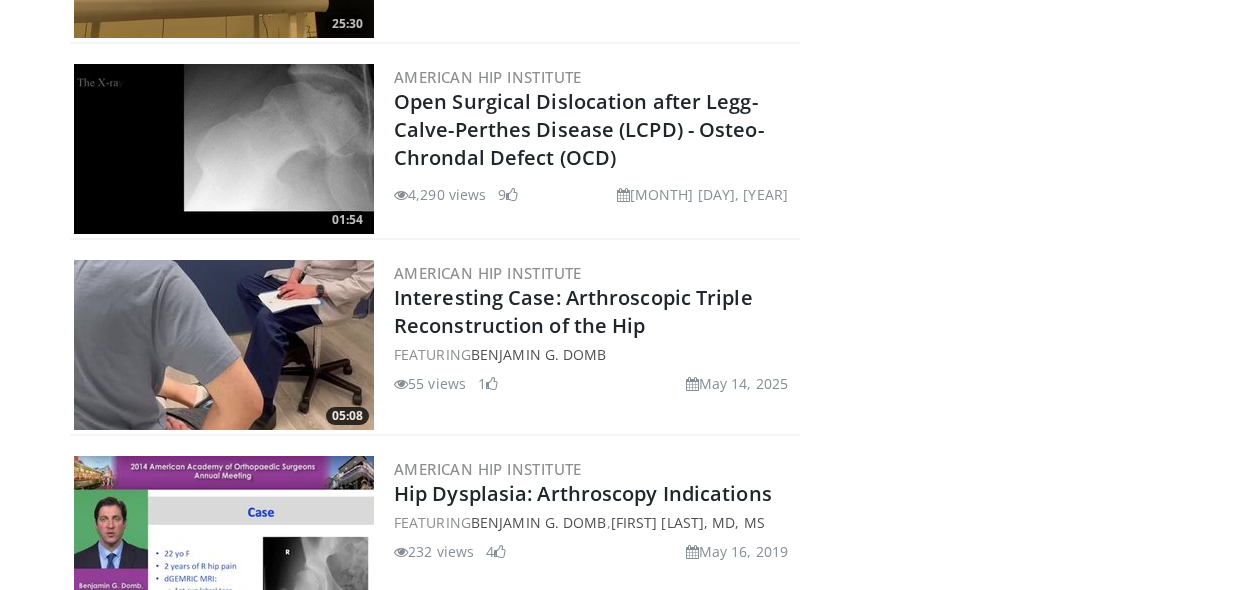 scroll, scrollTop: 796, scrollLeft: 0, axis: vertical 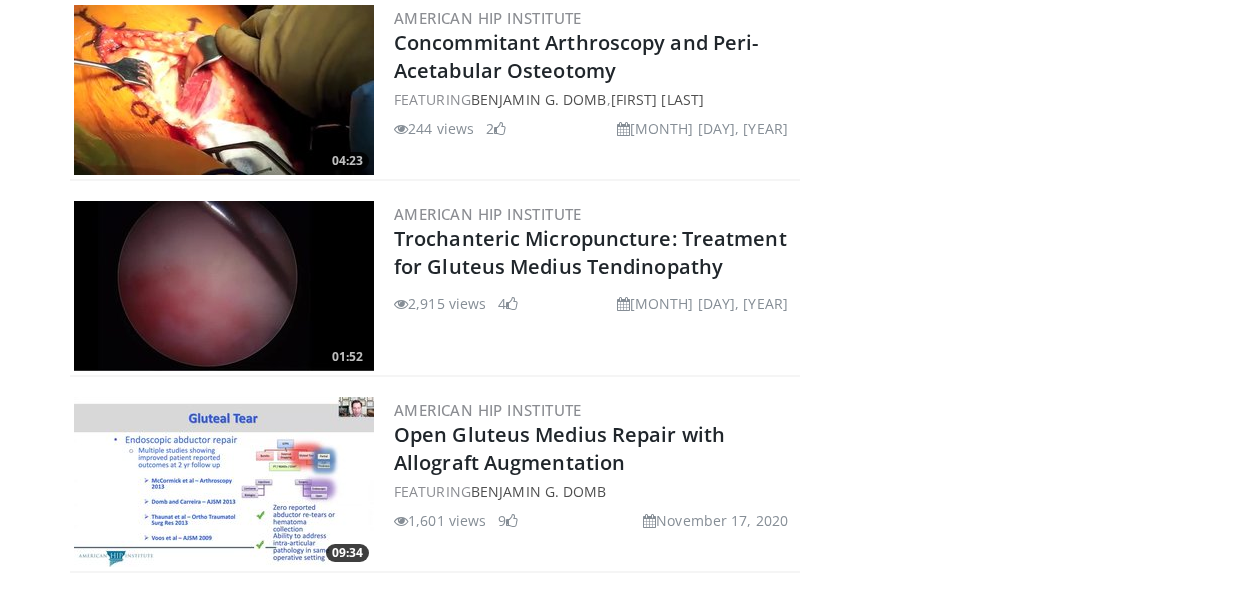click at bounding box center [224, 286] 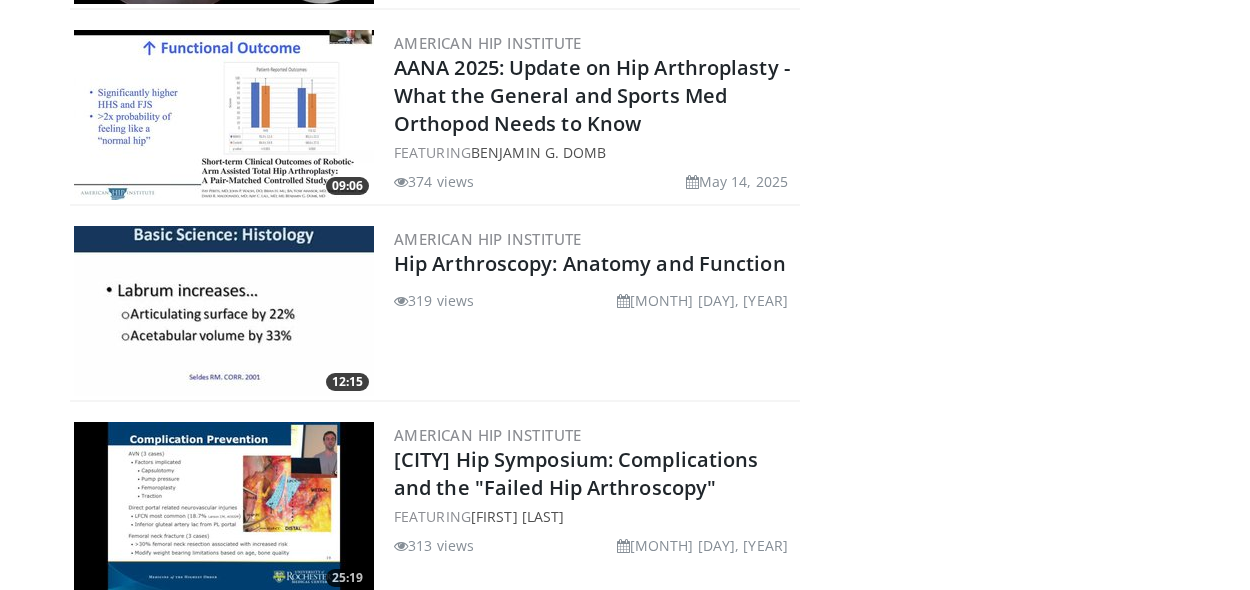 scroll, scrollTop: 14207, scrollLeft: 0, axis: vertical 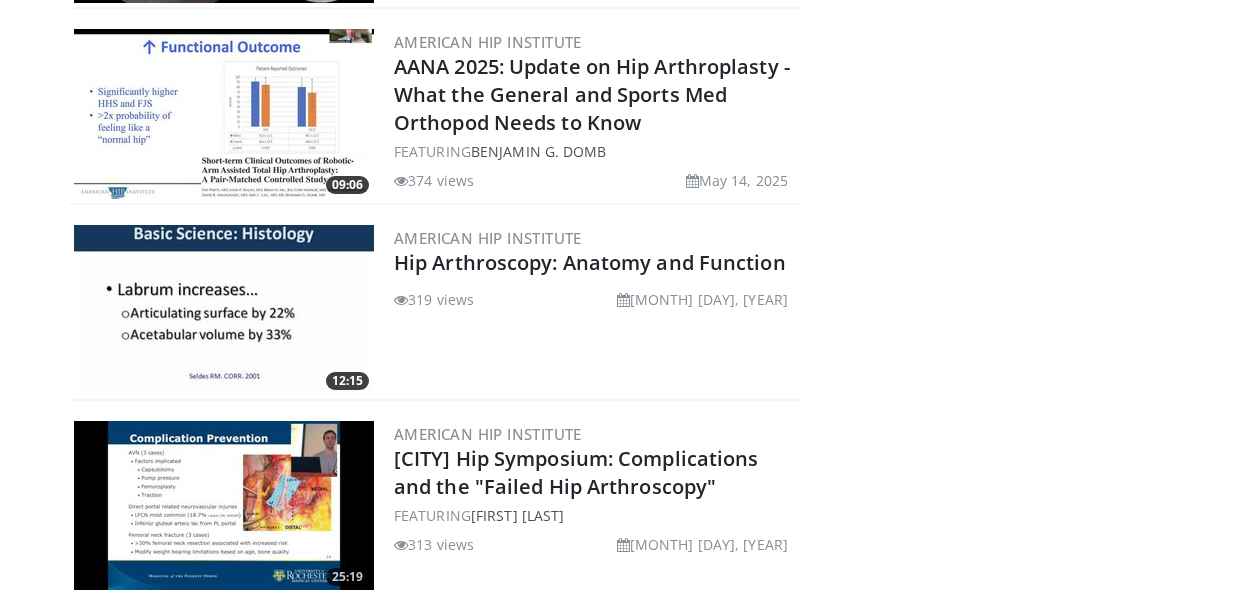 click at bounding box center [224, 310] 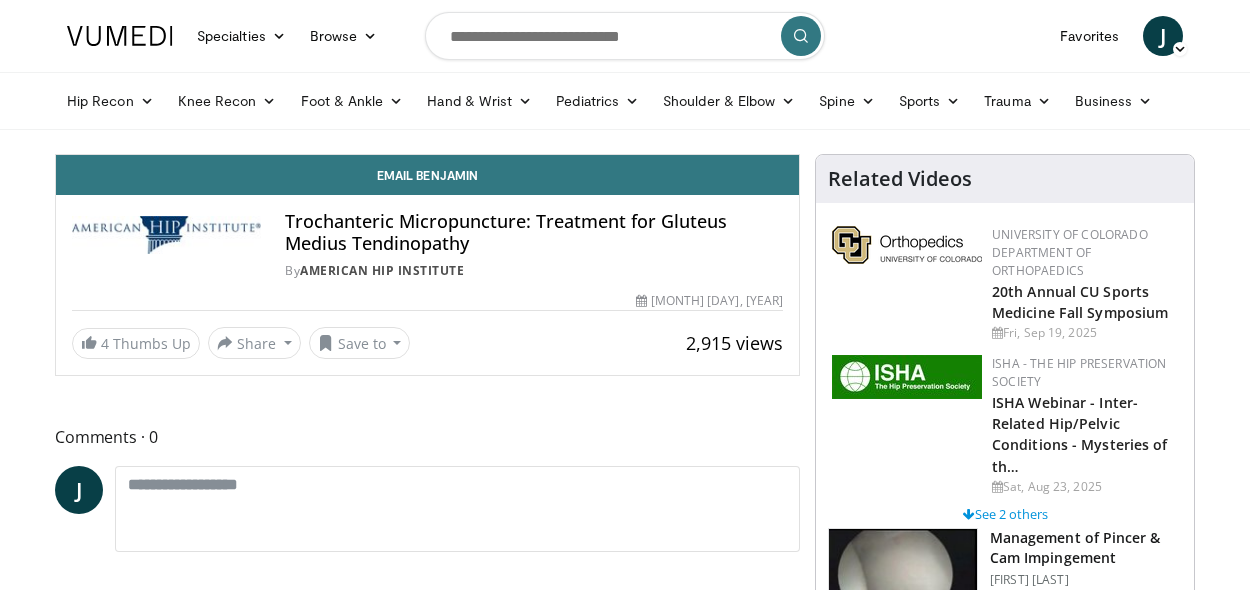 scroll, scrollTop: 0, scrollLeft: 0, axis: both 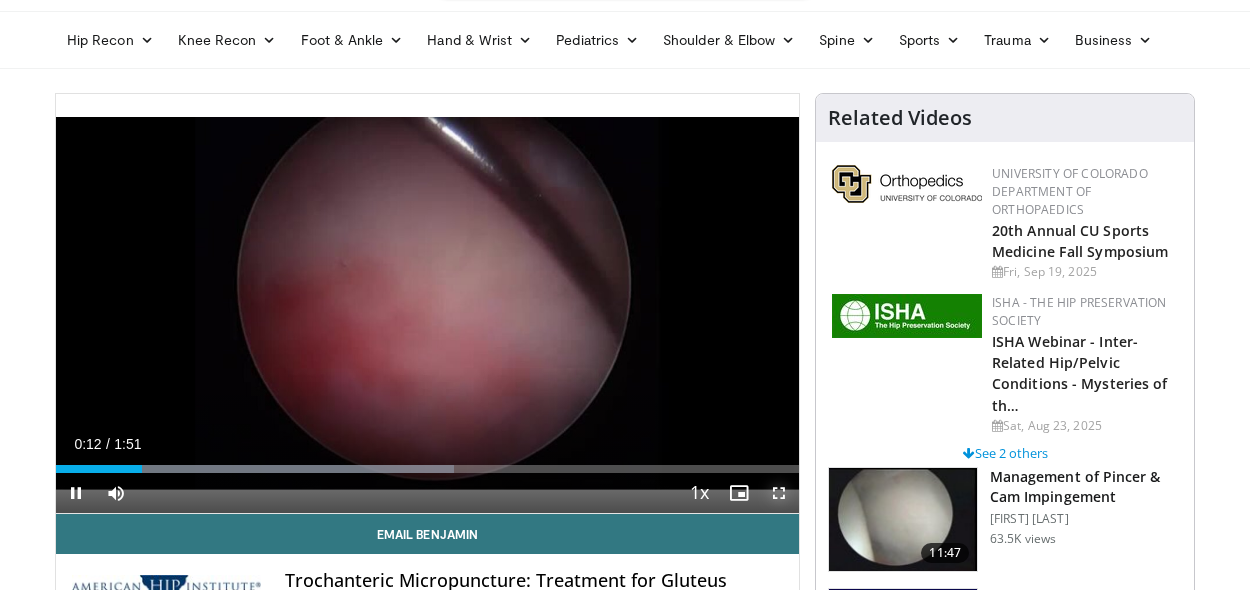 click at bounding box center (779, 493) 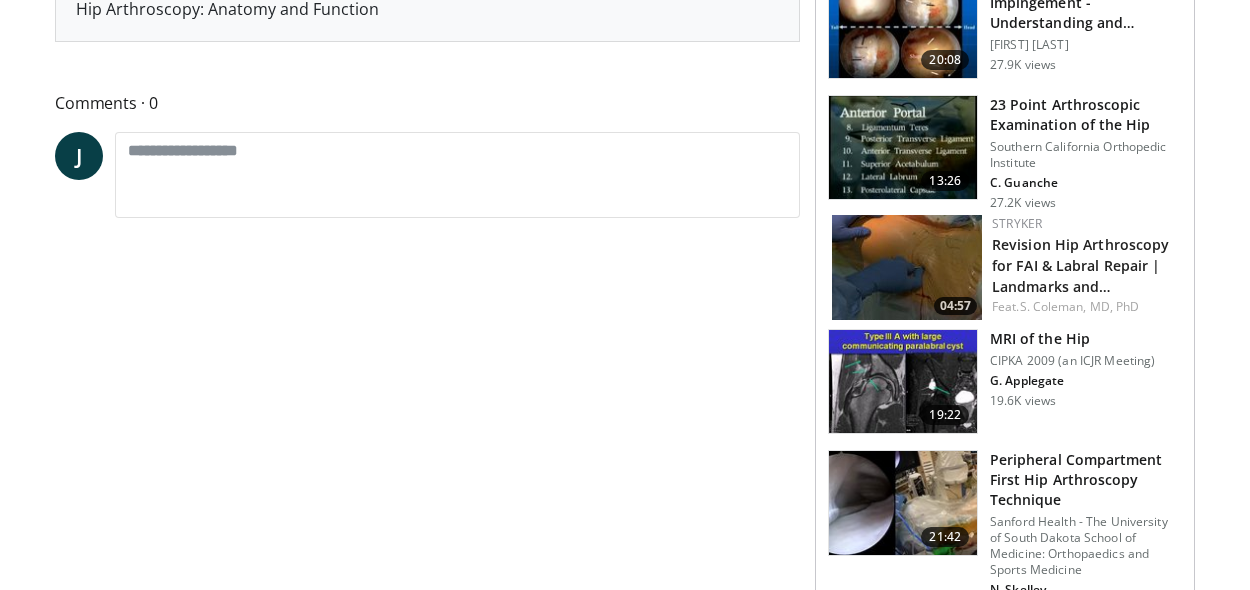scroll, scrollTop: 822, scrollLeft: 0, axis: vertical 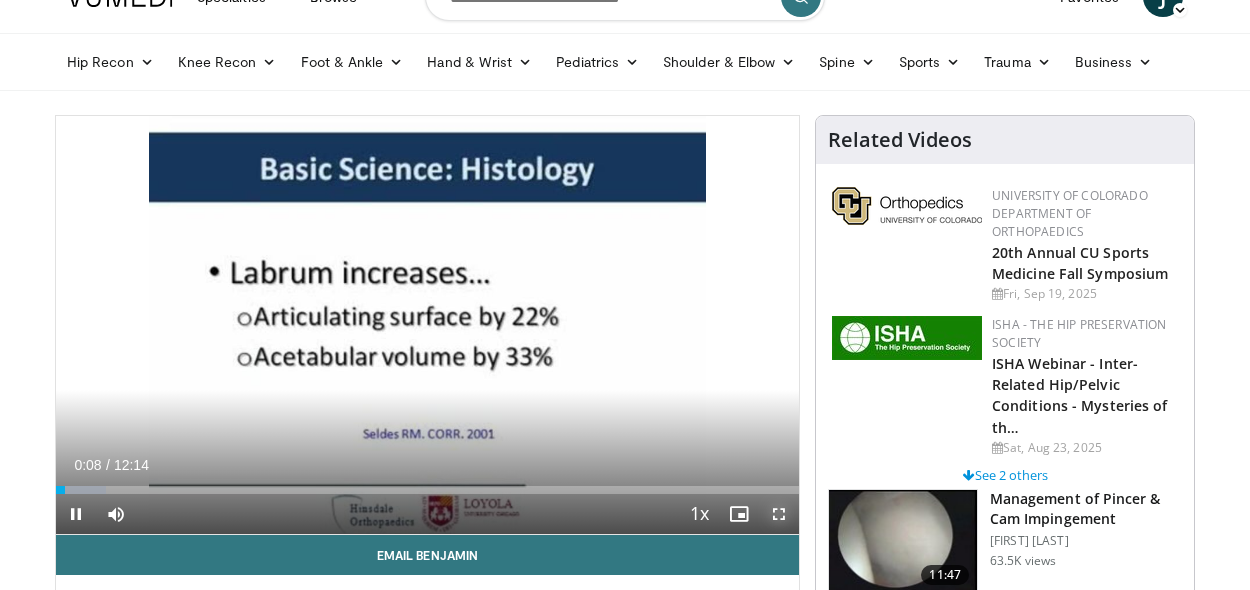 click at bounding box center [779, 514] 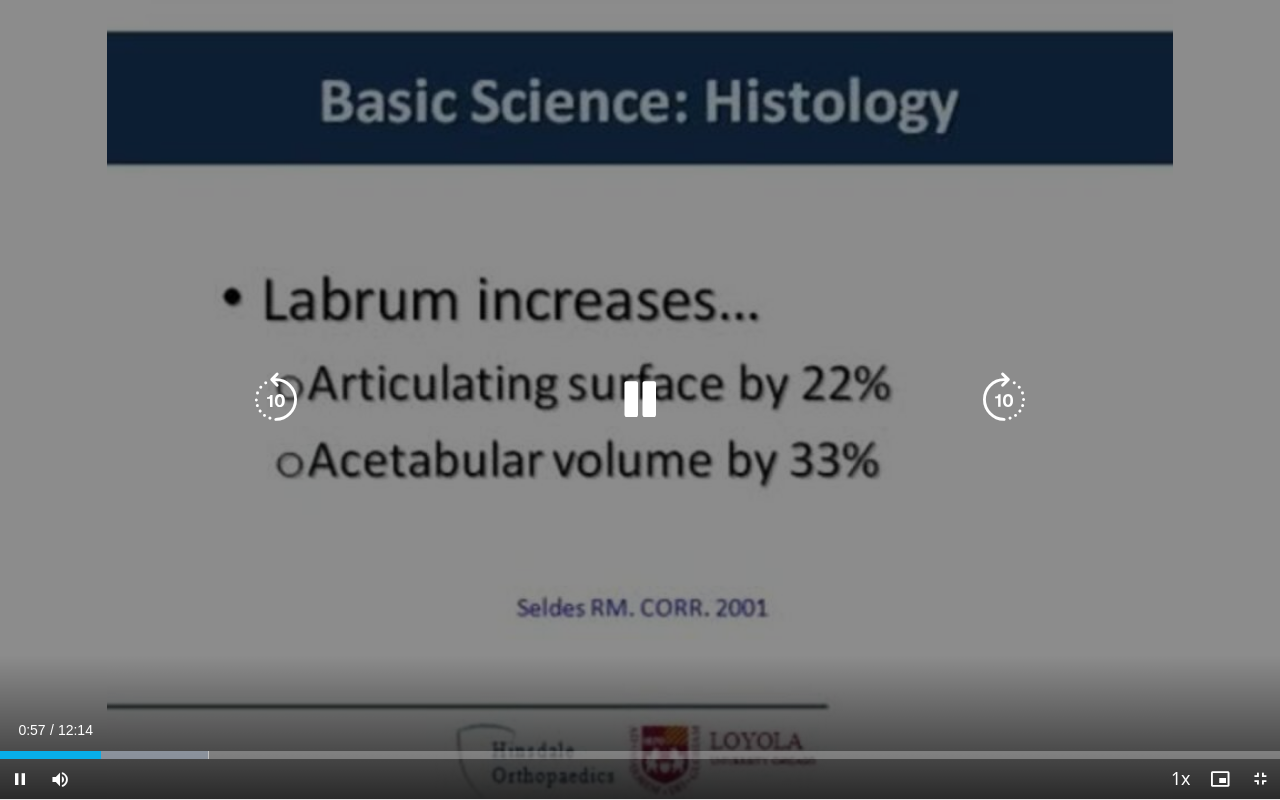click at bounding box center [640, 400] 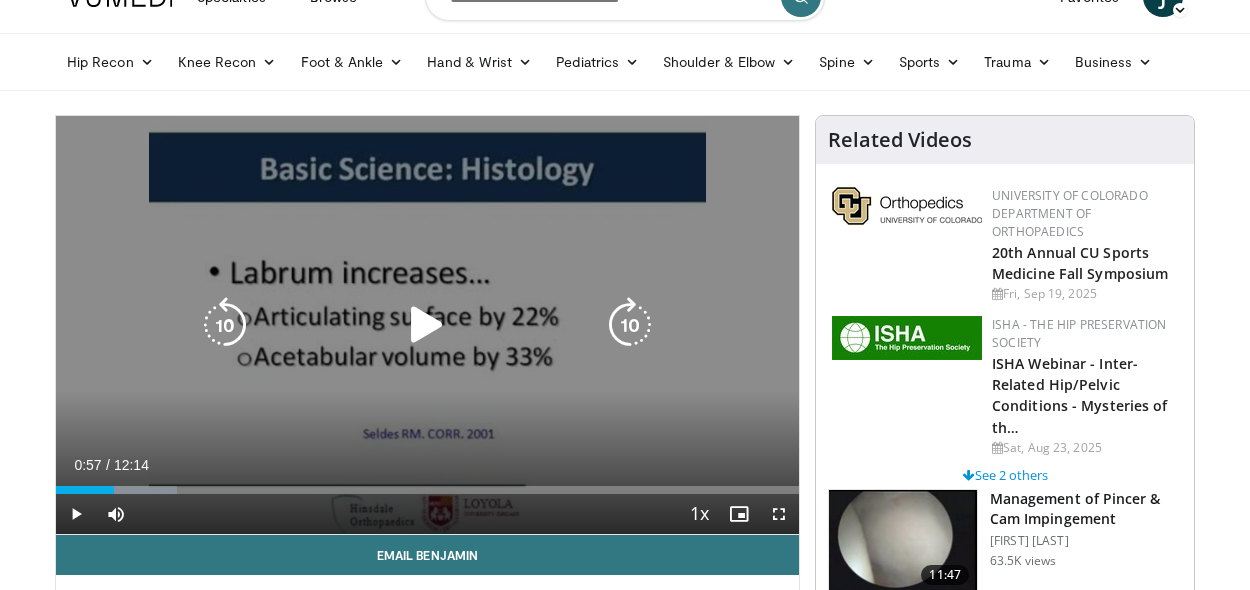 click at bounding box center (427, 325) 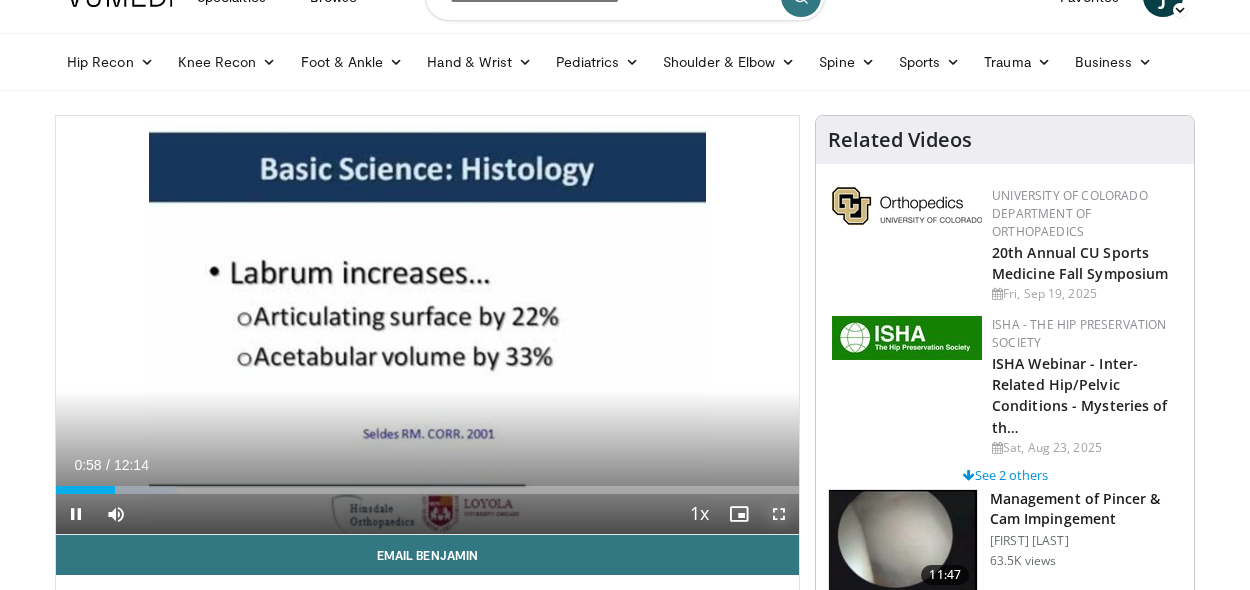click at bounding box center (779, 514) 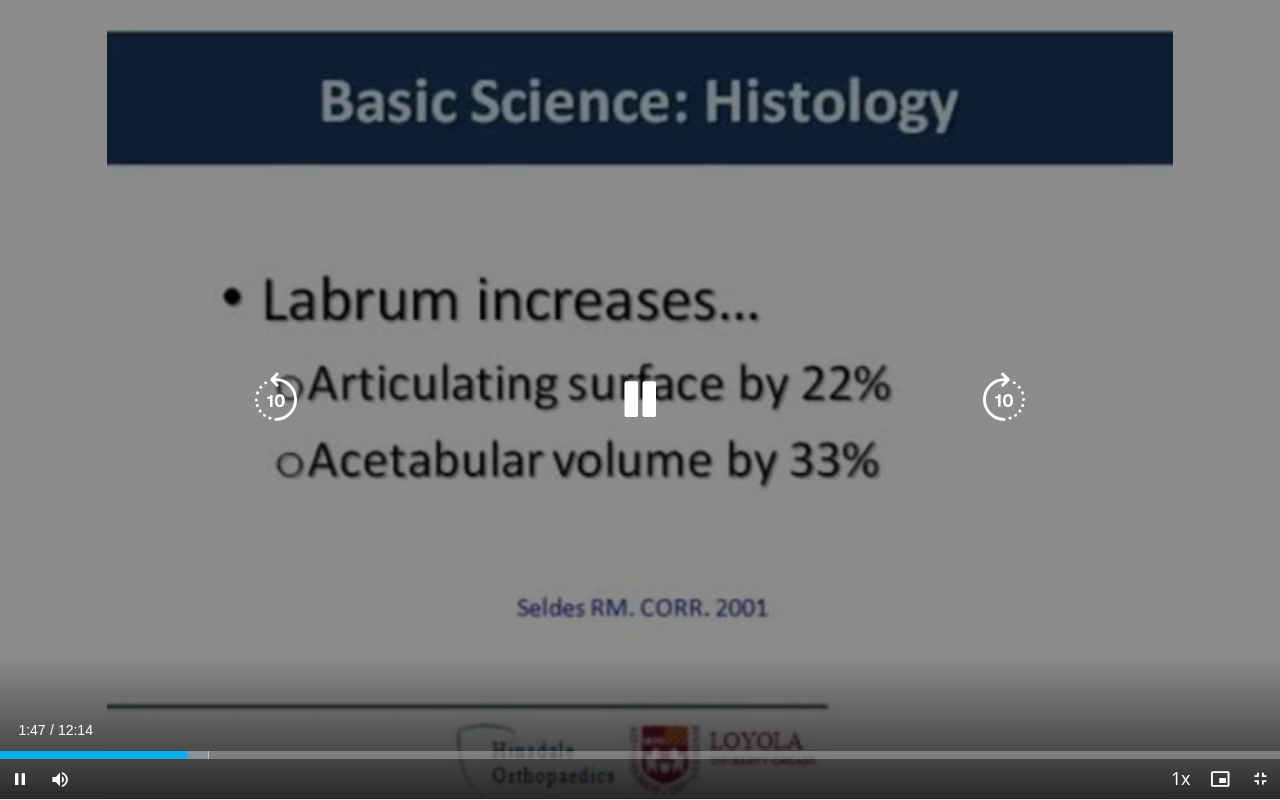 click at bounding box center (640, 400) 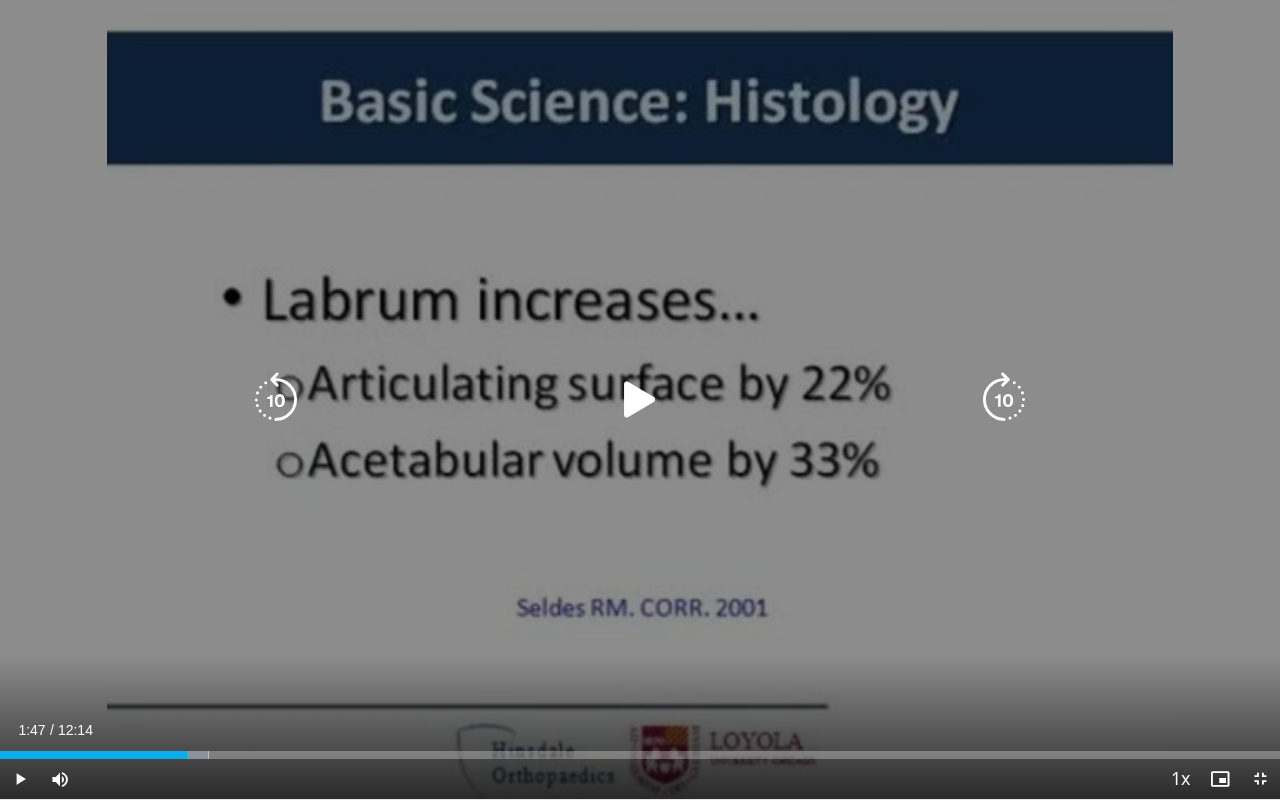 type 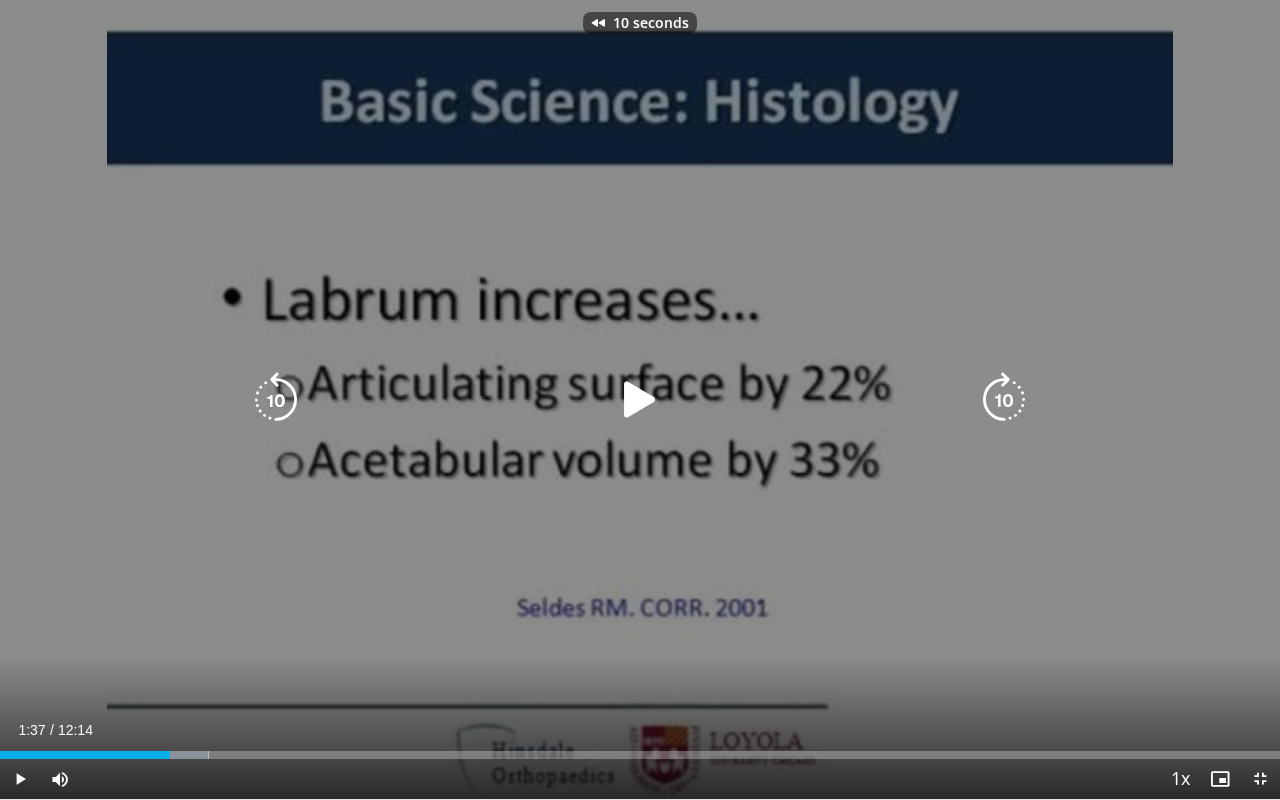 click at bounding box center (640, 400) 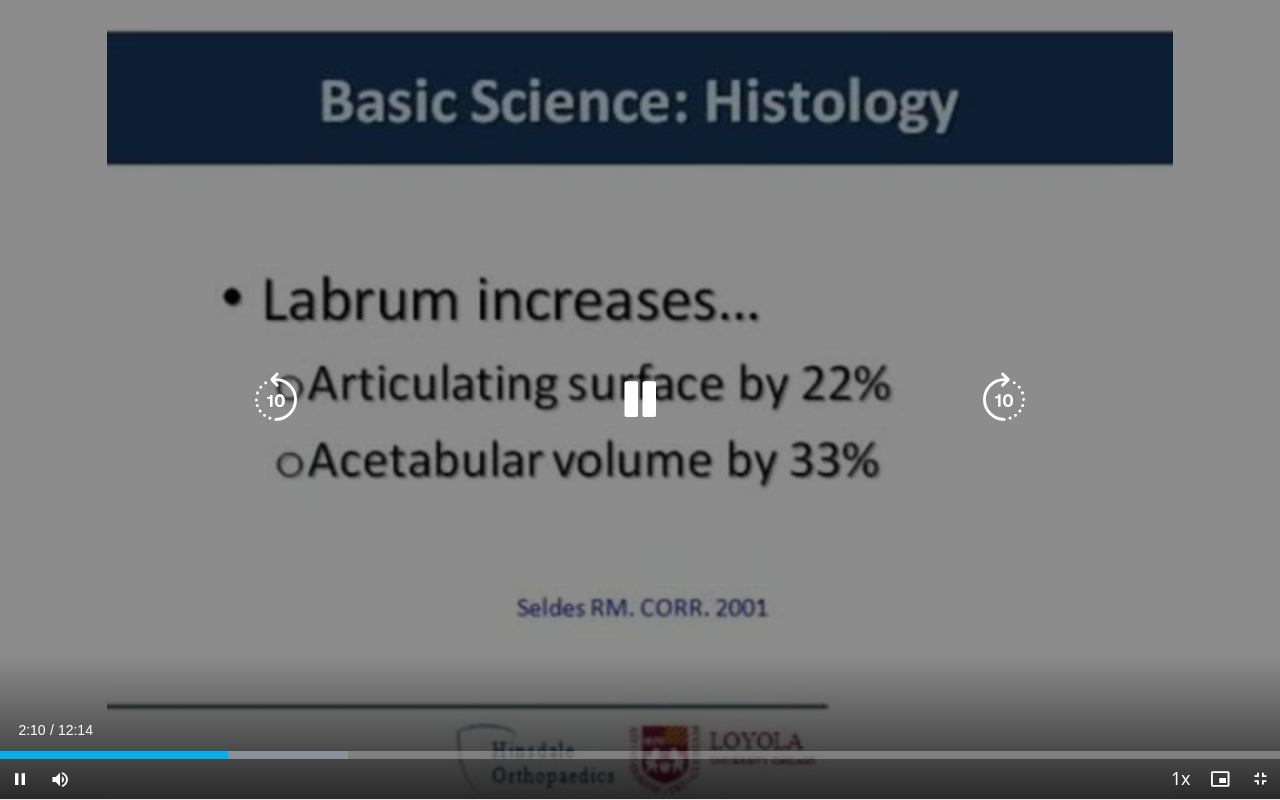 click at bounding box center [640, 400] 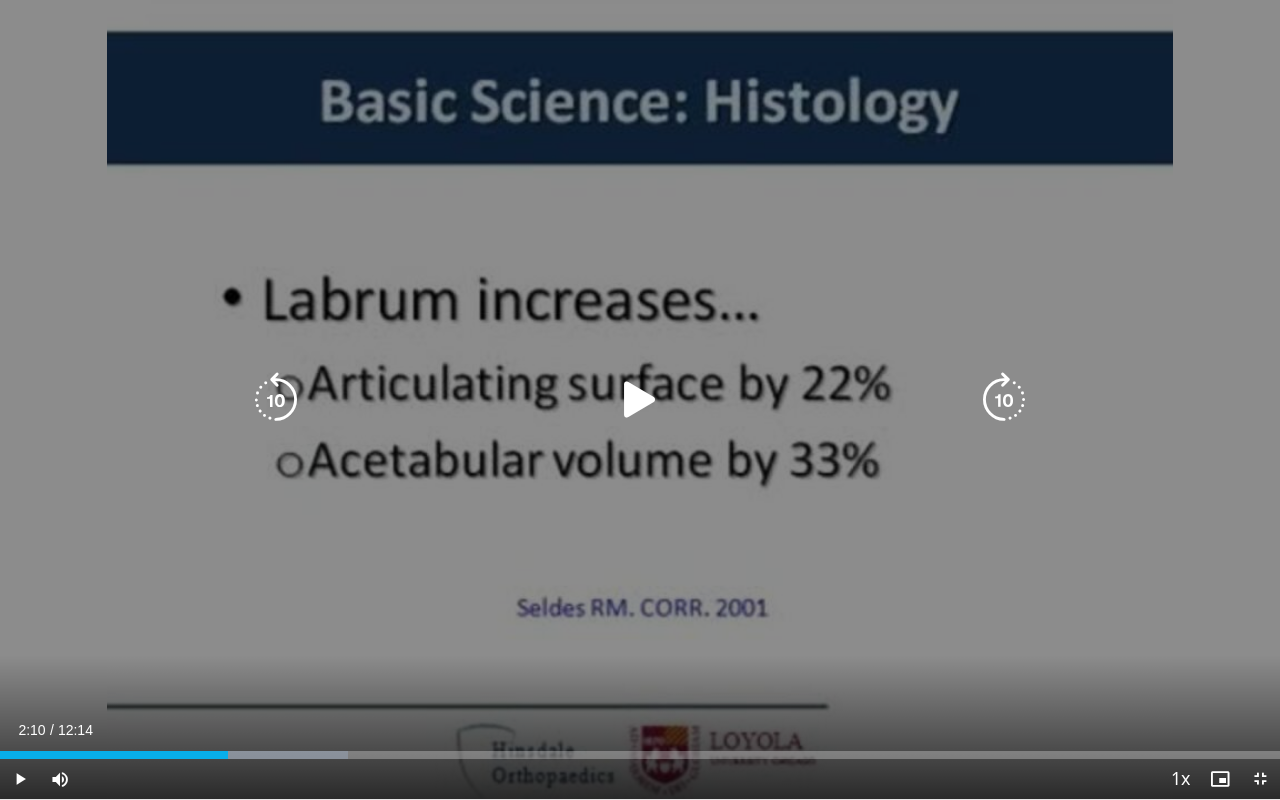 click at bounding box center (640, 400) 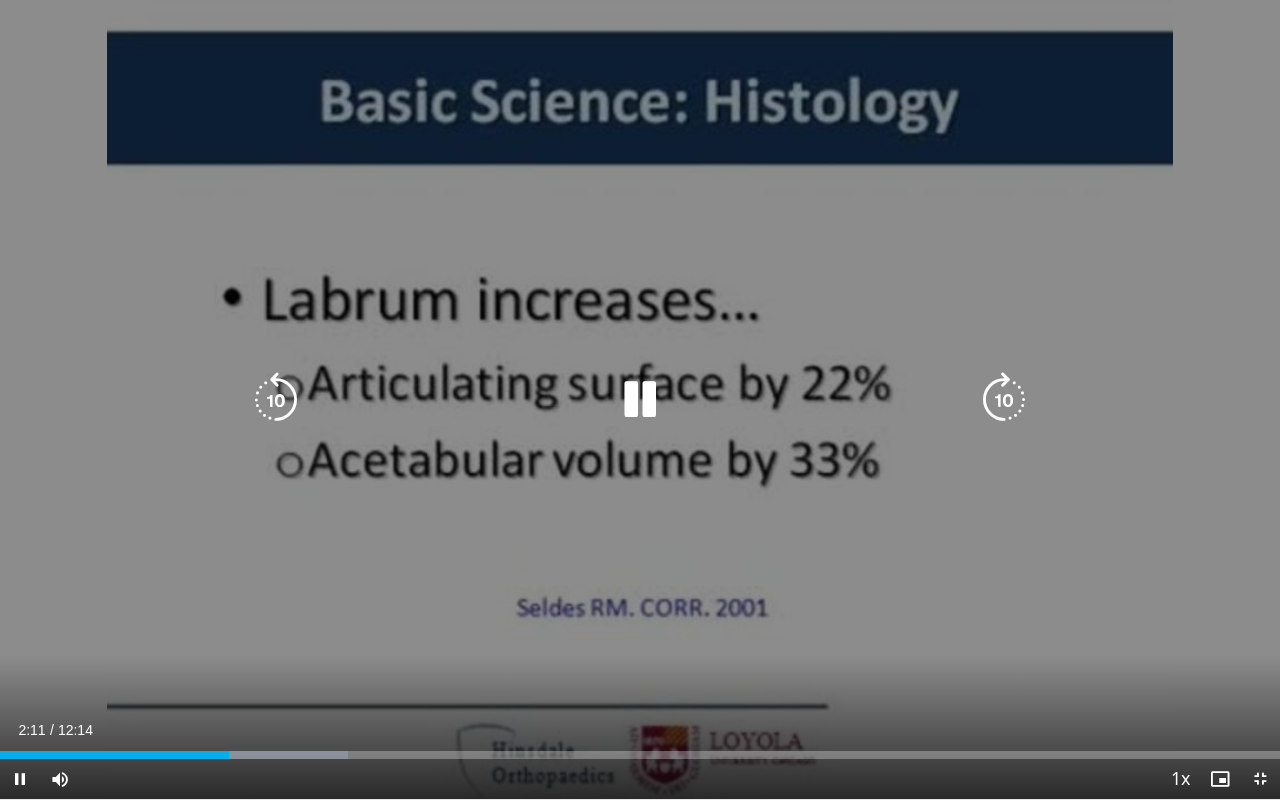 click at bounding box center (640, 400) 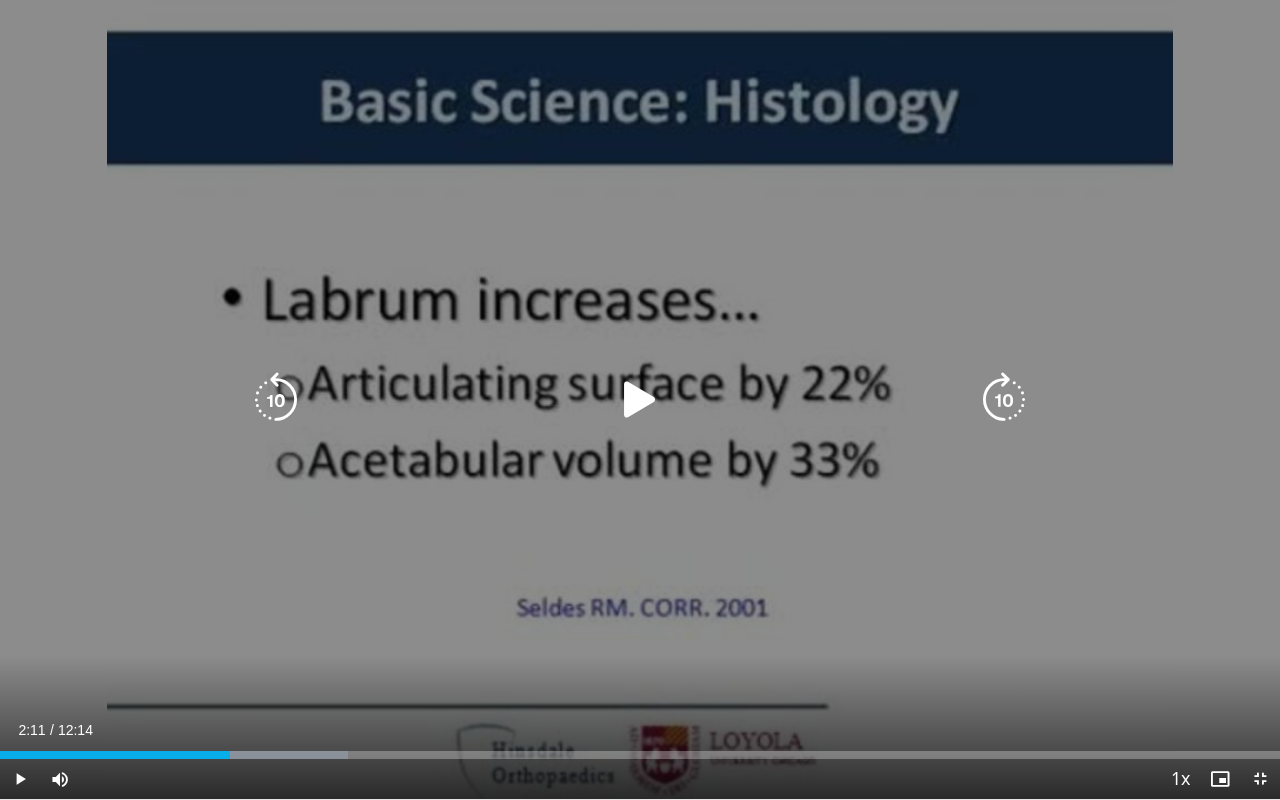 click at bounding box center (640, 400) 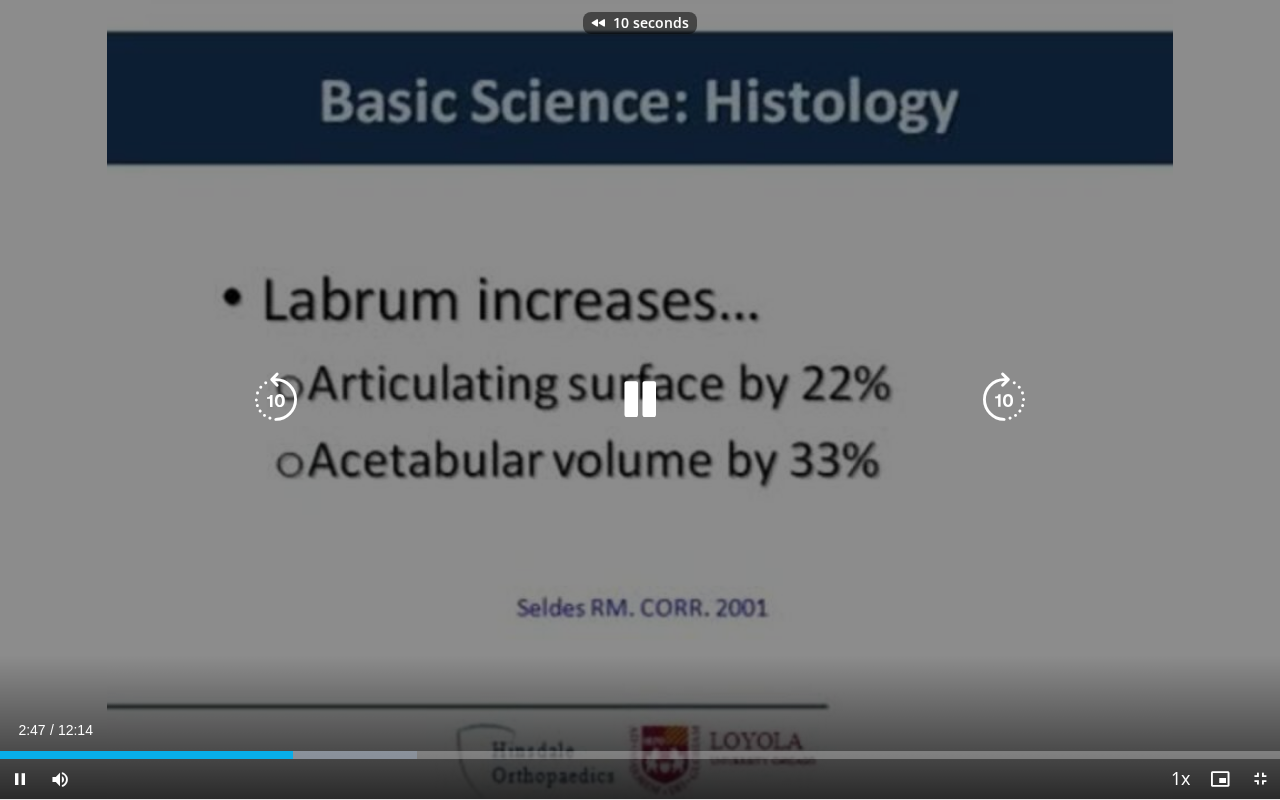 click at bounding box center [640, 400] 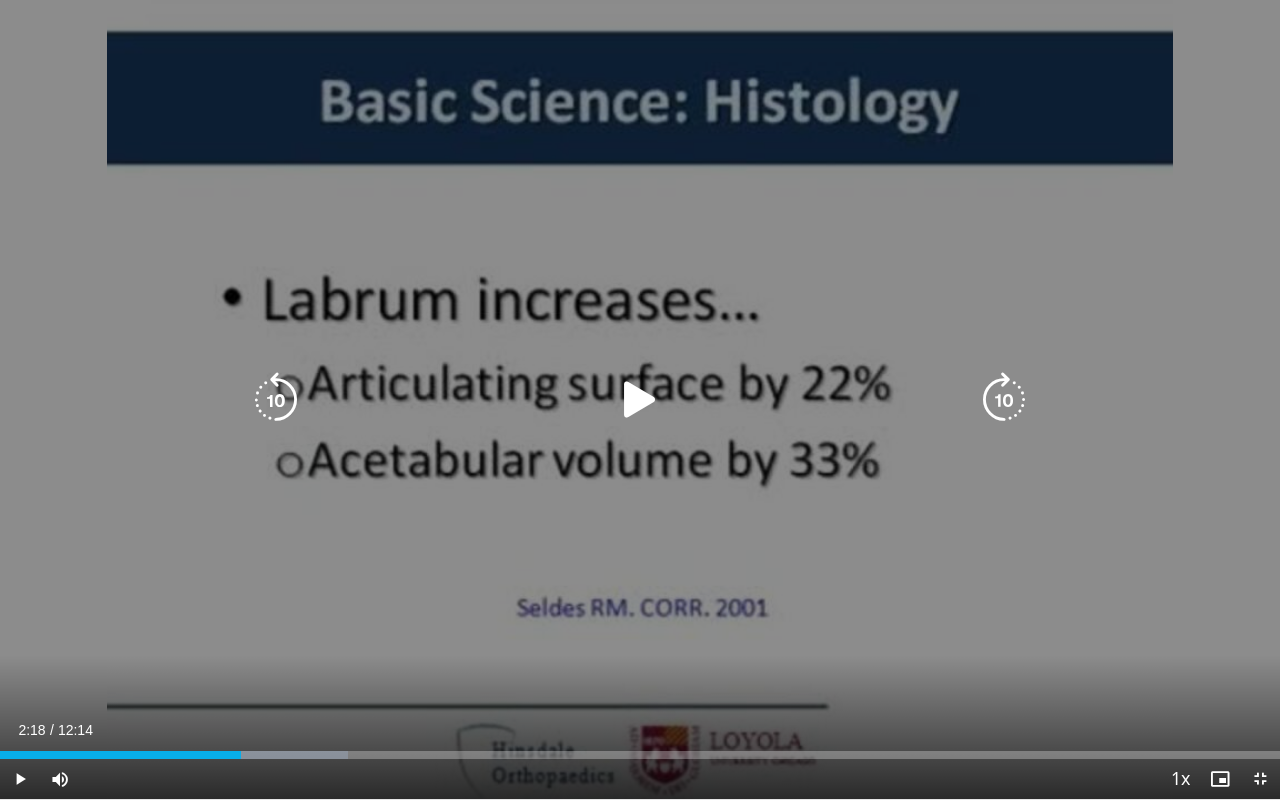 click at bounding box center (640, 400) 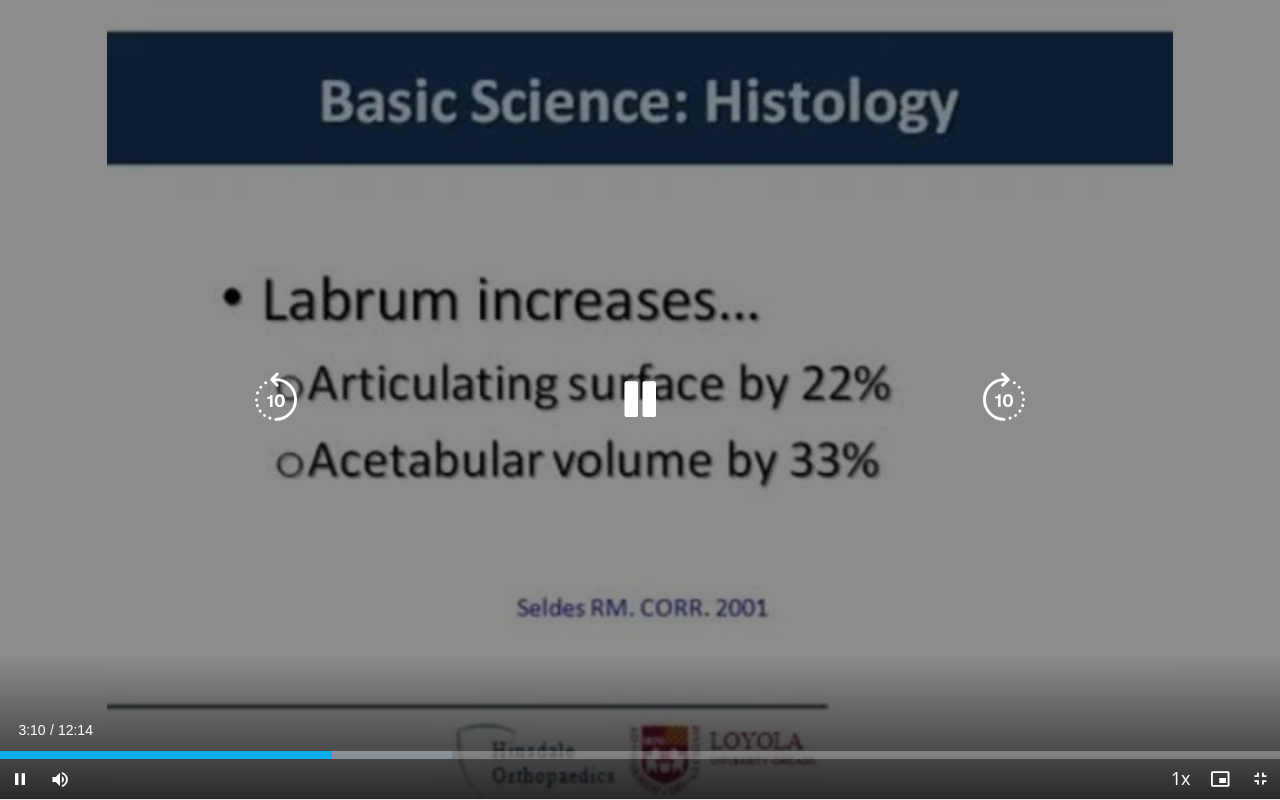 click at bounding box center (640, 400) 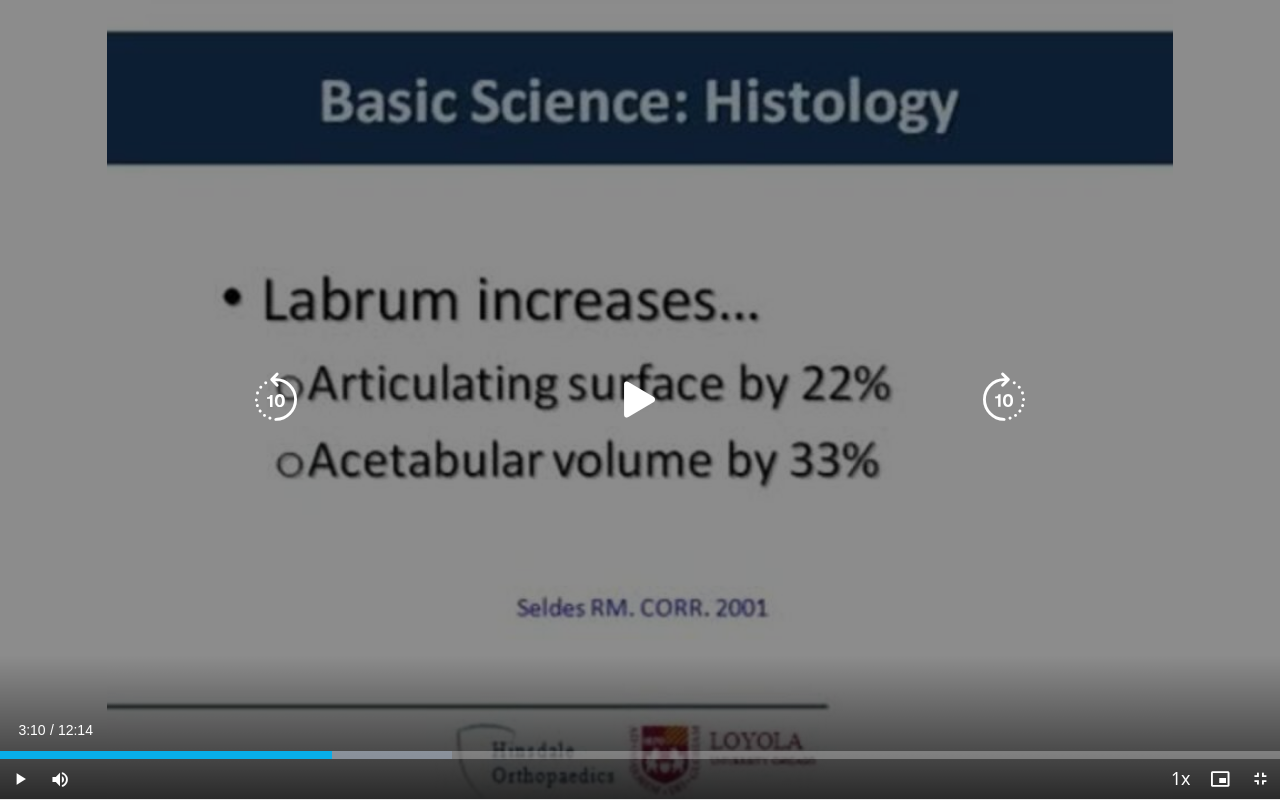 click at bounding box center (640, 400) 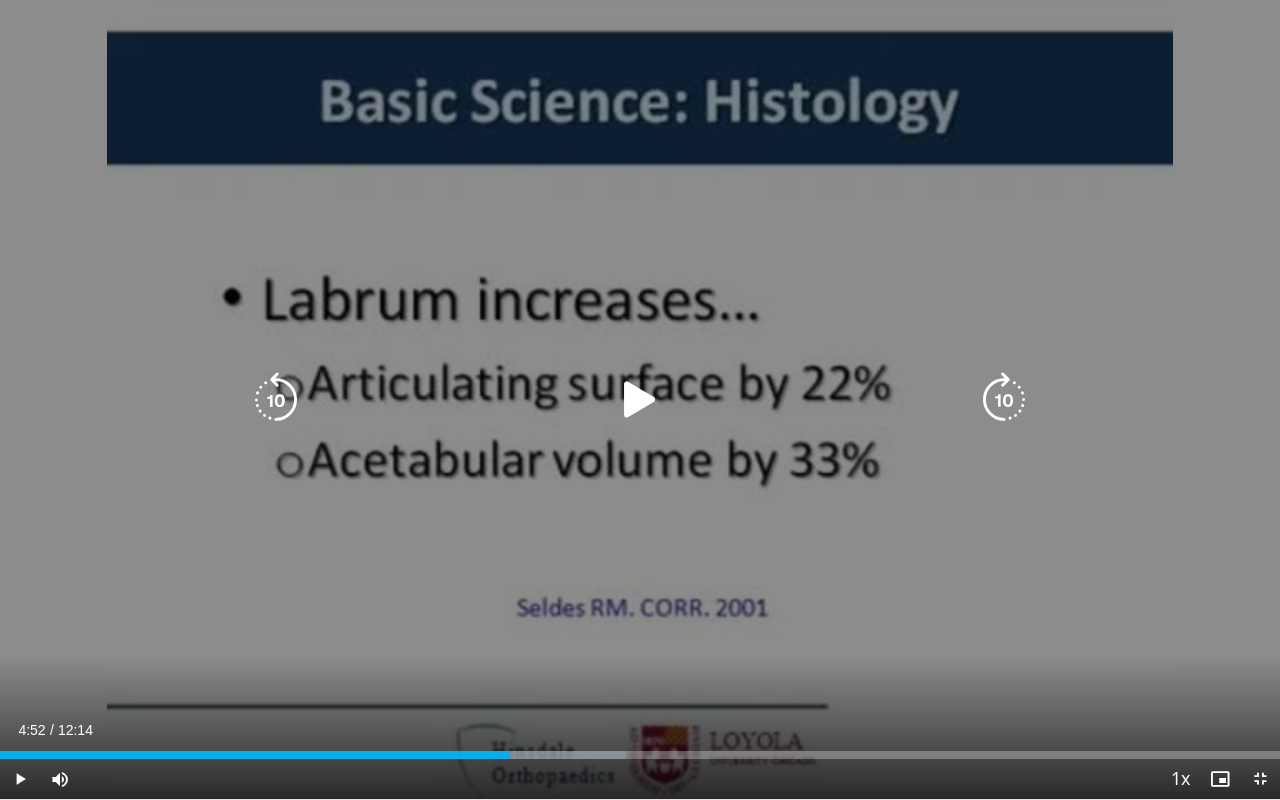 click at bounding box center (640, 400) 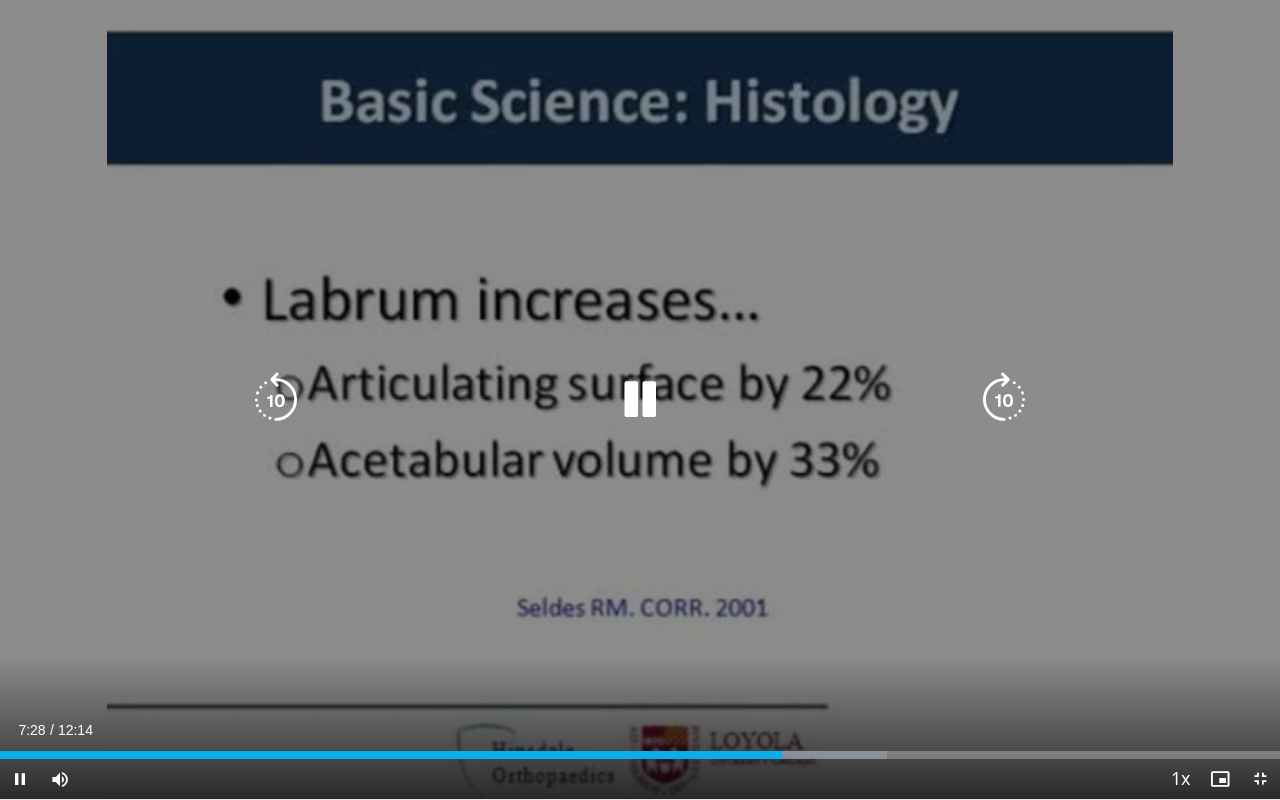 click at bounding box center [640, 400] 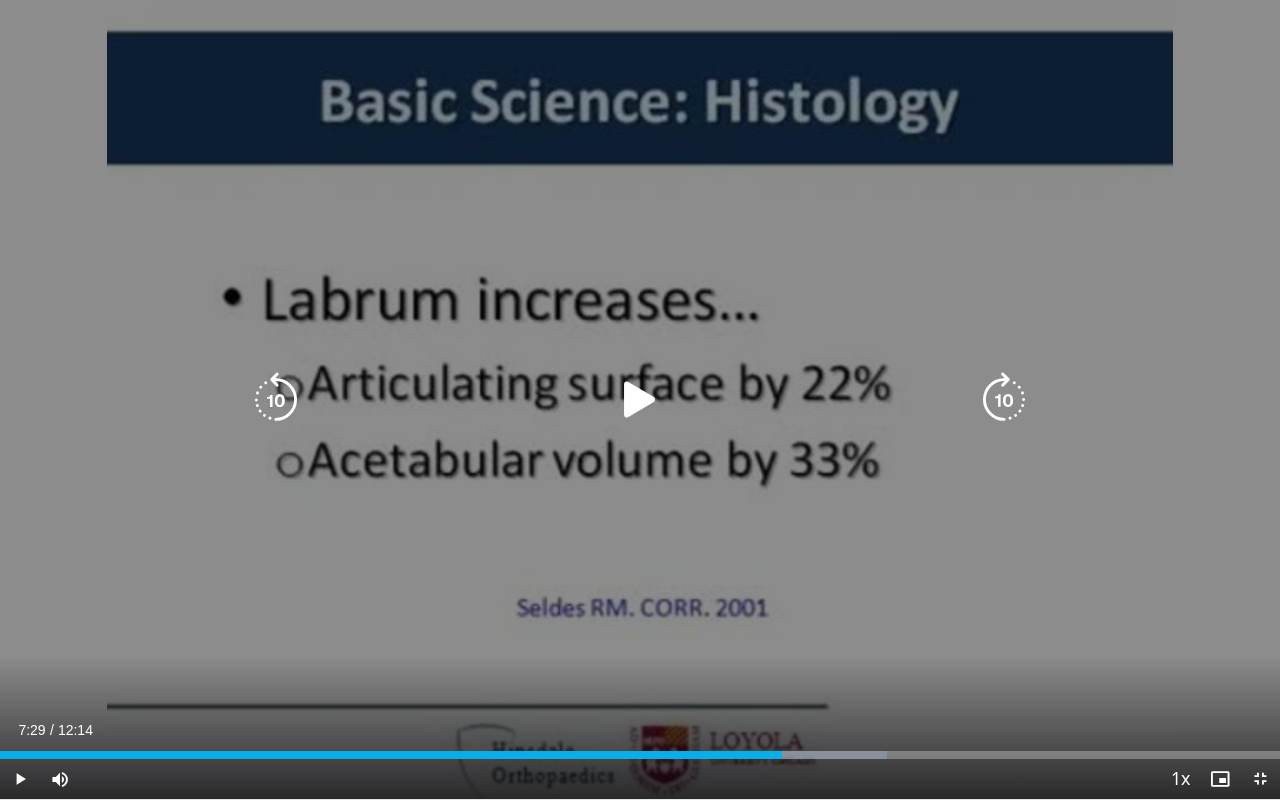 click at bounding box center (640, 400) 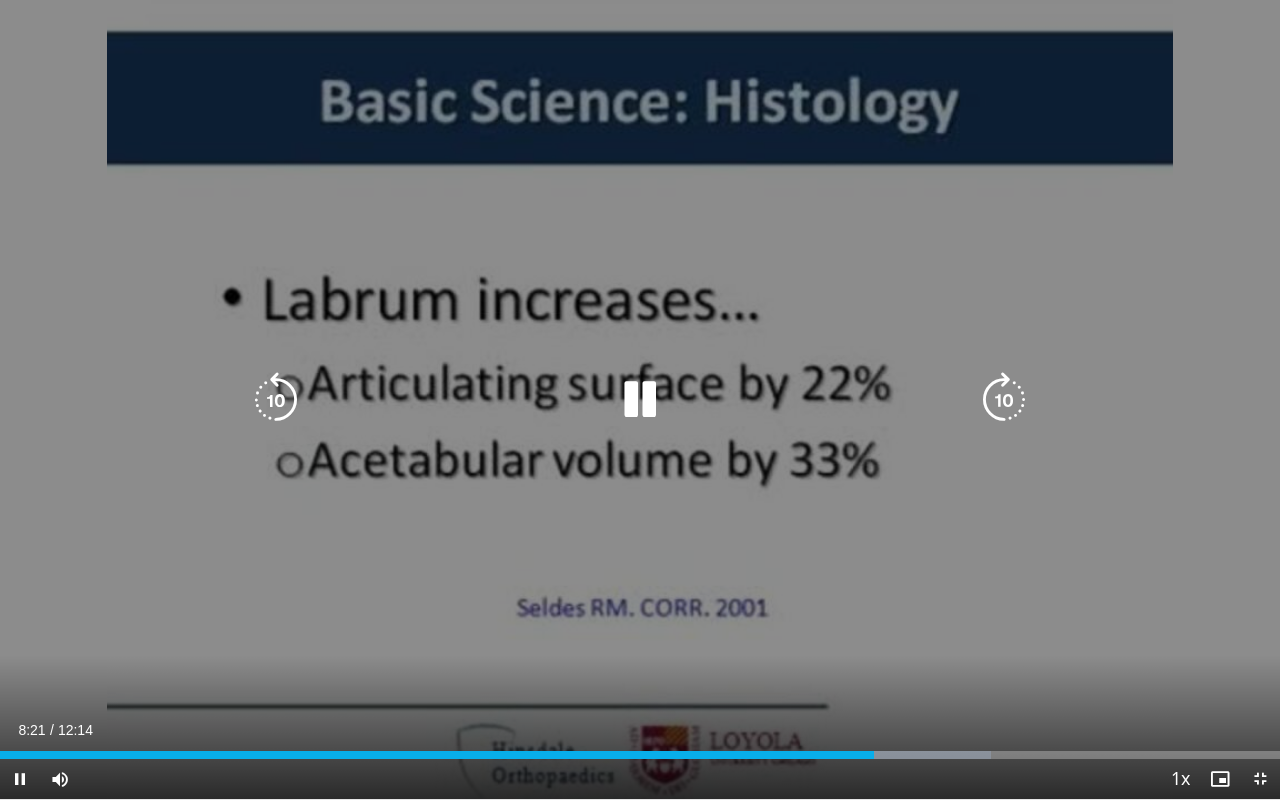 click at bounding box center (640, 400) 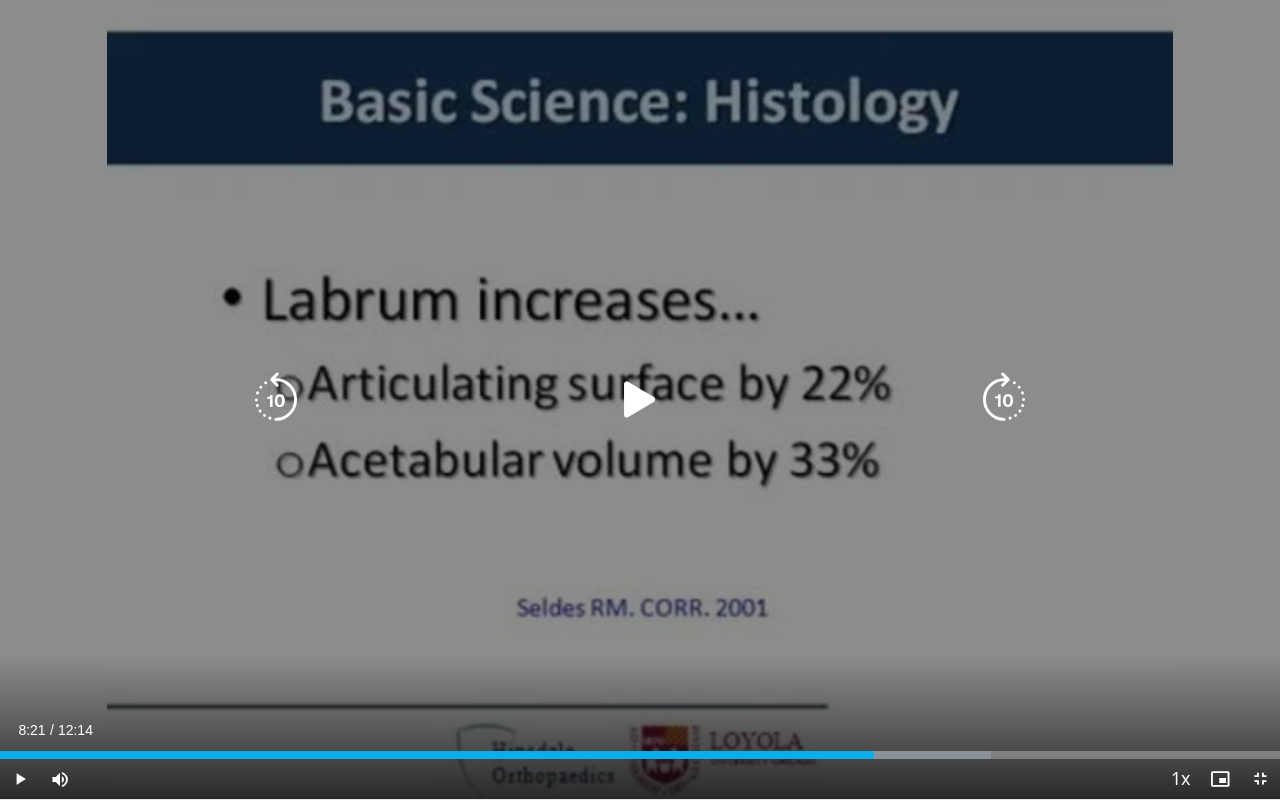 click on "10 seconds
Tap to unmute" at bounding box center [640, 399] 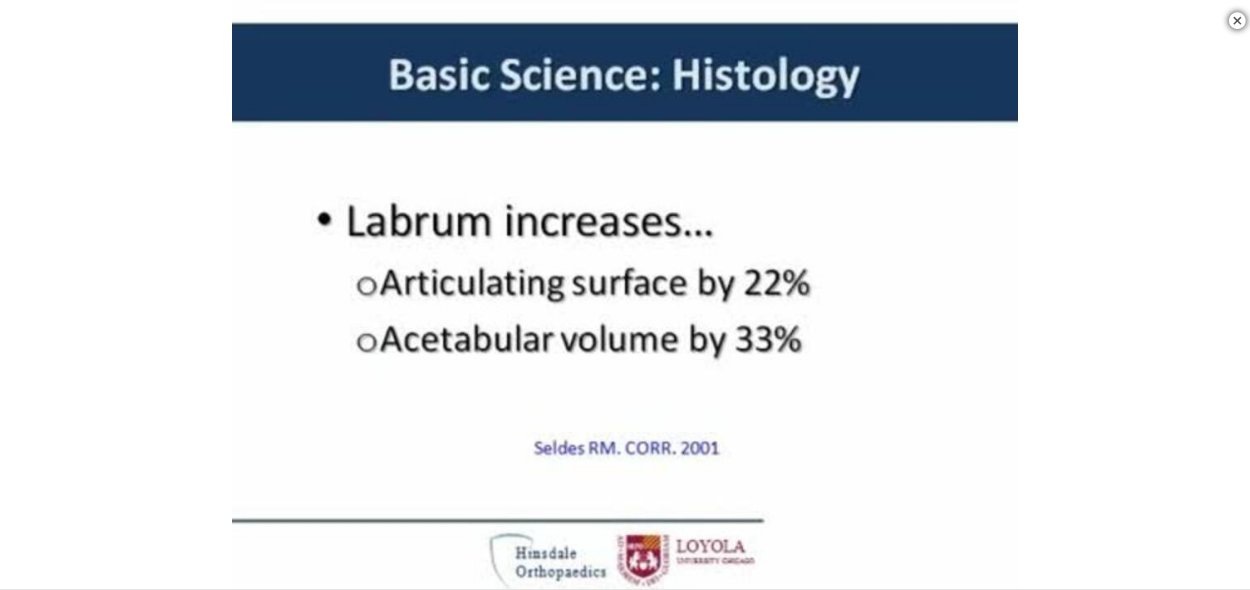 scroll, scrollTop: 504, scrollLeft: 0, axis: vertical 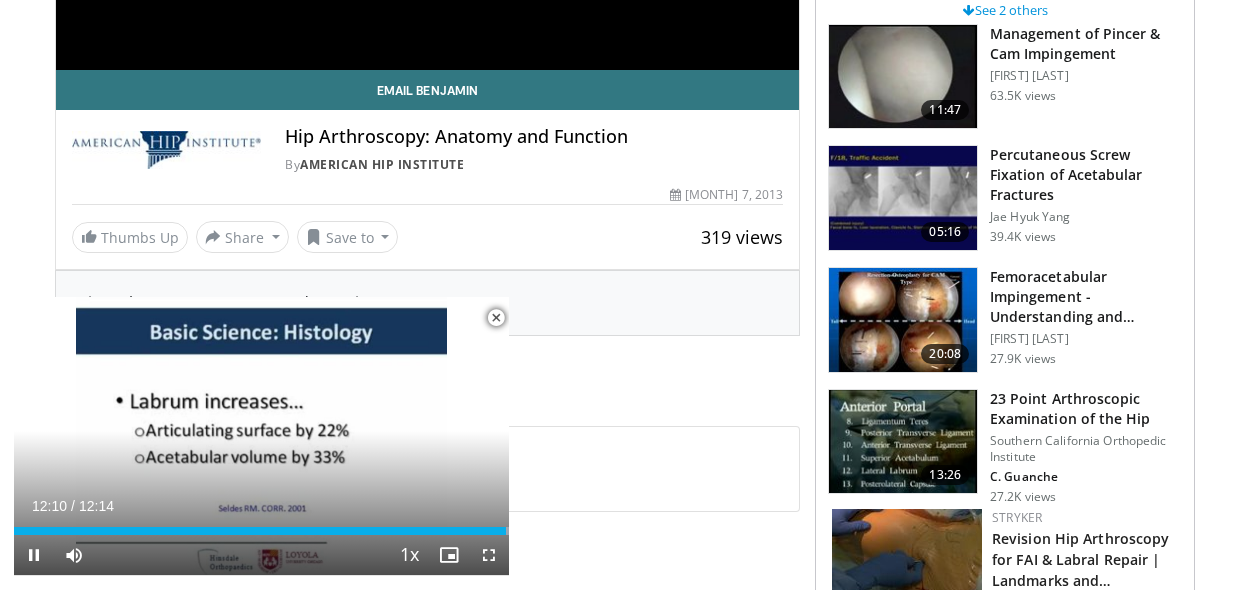 click at bounding box center [496, 318] 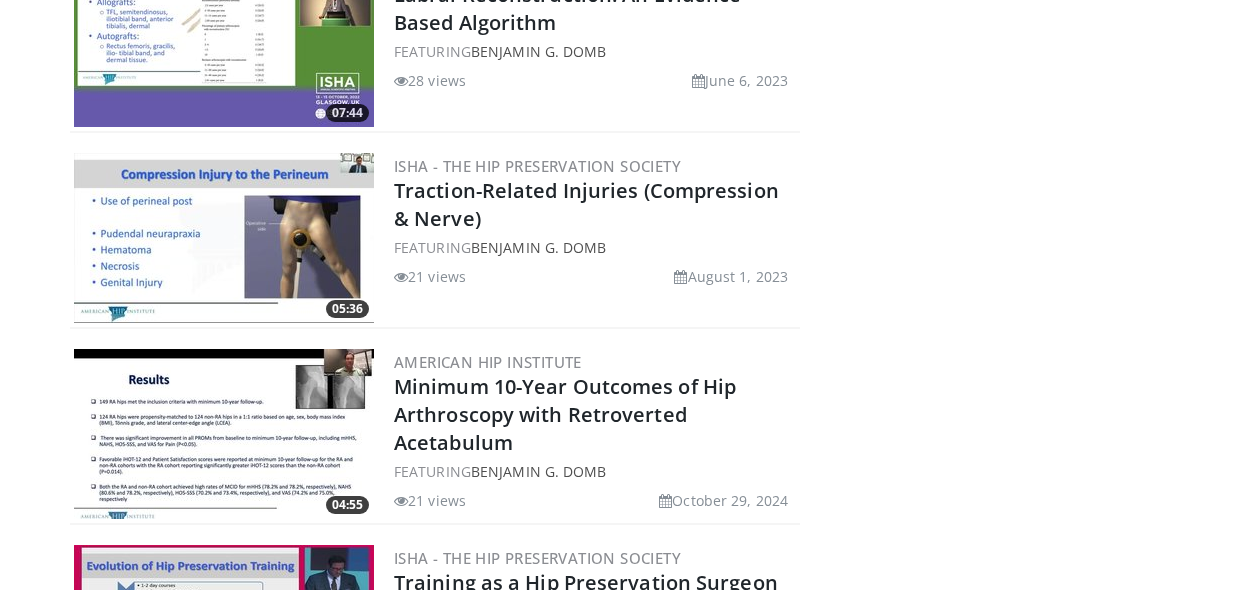 scroll, scrollTop: 21193, scrollLeft: 0, axis: vertical 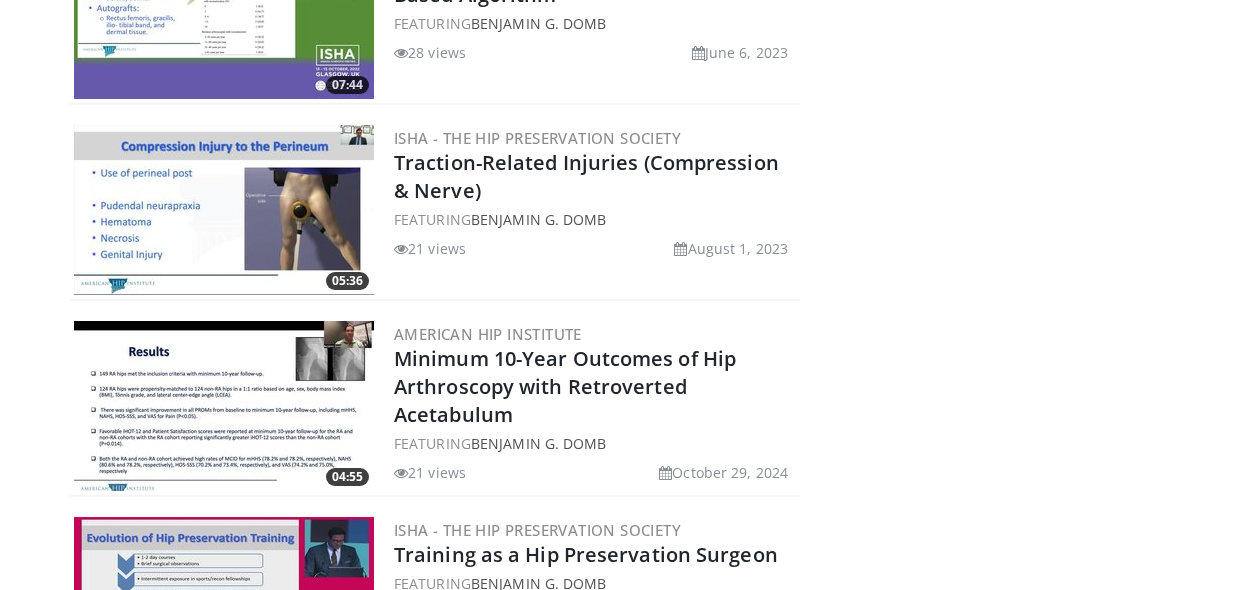 click at bounding box center [224, 210] 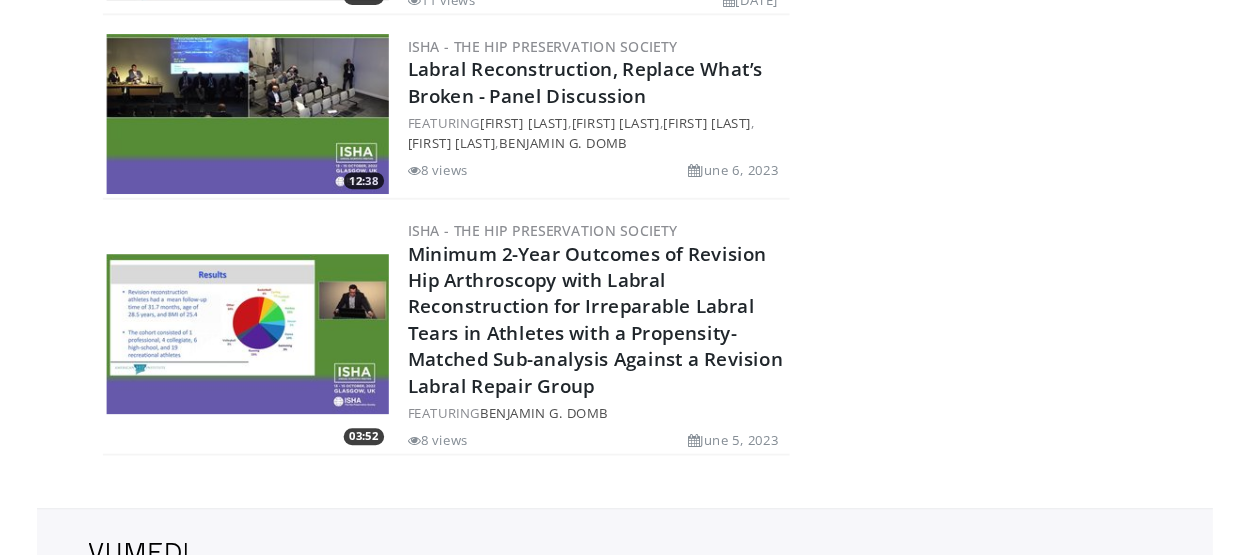 scroll, scrollTop: 23456, scrollLeft: 0, axis: vertical 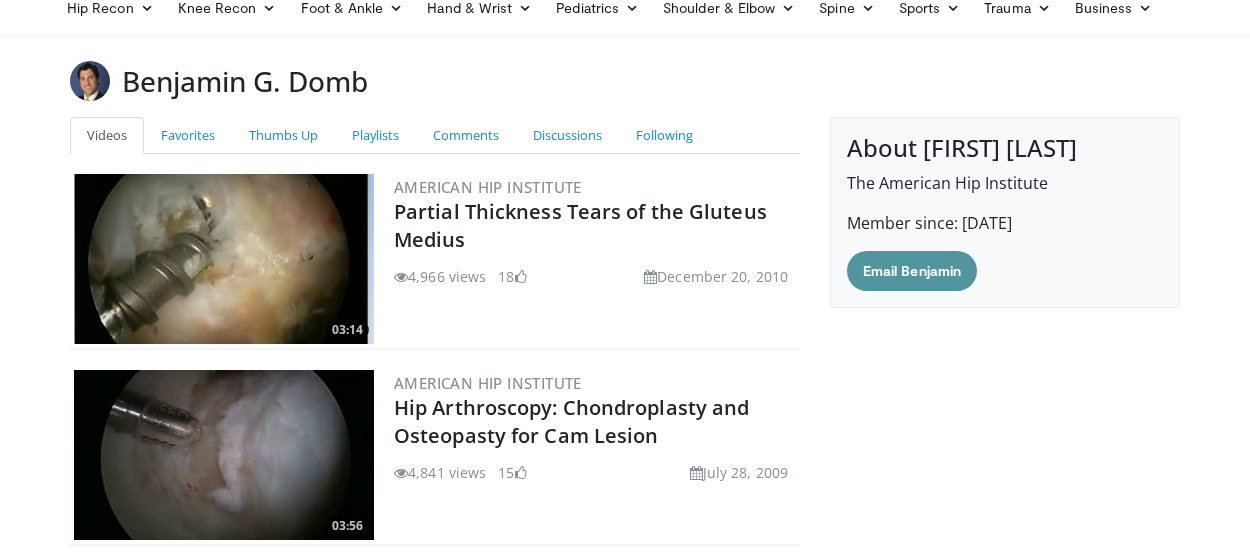 click on "Email
Benjamin" at bounding box center (912, 271) 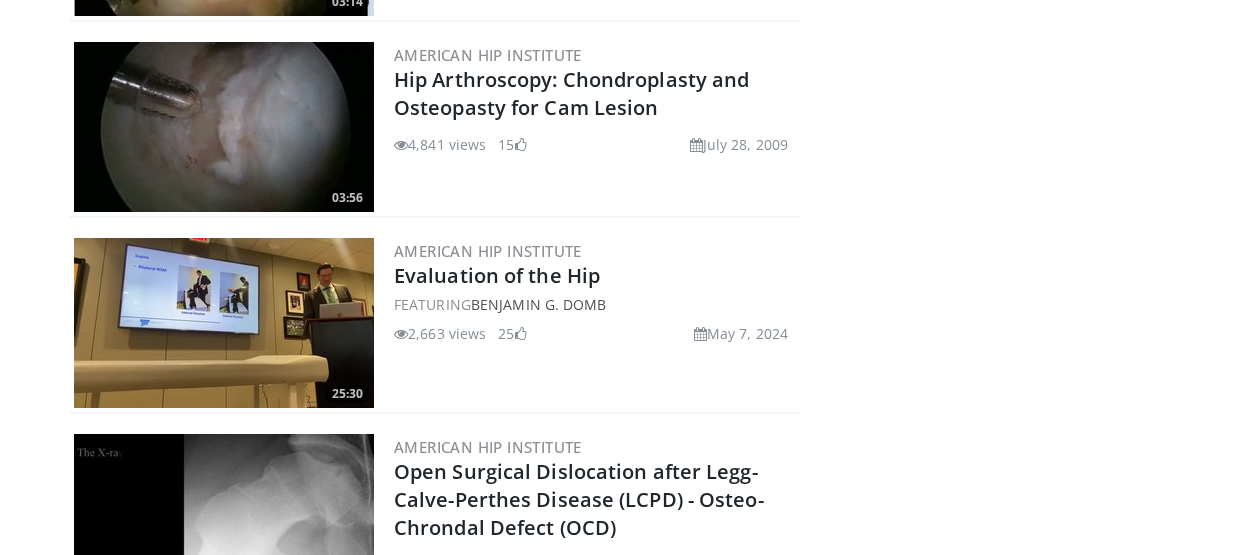 scroll, scrollTop: 425, scrollLeft: 0, axis: vertical 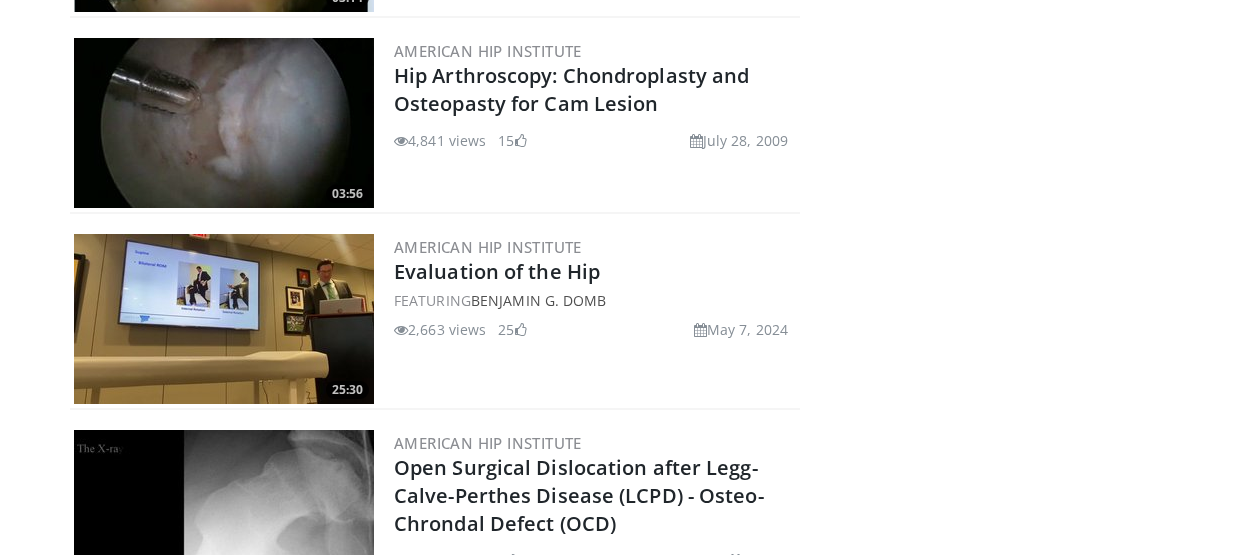 click at bounding box center (224, 319) 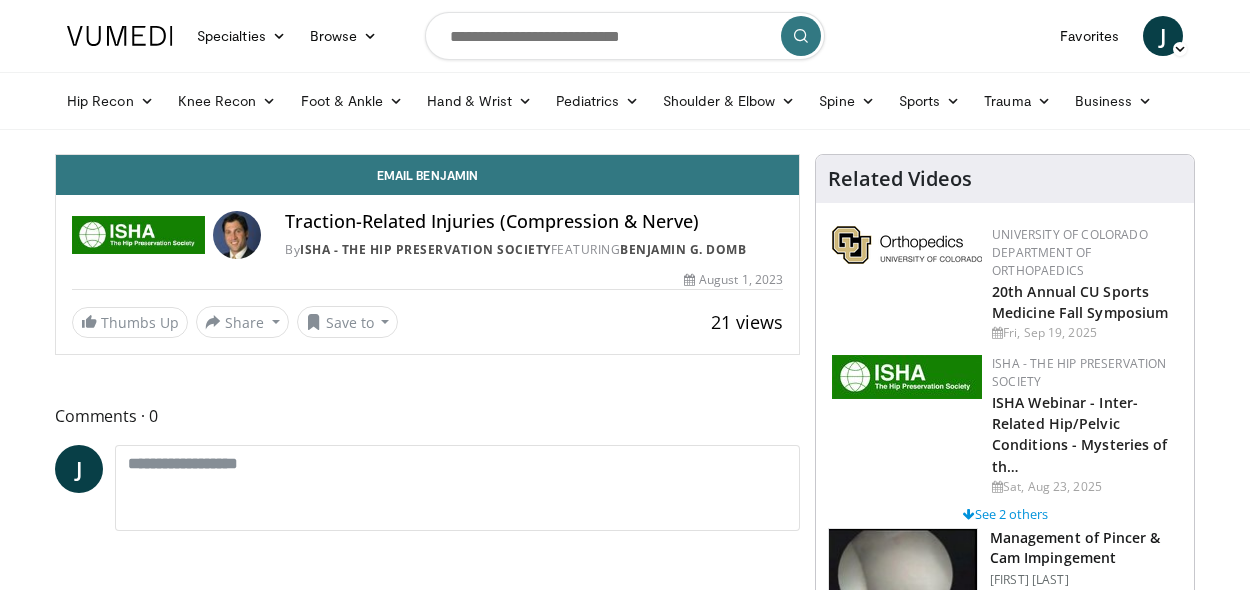 scroll, scrollTop: 0, scrollLeft: 0, axis: both 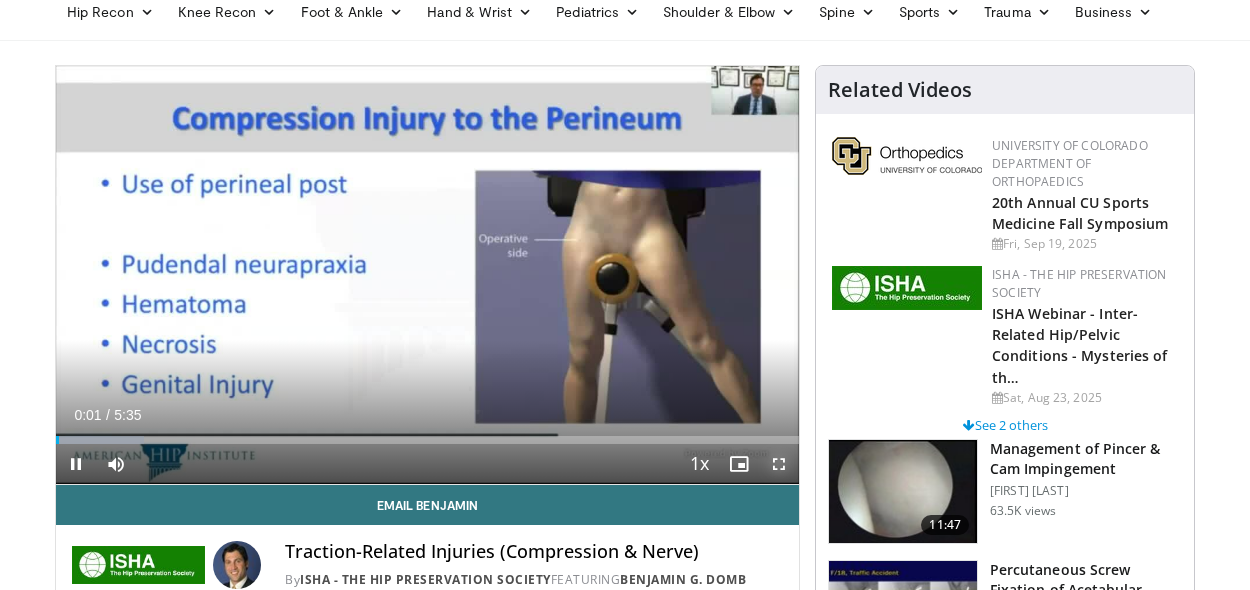click at bounding box center (779, 464) 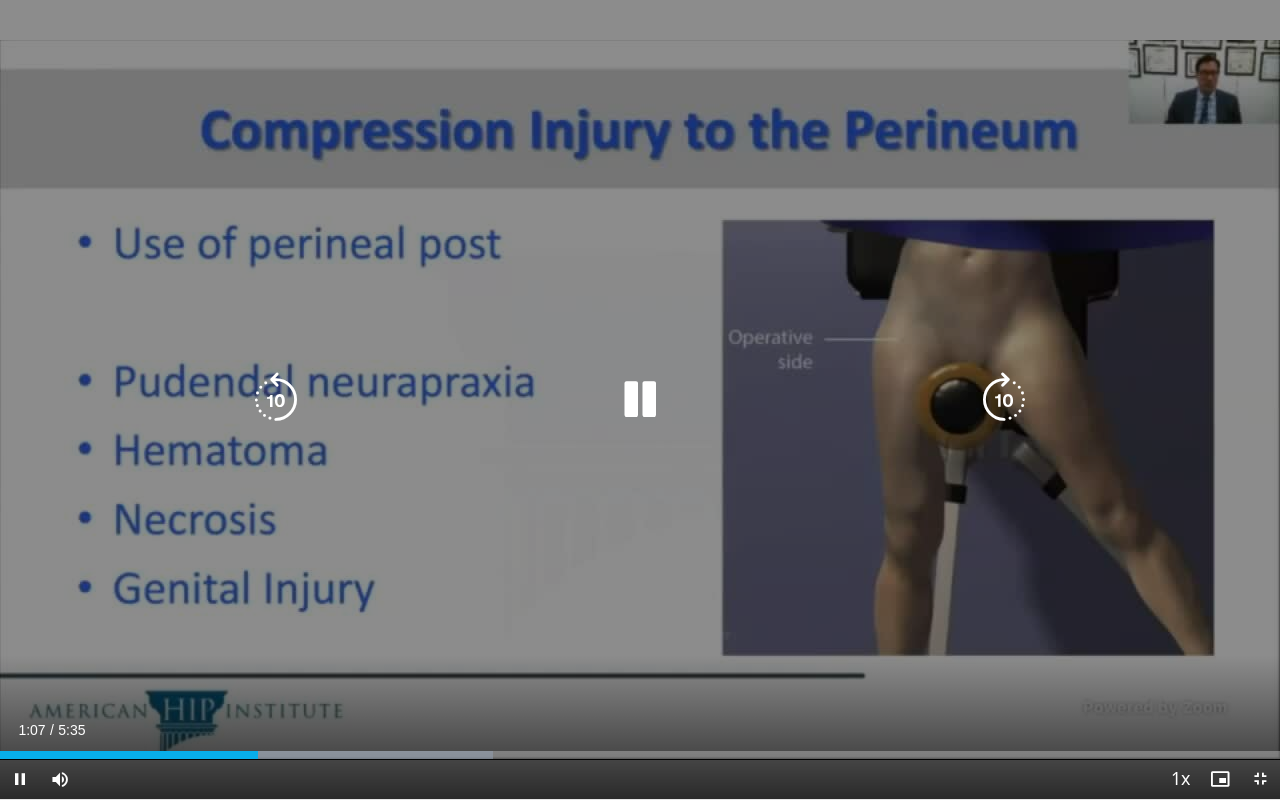click at bounding box center (640, 400) 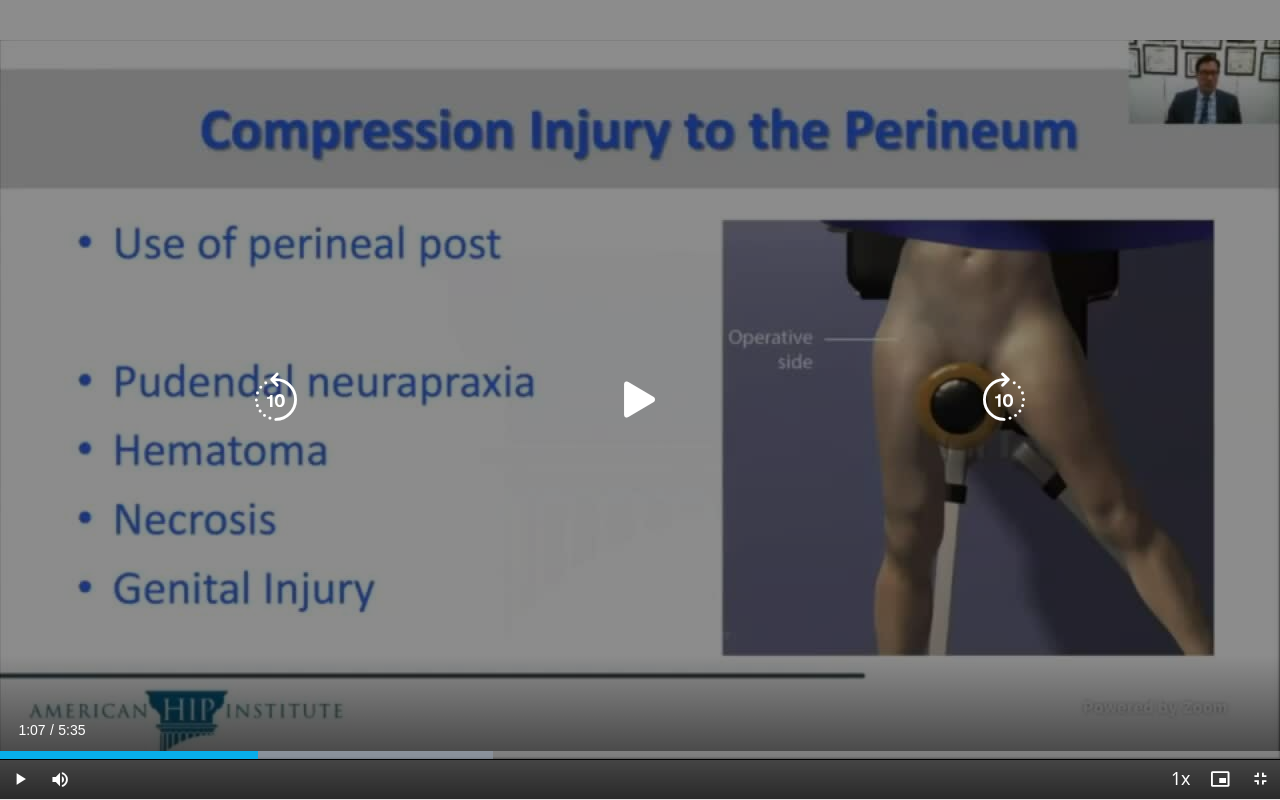 click at bounding box center (640, 400) 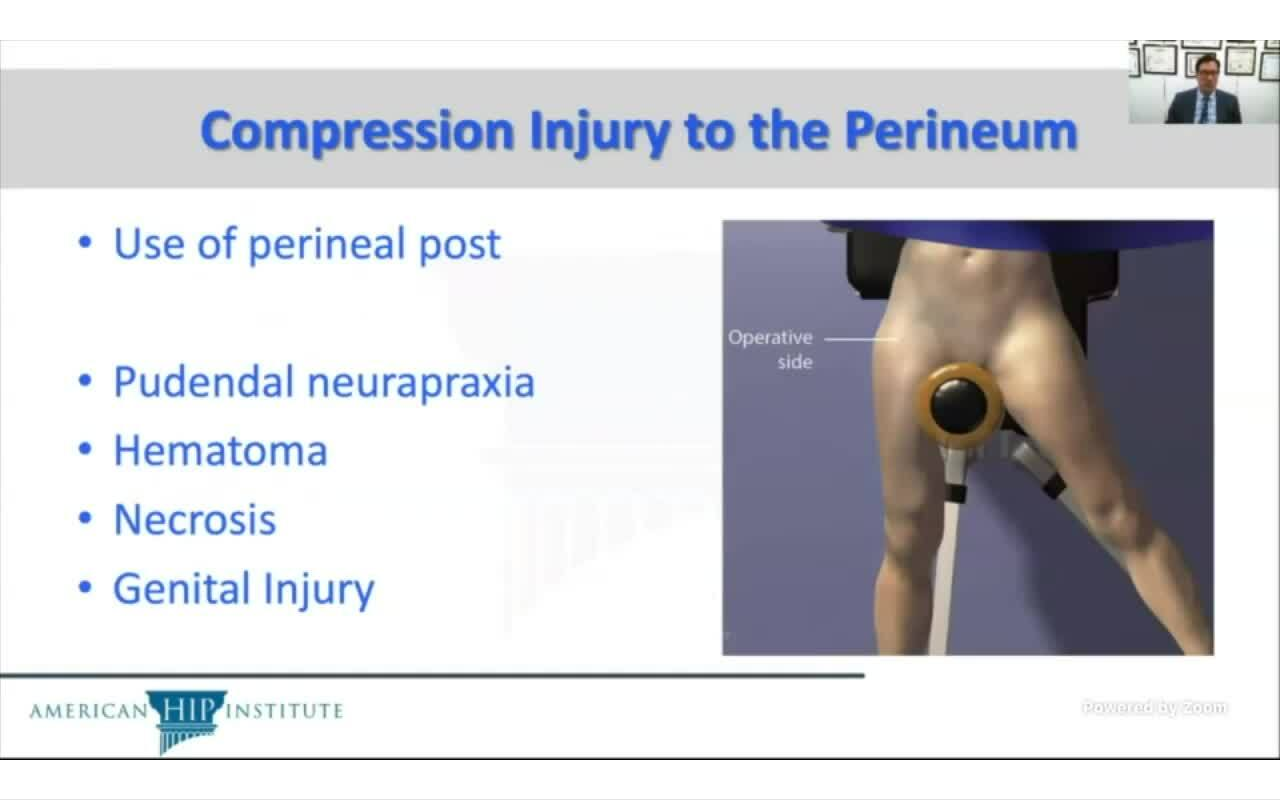 type 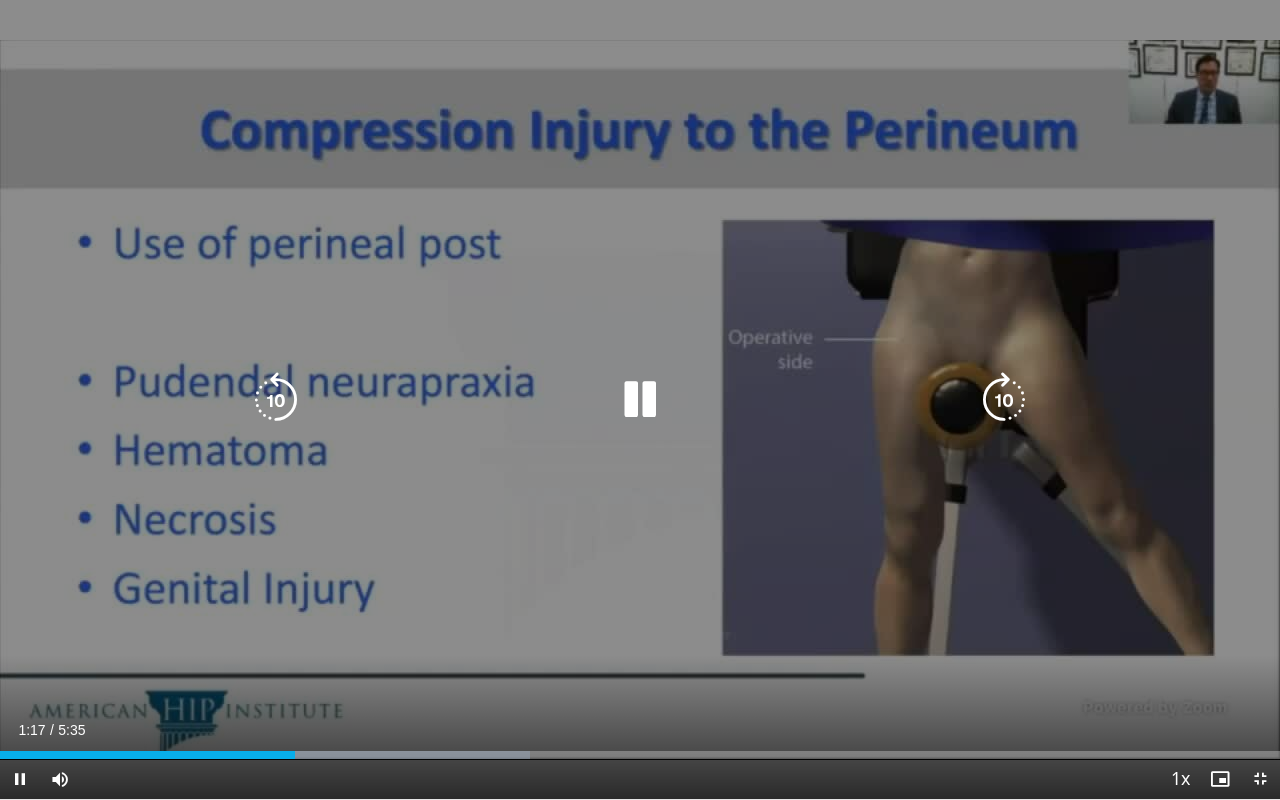 click at bounding box center [640, 400] 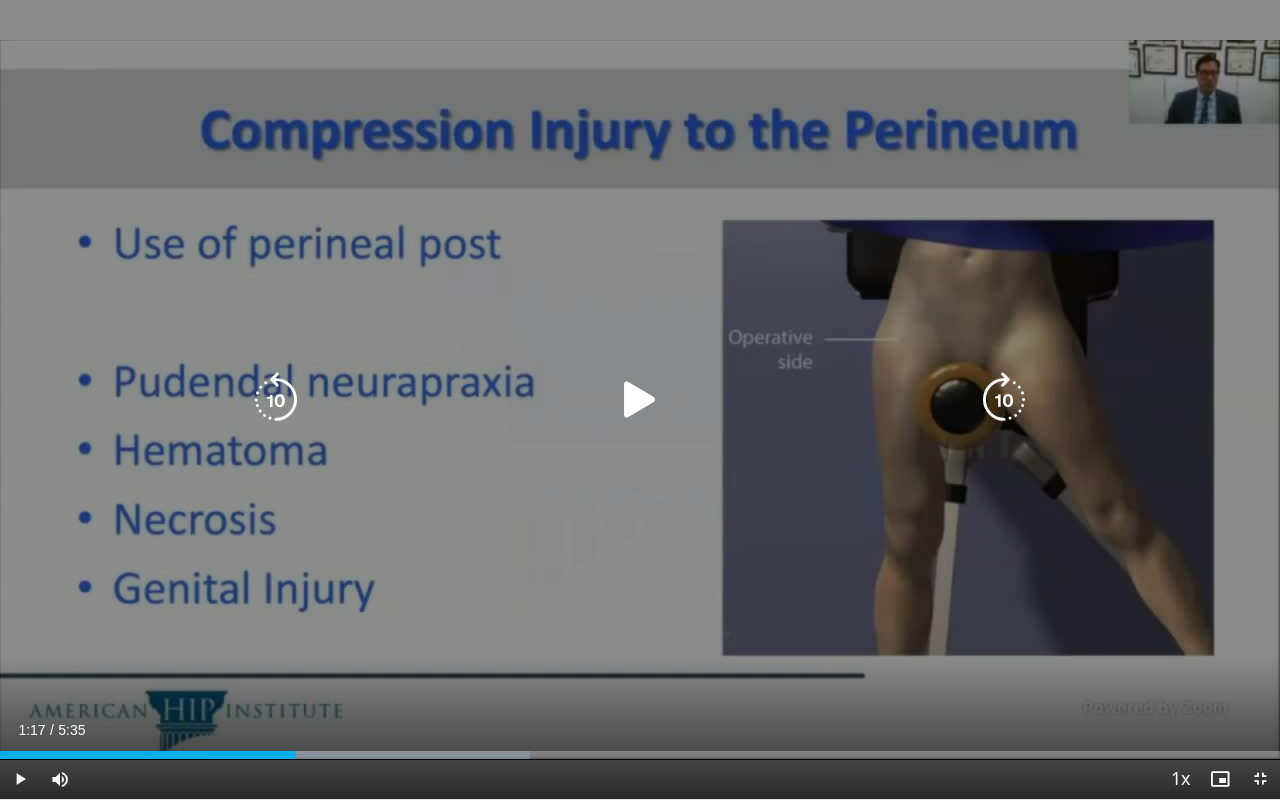 click at bounding box center [640, 400] 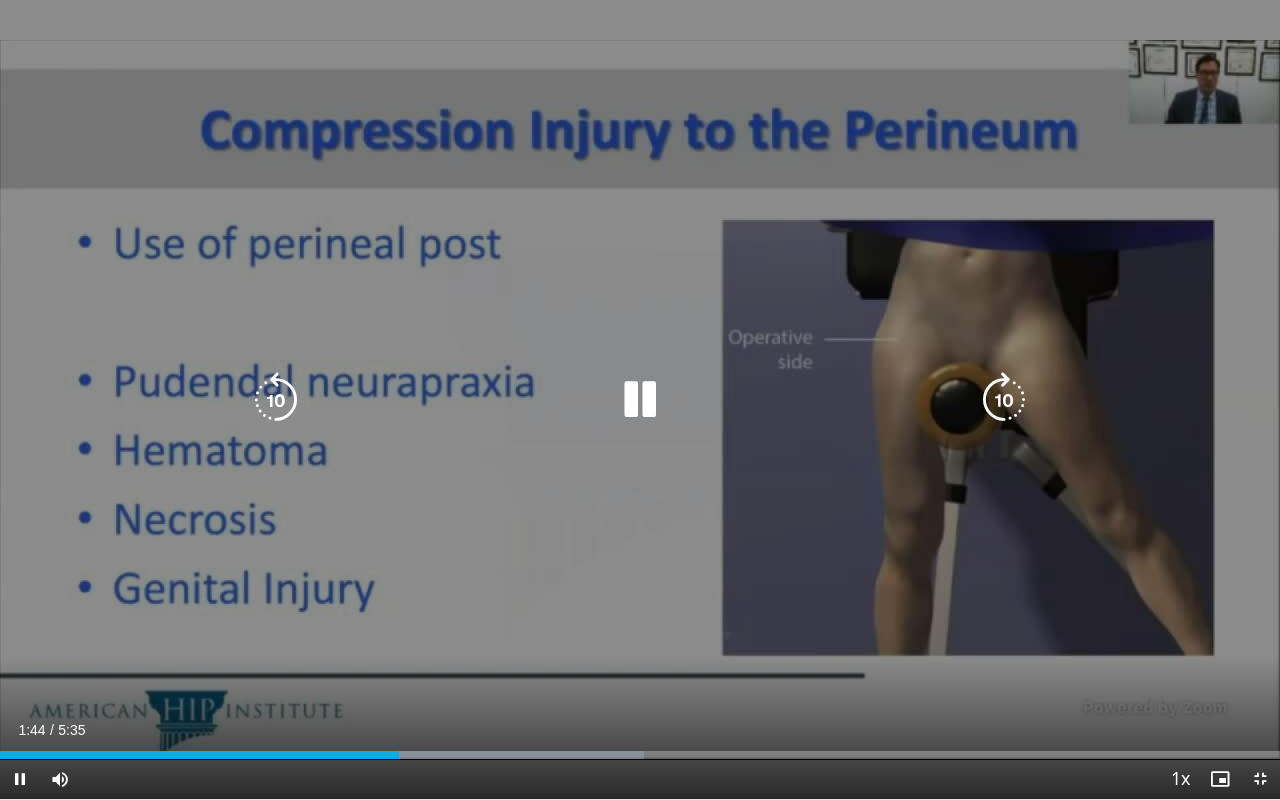 click at bounding box center [640, 400] 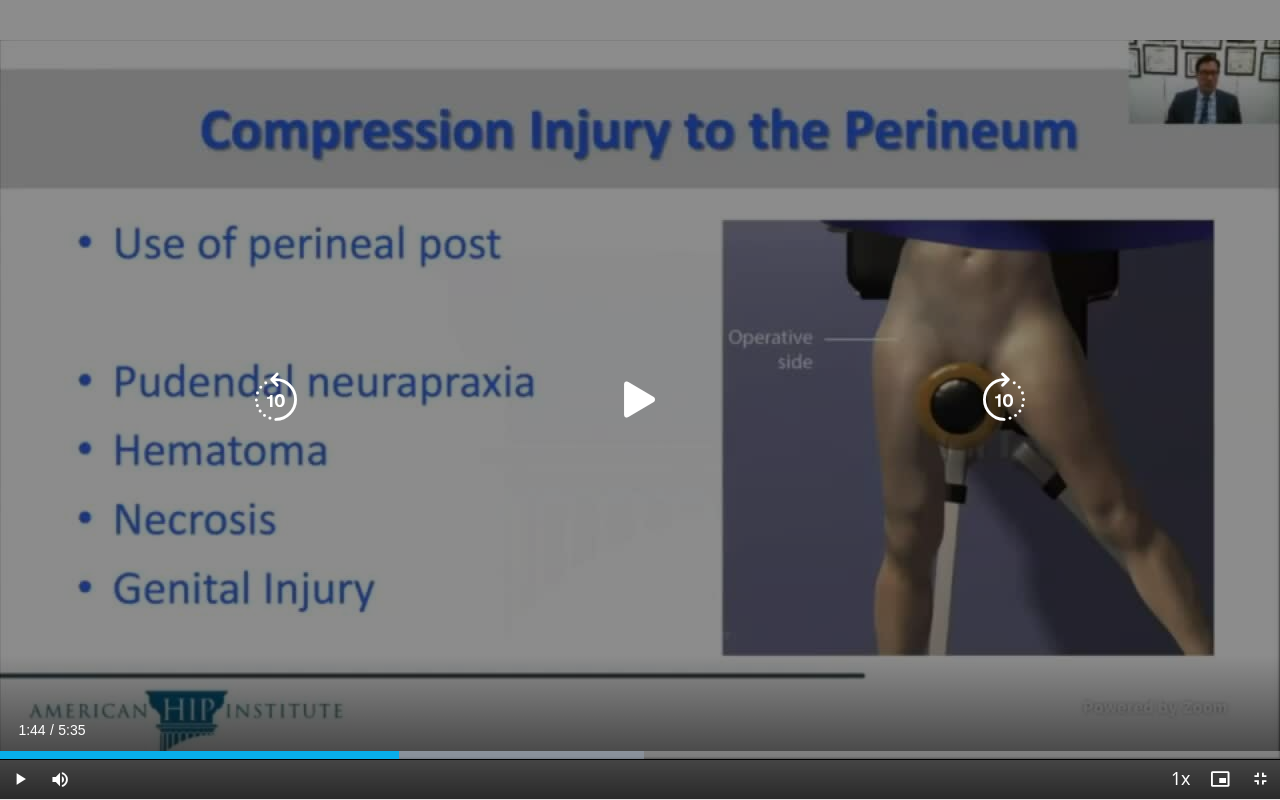 click at bounding box center (640, 400) 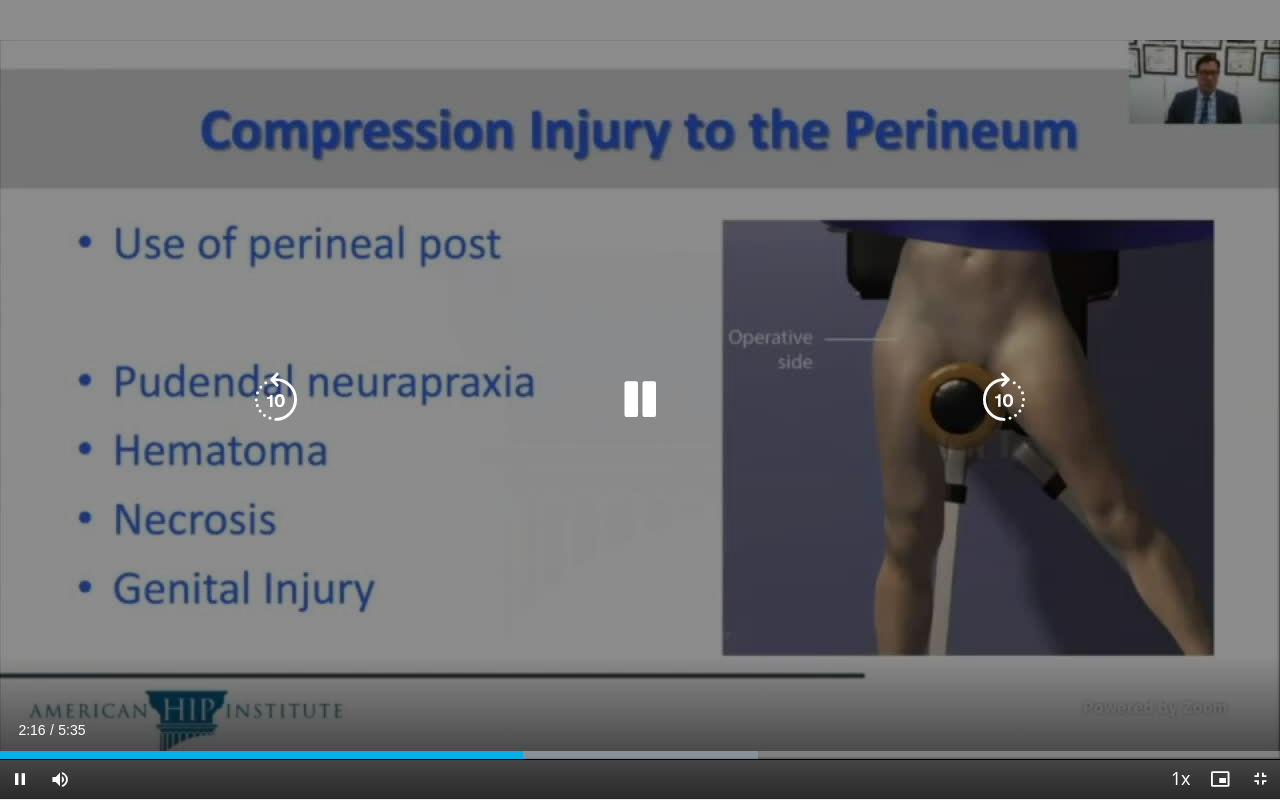 click at bounding box center [640, 400] 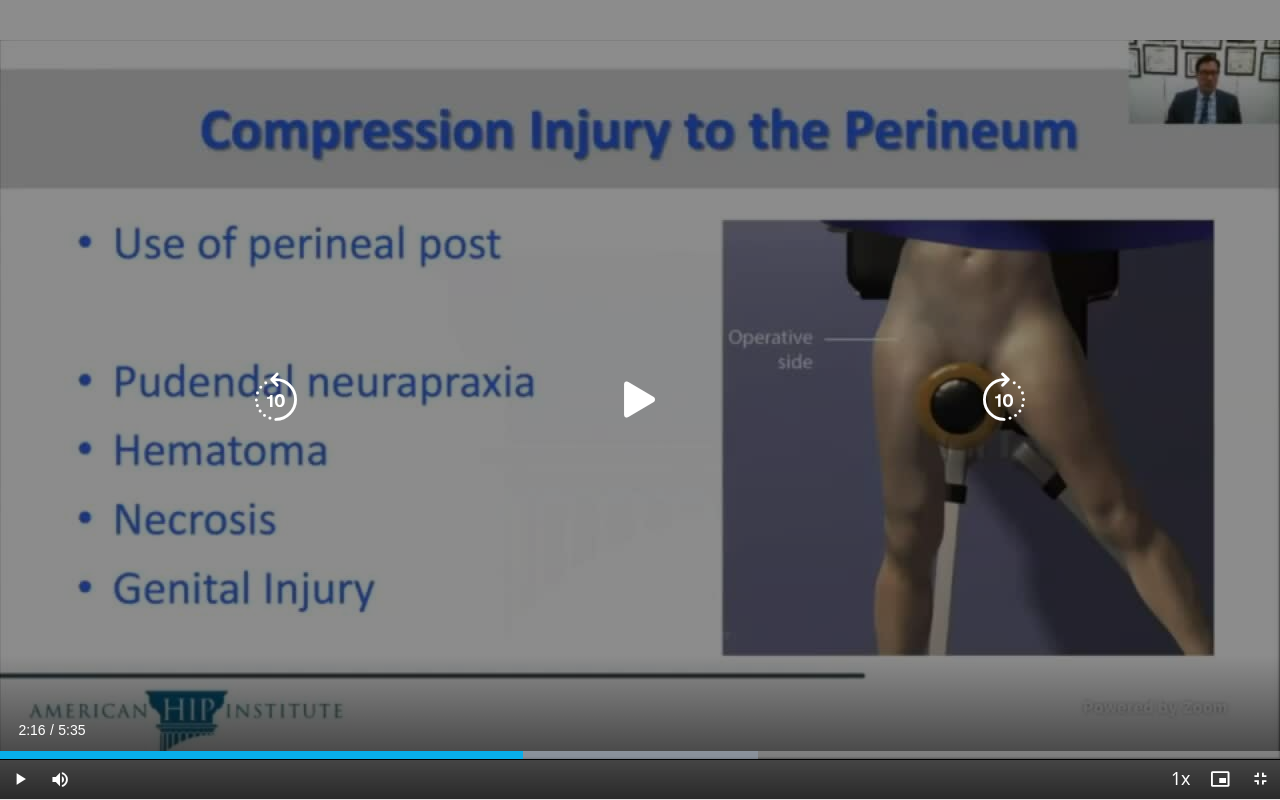 click at bounding box center [640, 400] 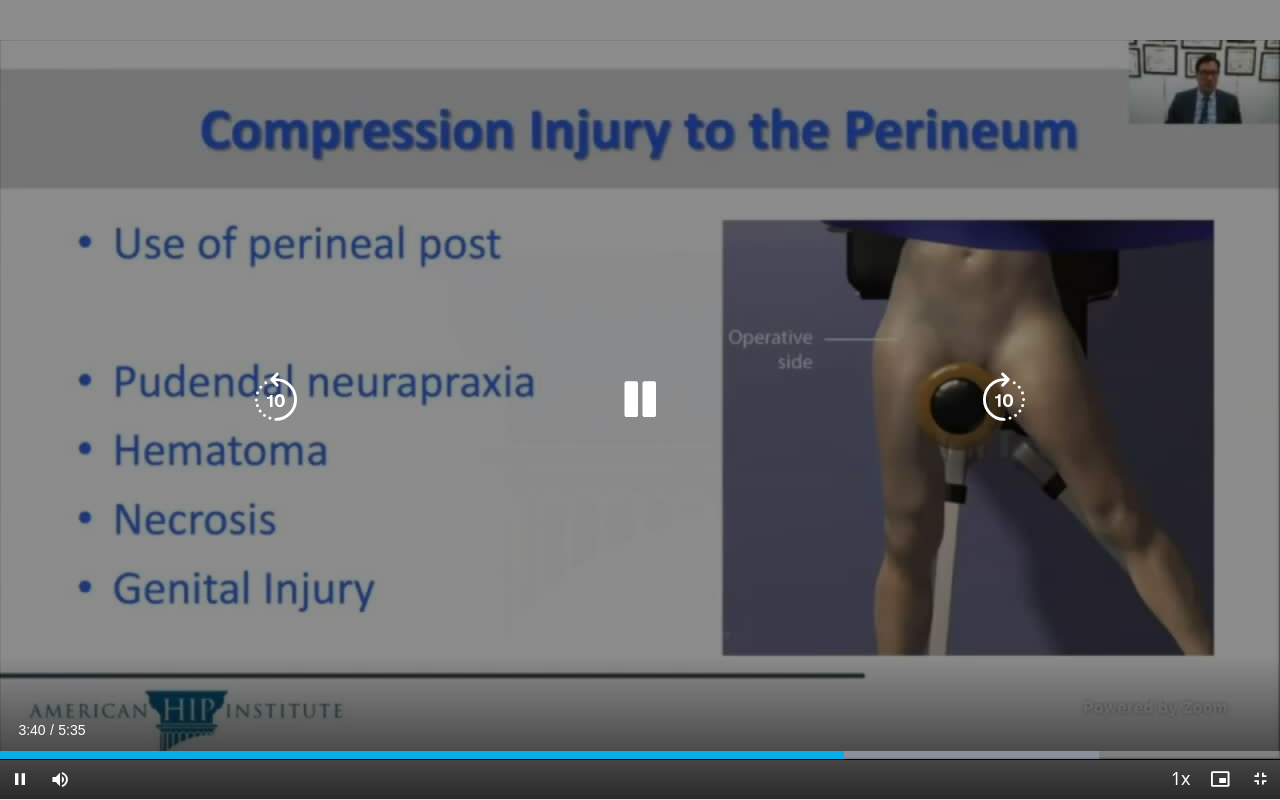 click at bounding box center [640, 400] 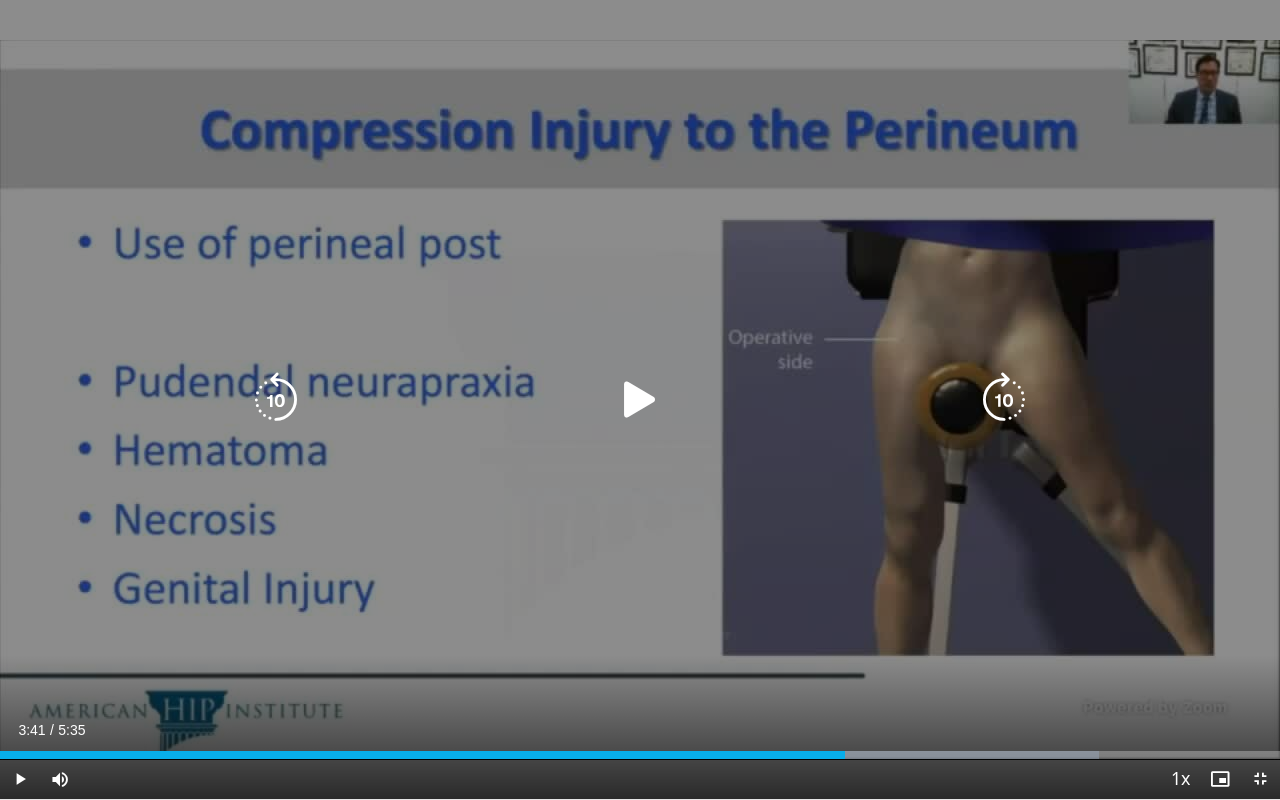 click at bounding box center (640, 400) 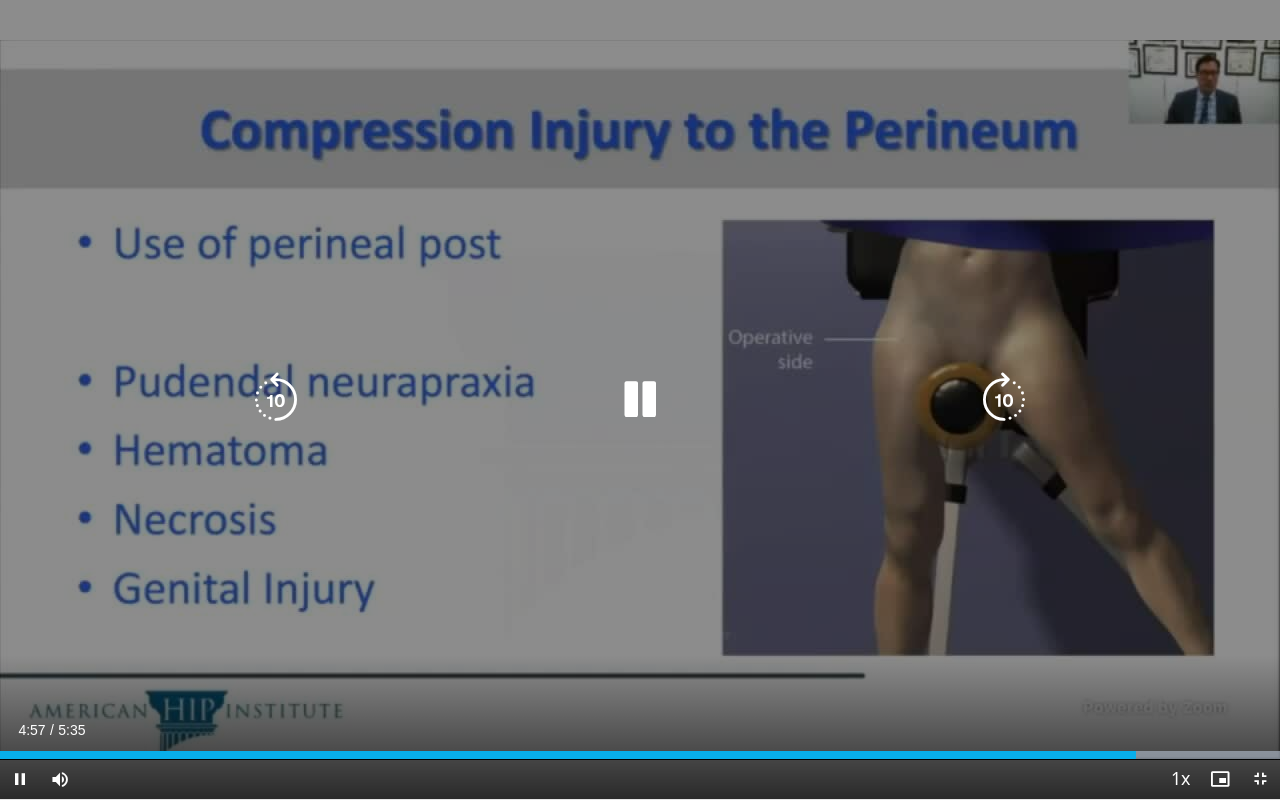 click at bounding box center (640, 400) 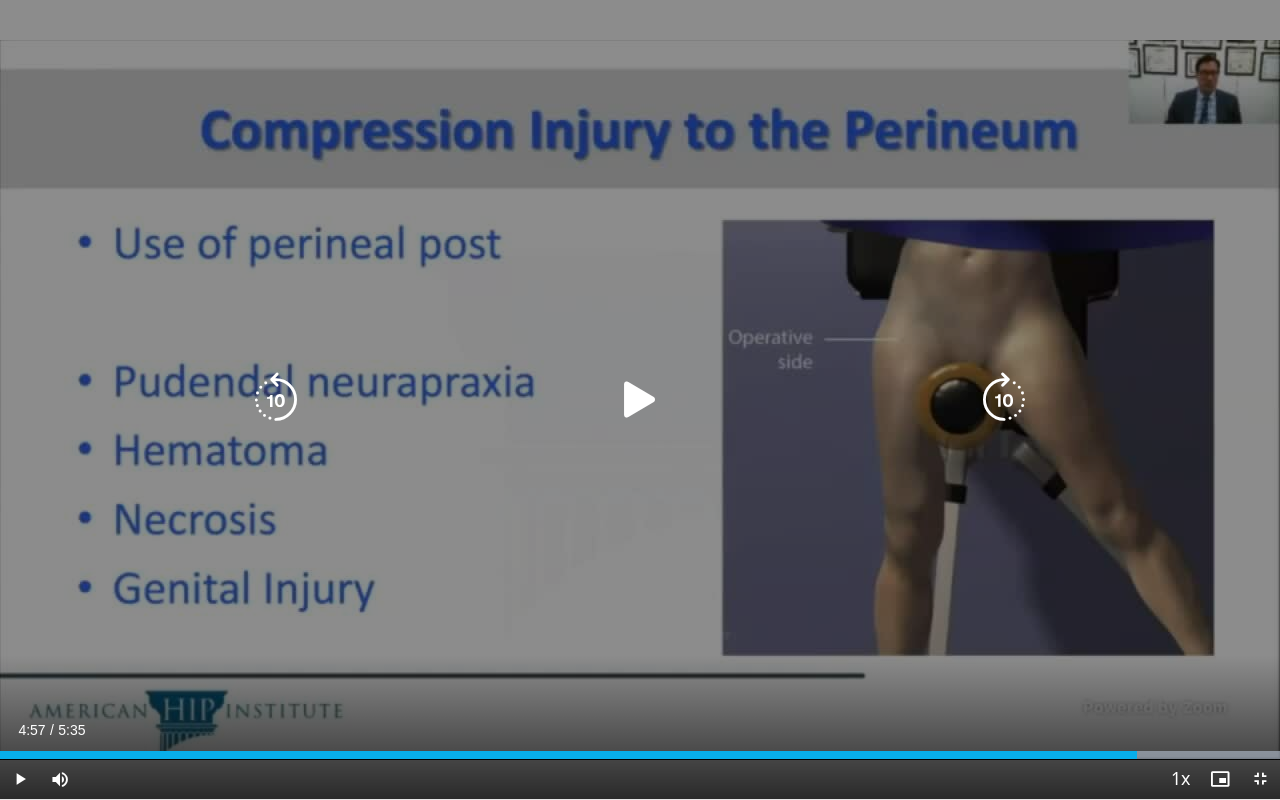 click at bounding box center [640, 400] 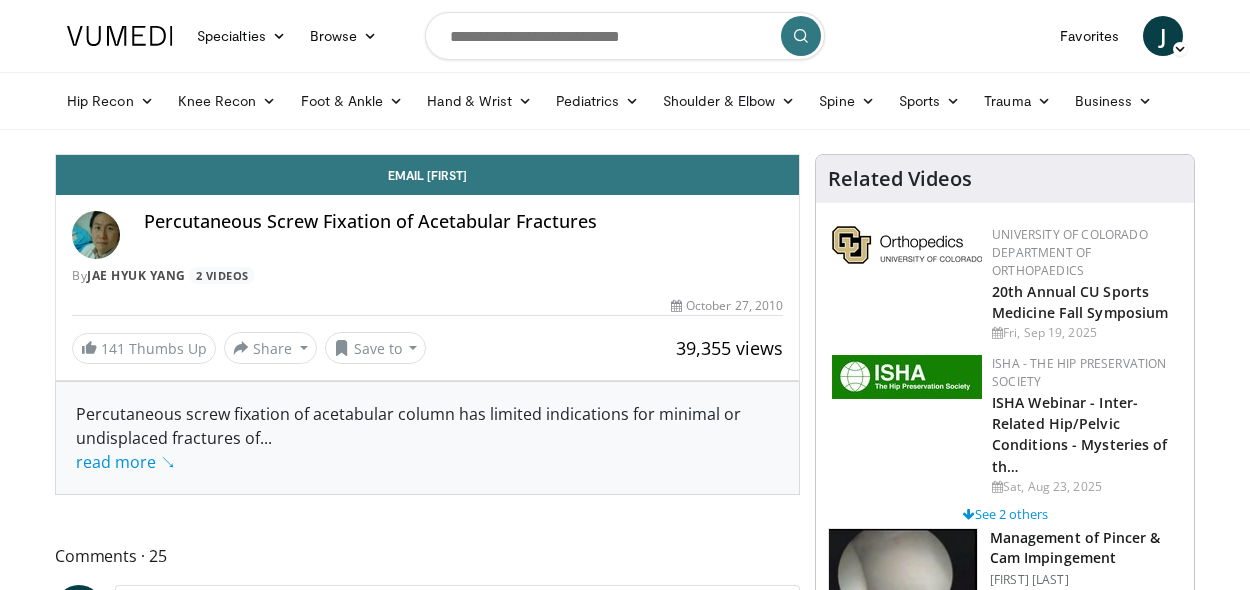 scroll, scrollTop: 0, scrollLeft: 0, axis: both 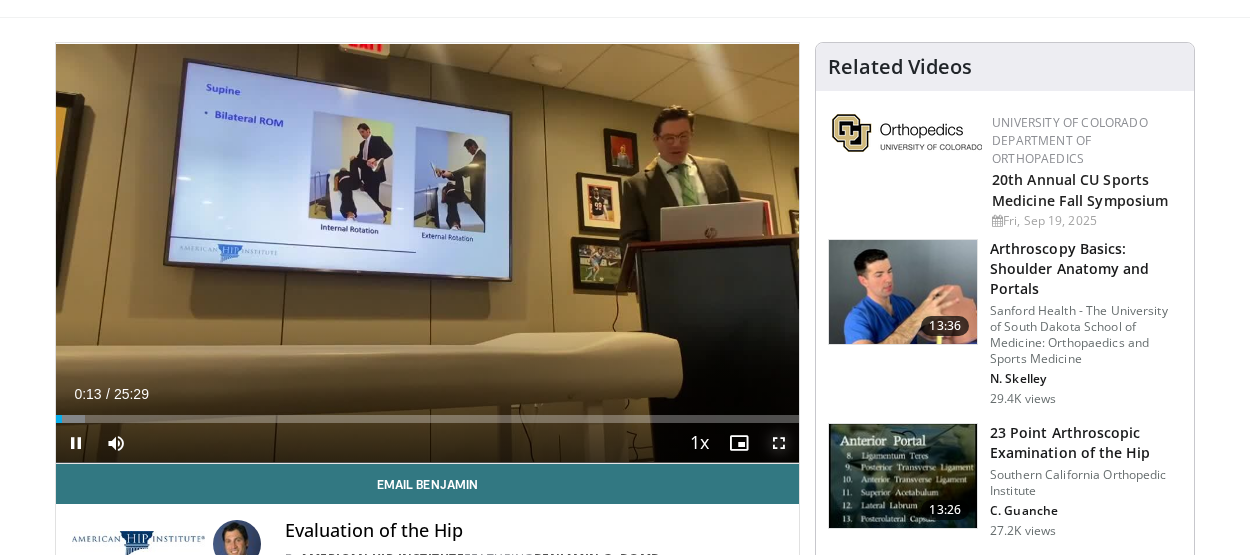 click at bounding box center (779, 443) 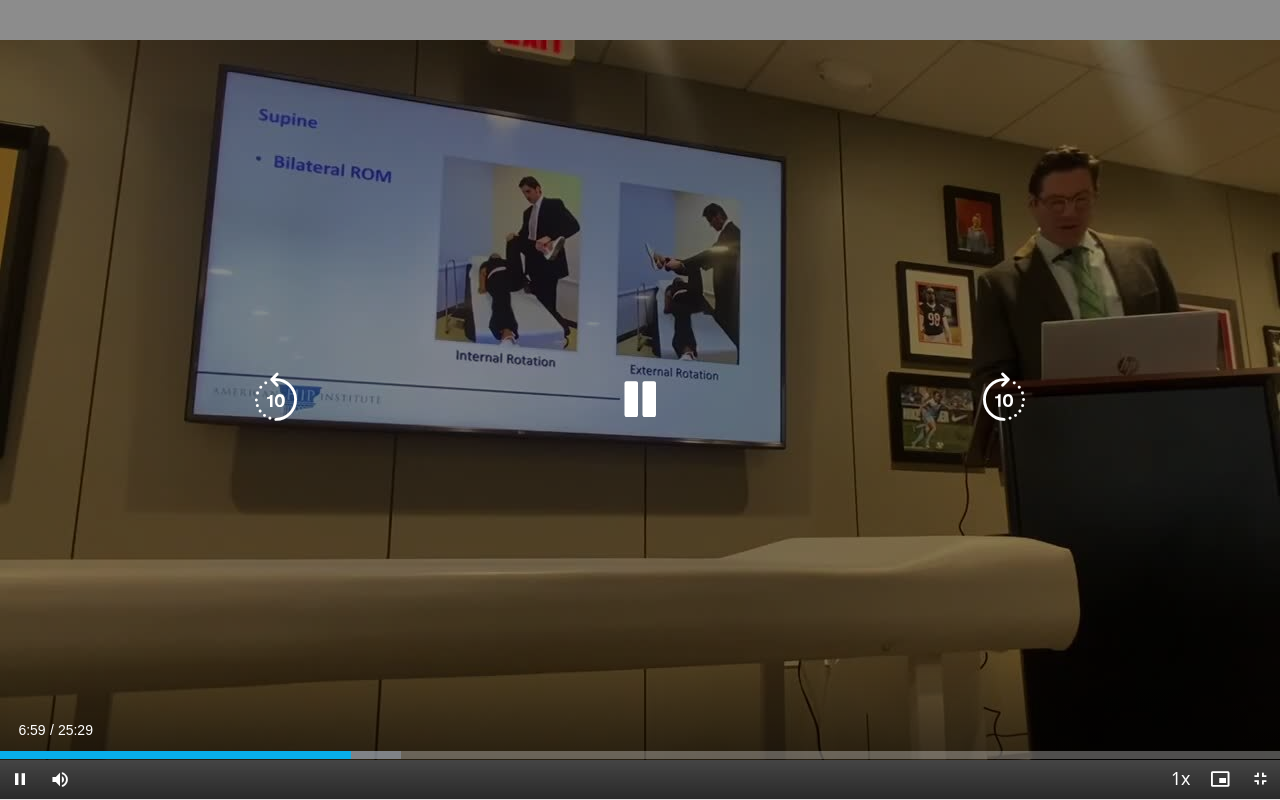 click at bounding box center [640, 400] 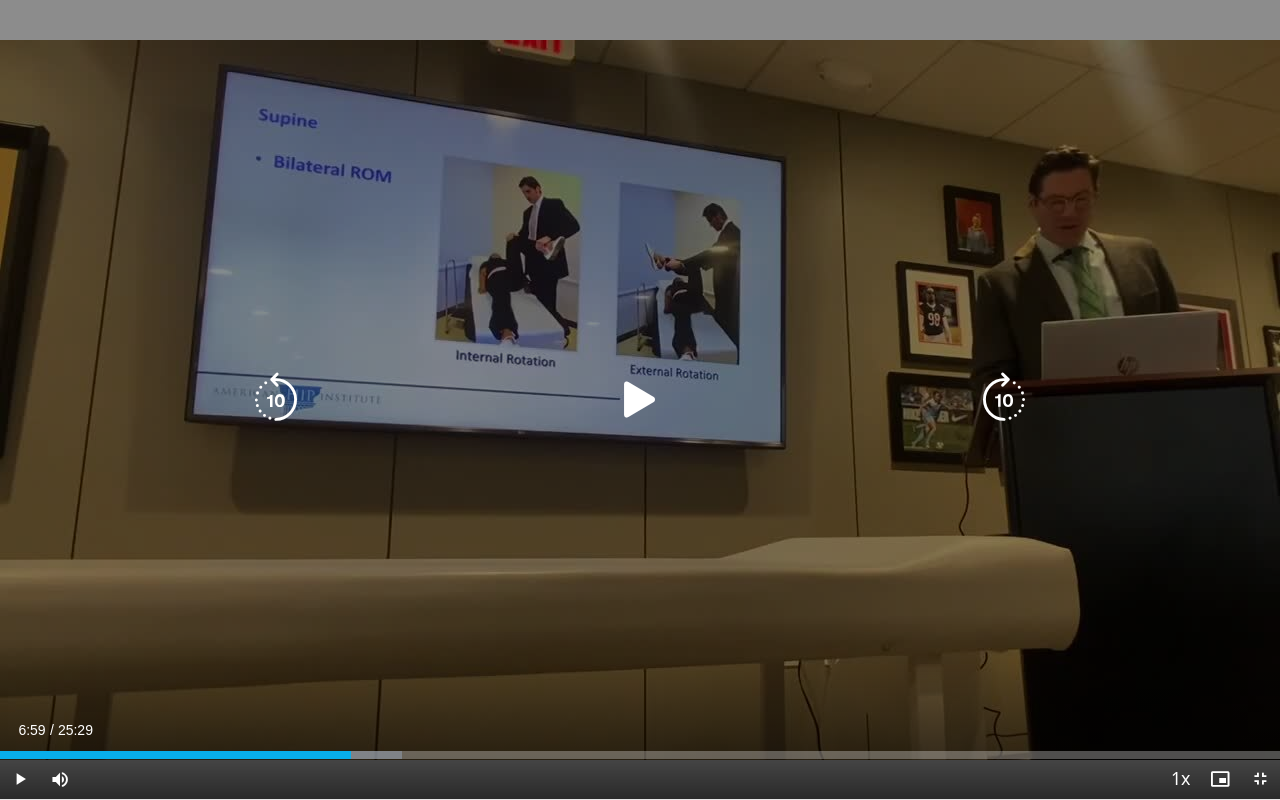 click at bounding box center (640, 400) 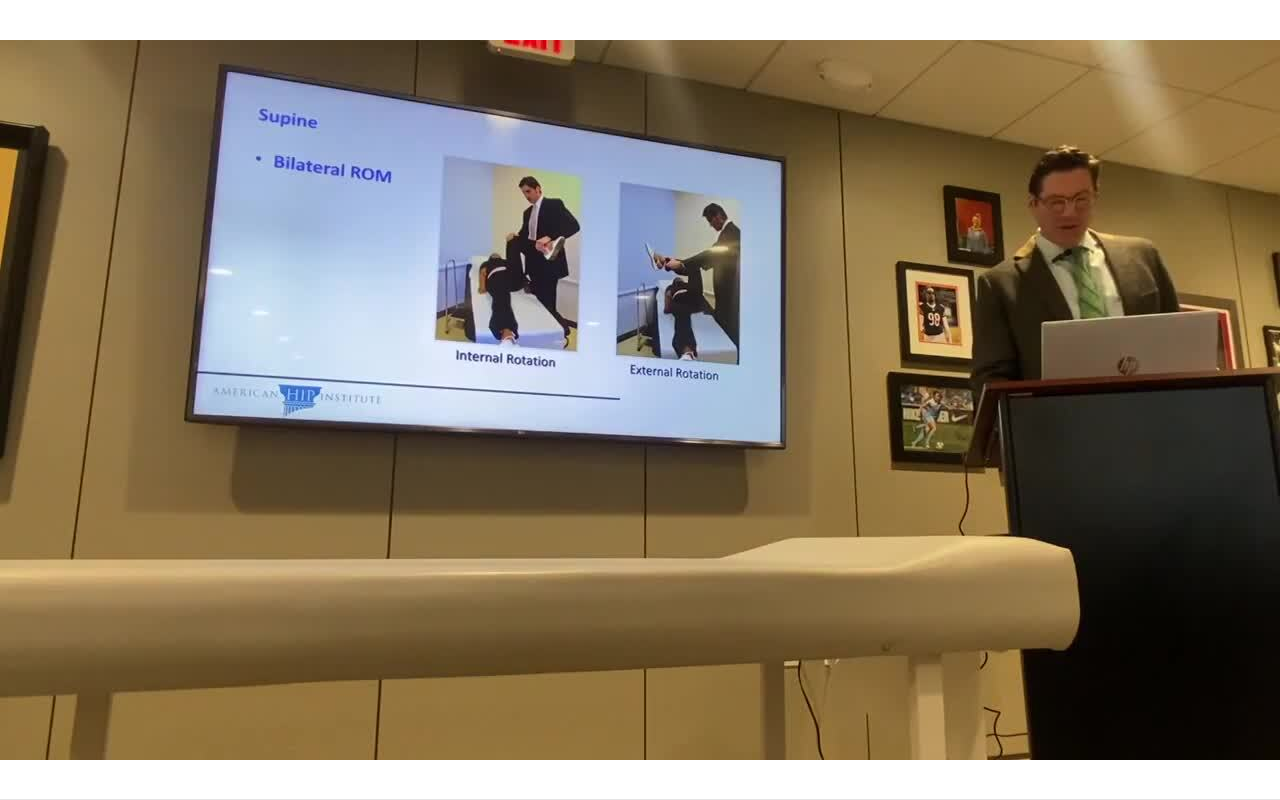 type 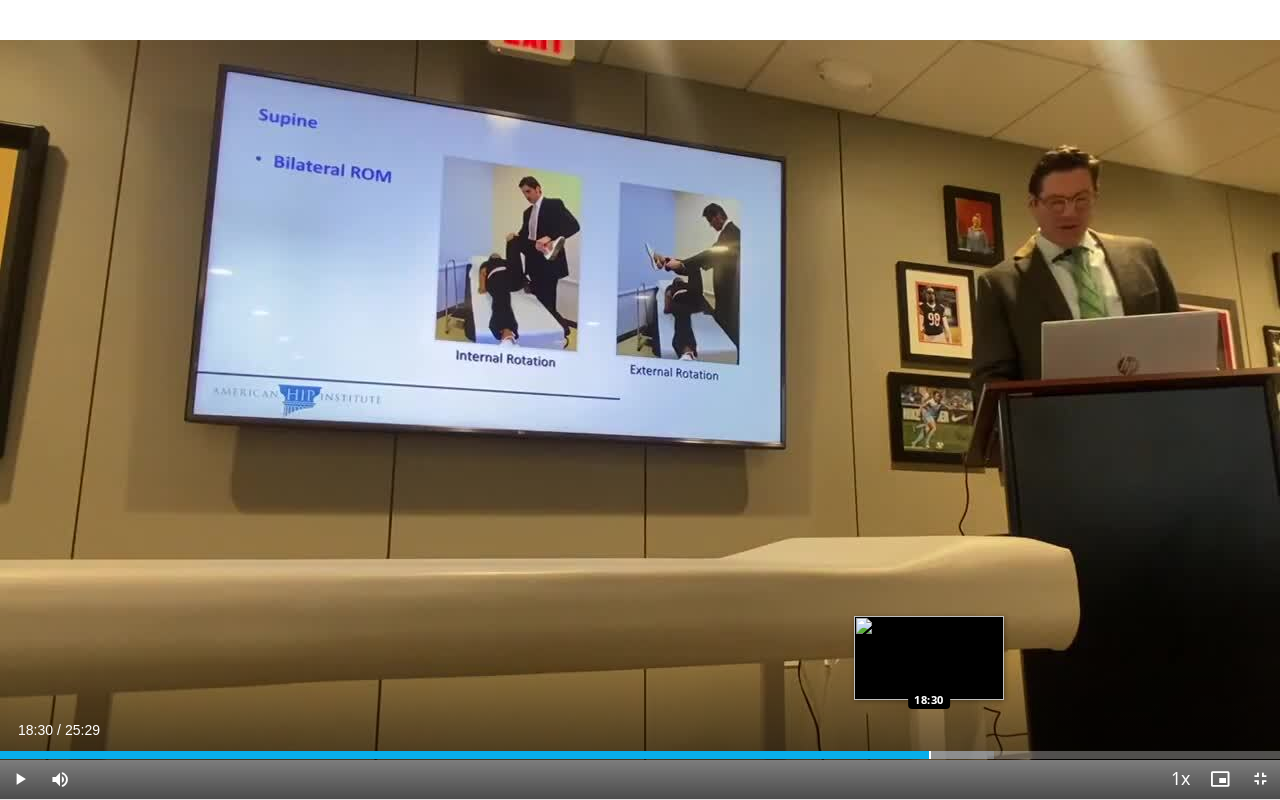 drag, startPoint x: 939, startPoint y: 753, endPoint x: 928, endPoint y: 753, distance: 11 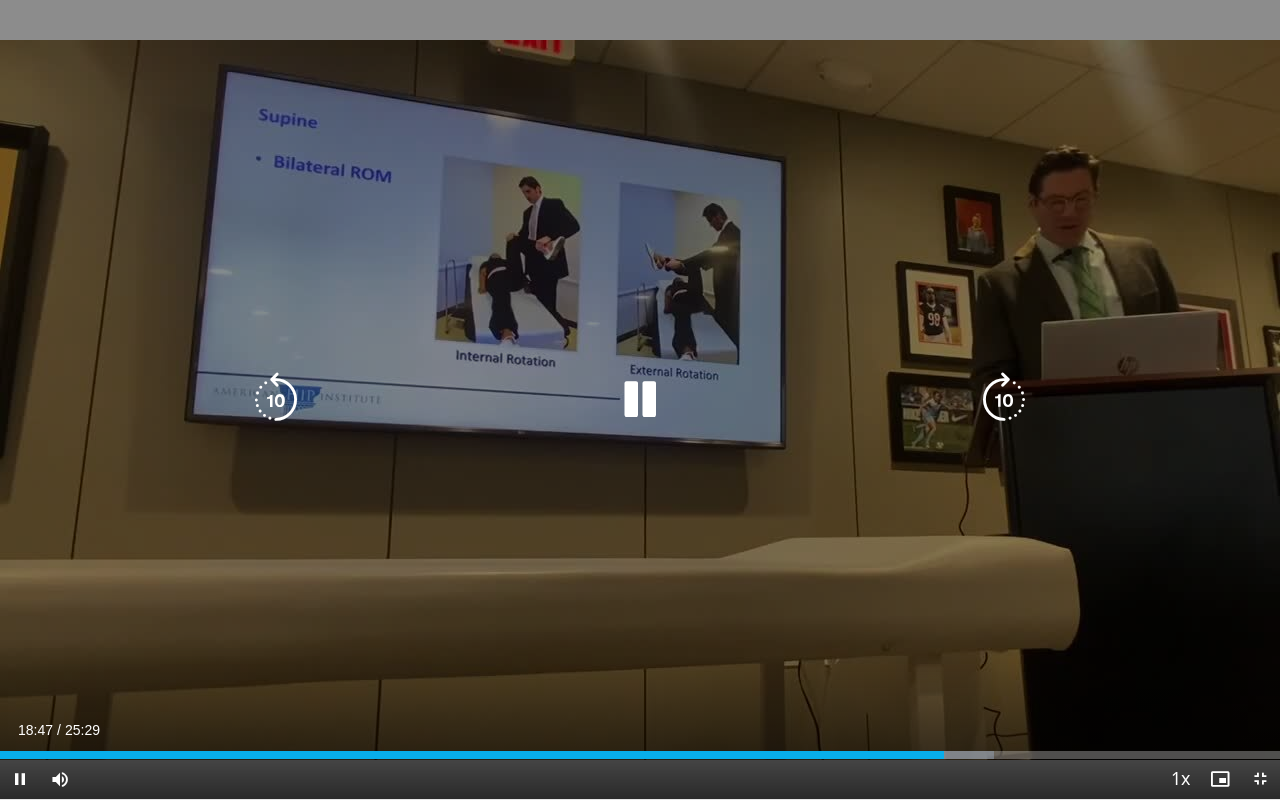 click at bounding box center (640, 400) 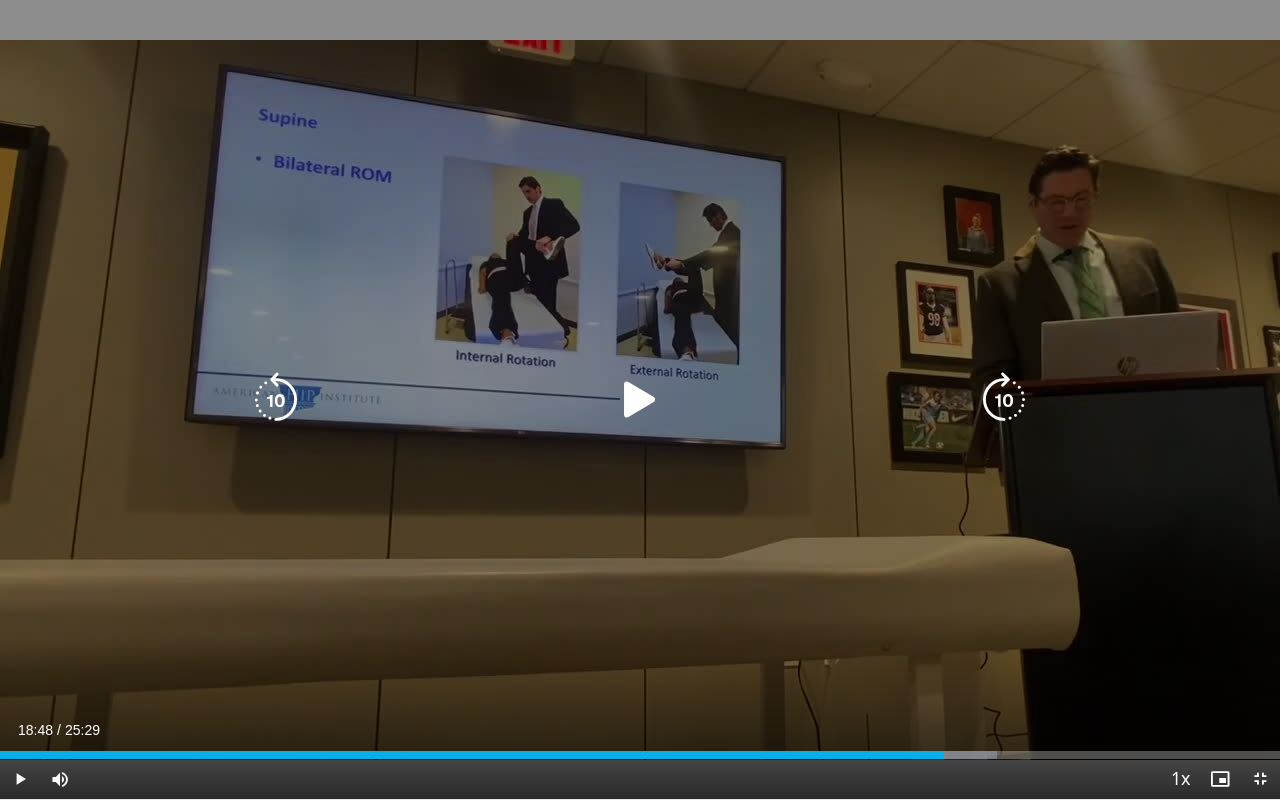 click at bounding box center [640, 400] 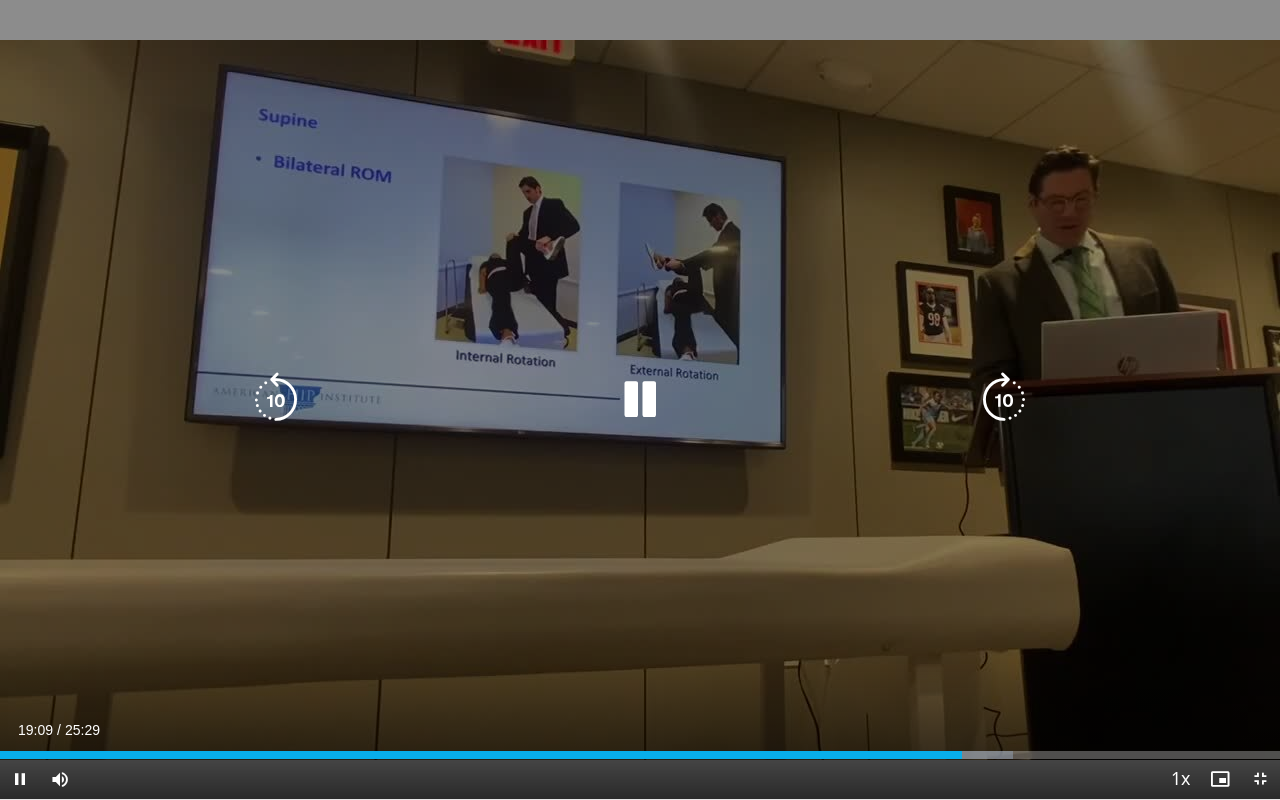 click at bounding box center (640, 400) 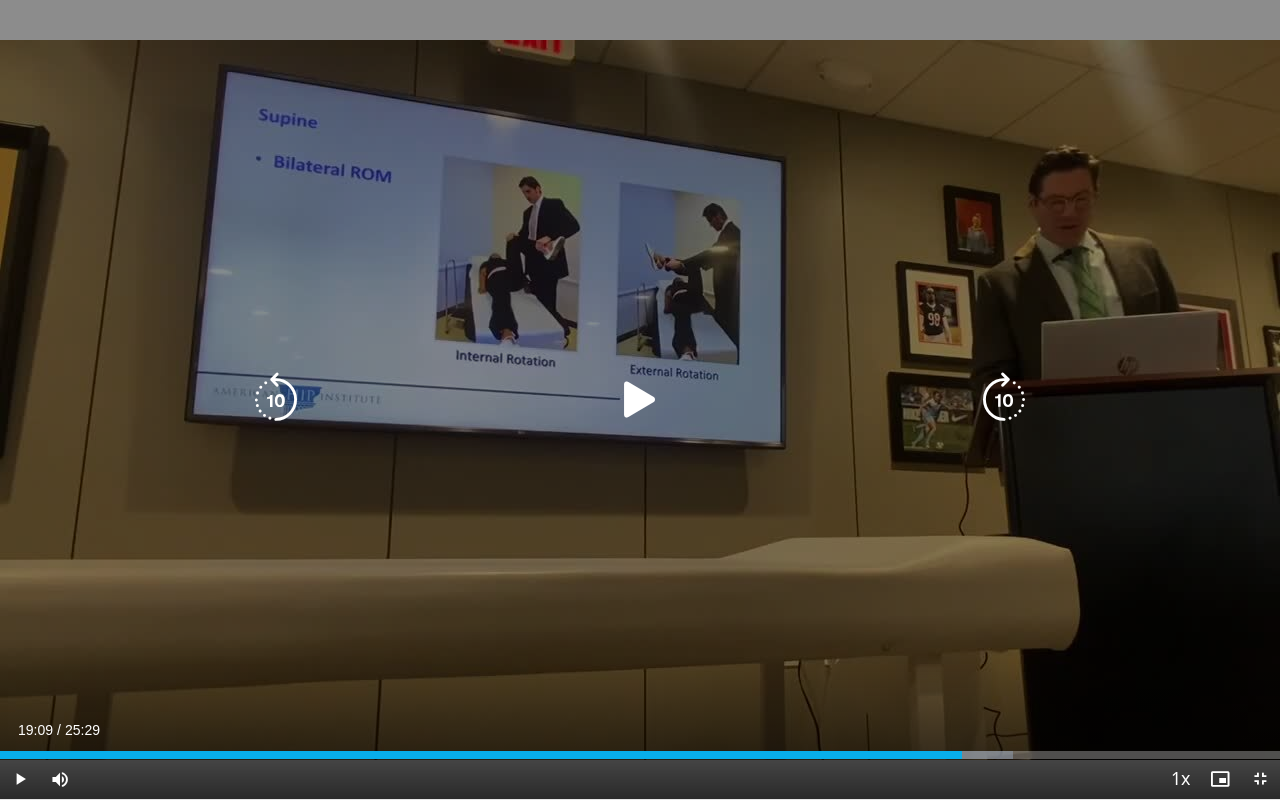 click at bounding box center [640, 400] 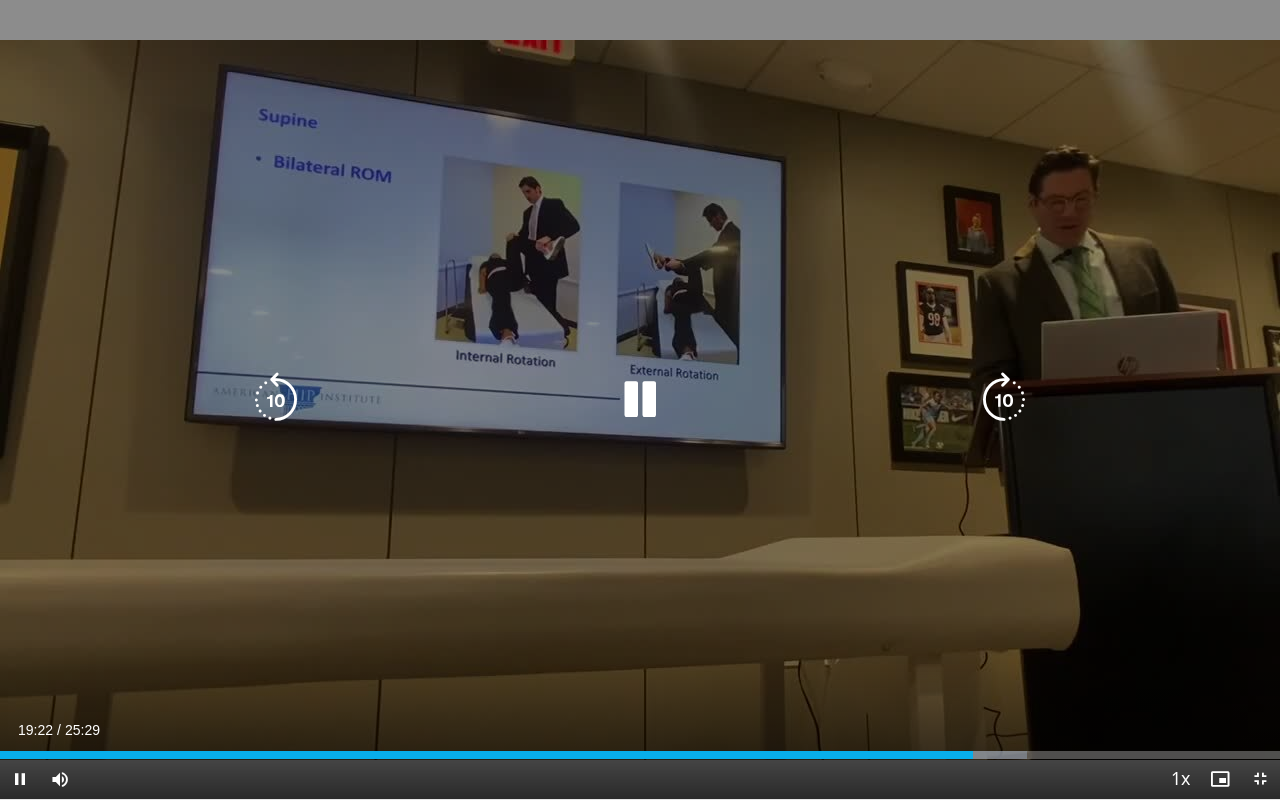 click at bounding box center (640, 400) 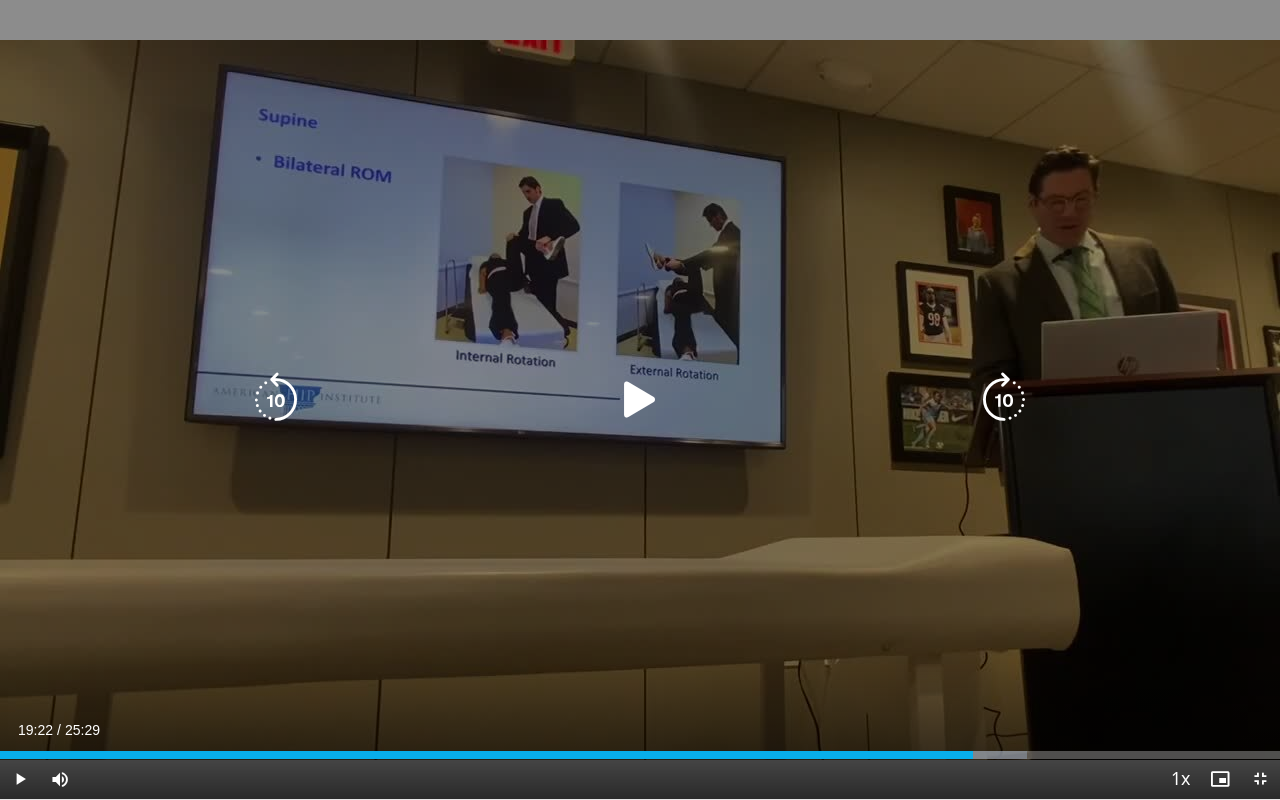 click at bounding box center (640, 400) 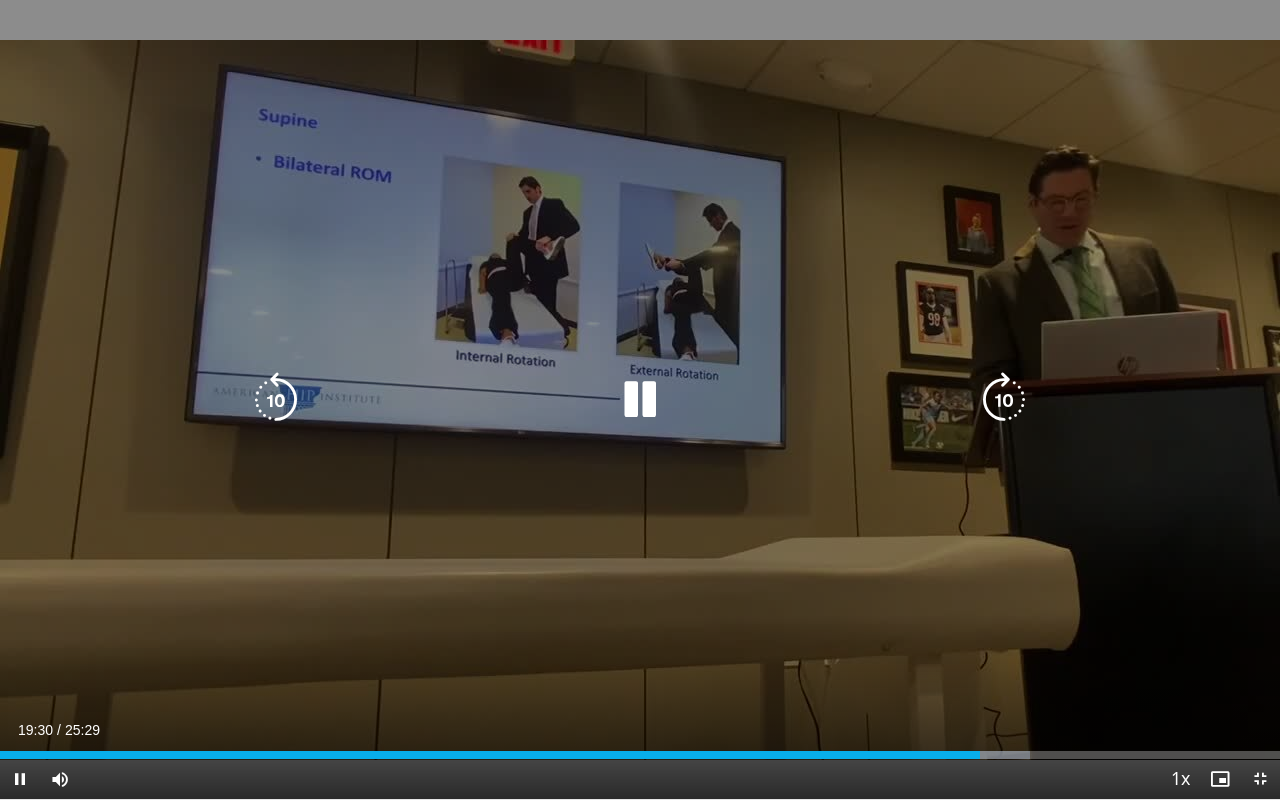 click at bounding box center [640, 400] 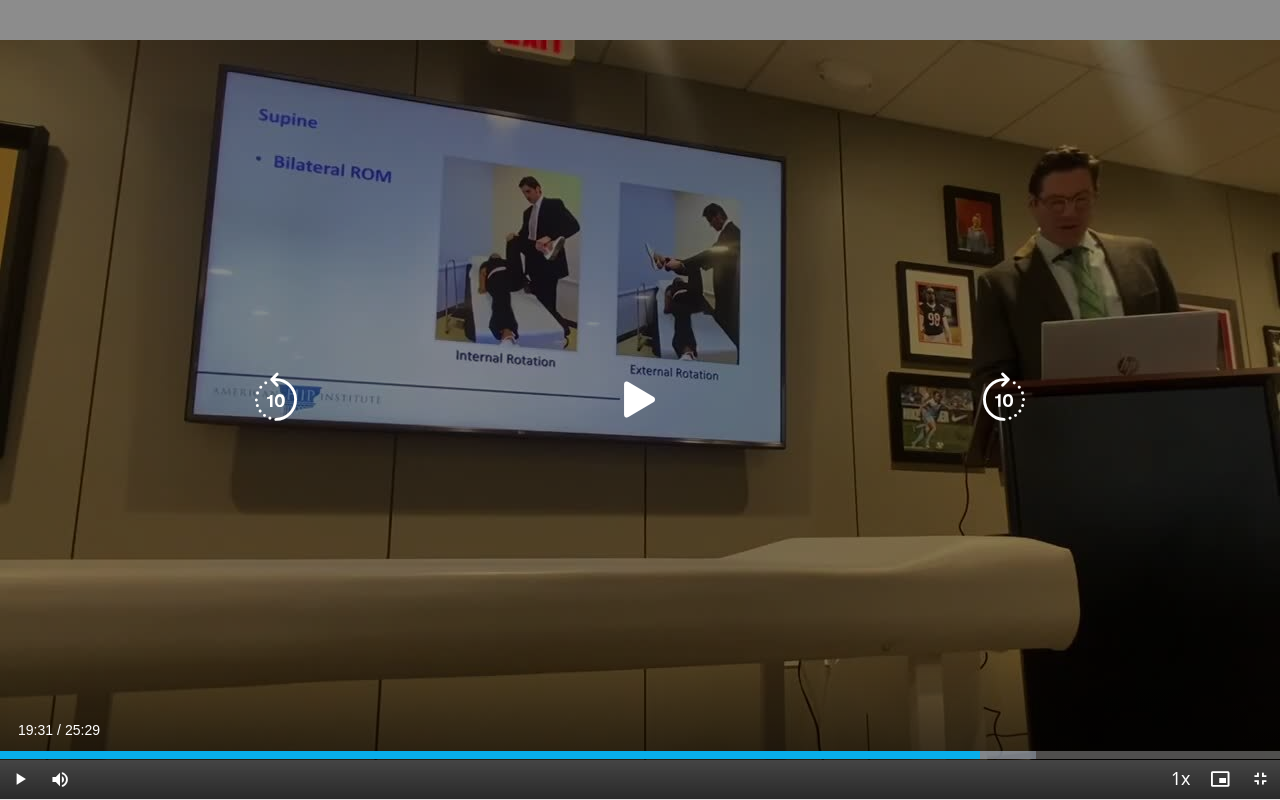 click at bounding box center [640, 400] 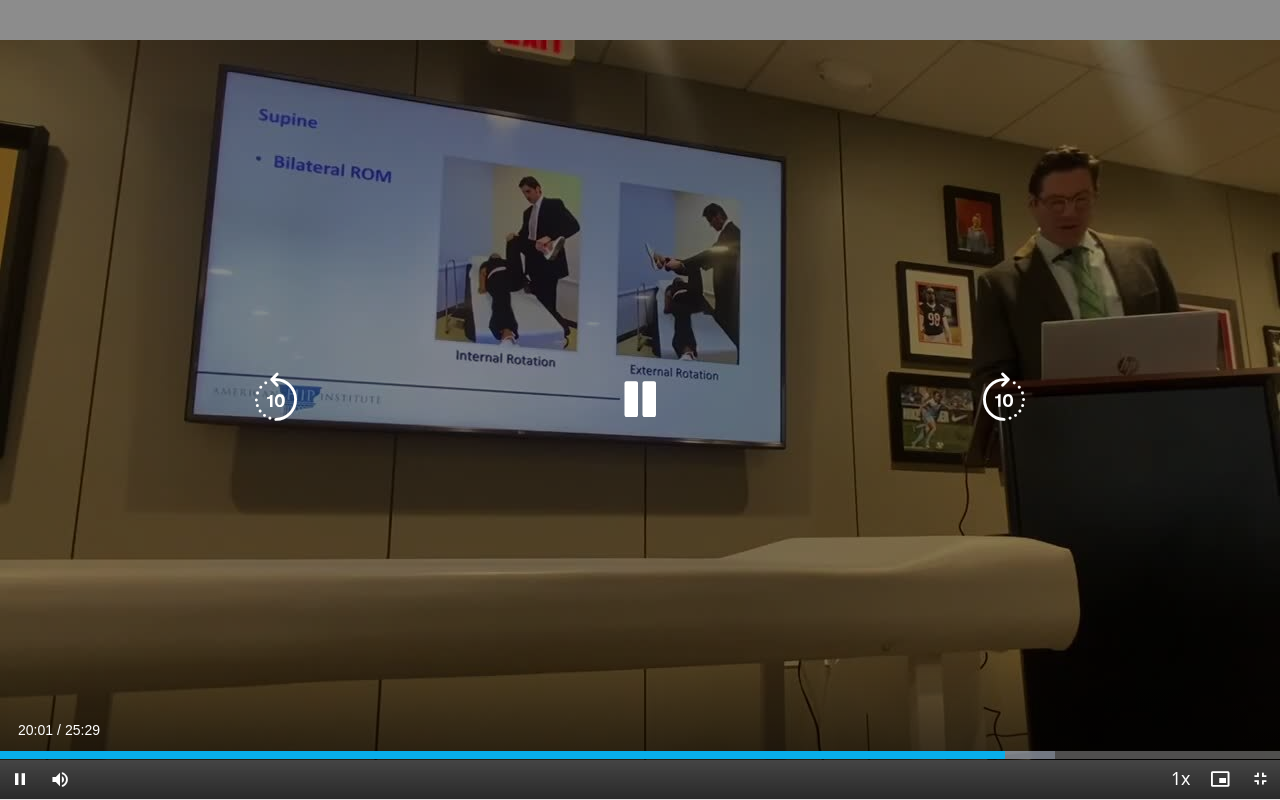 click at bounding box center [640, 400] 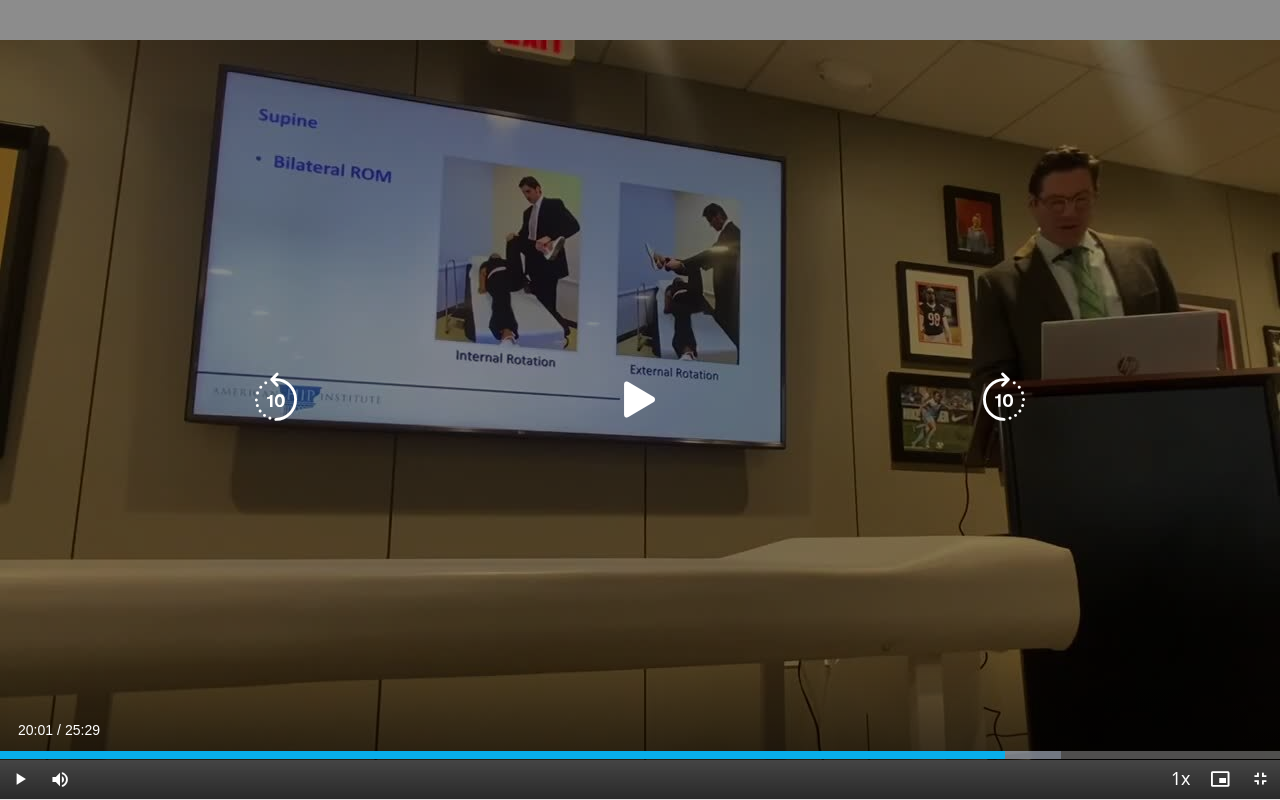 click at bounding box center (640, 400) 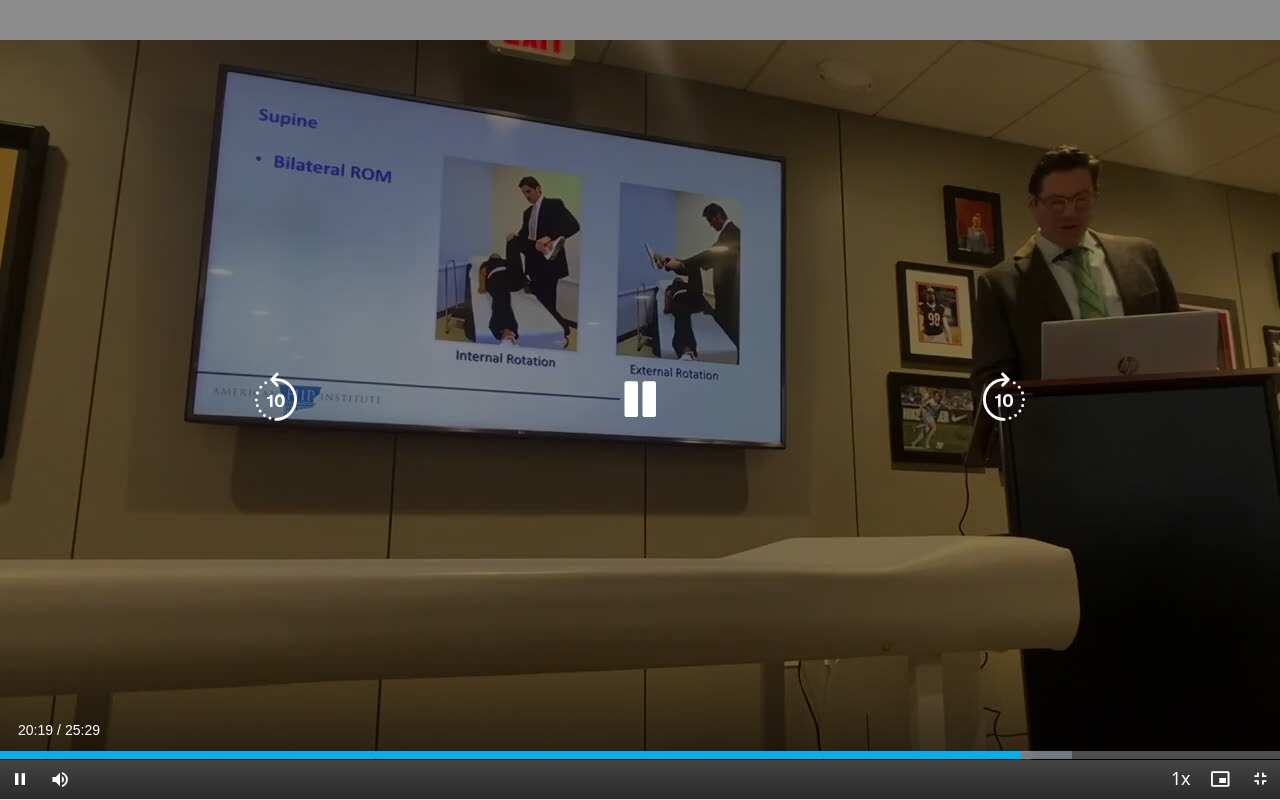 click at bounding box center [640, 400] 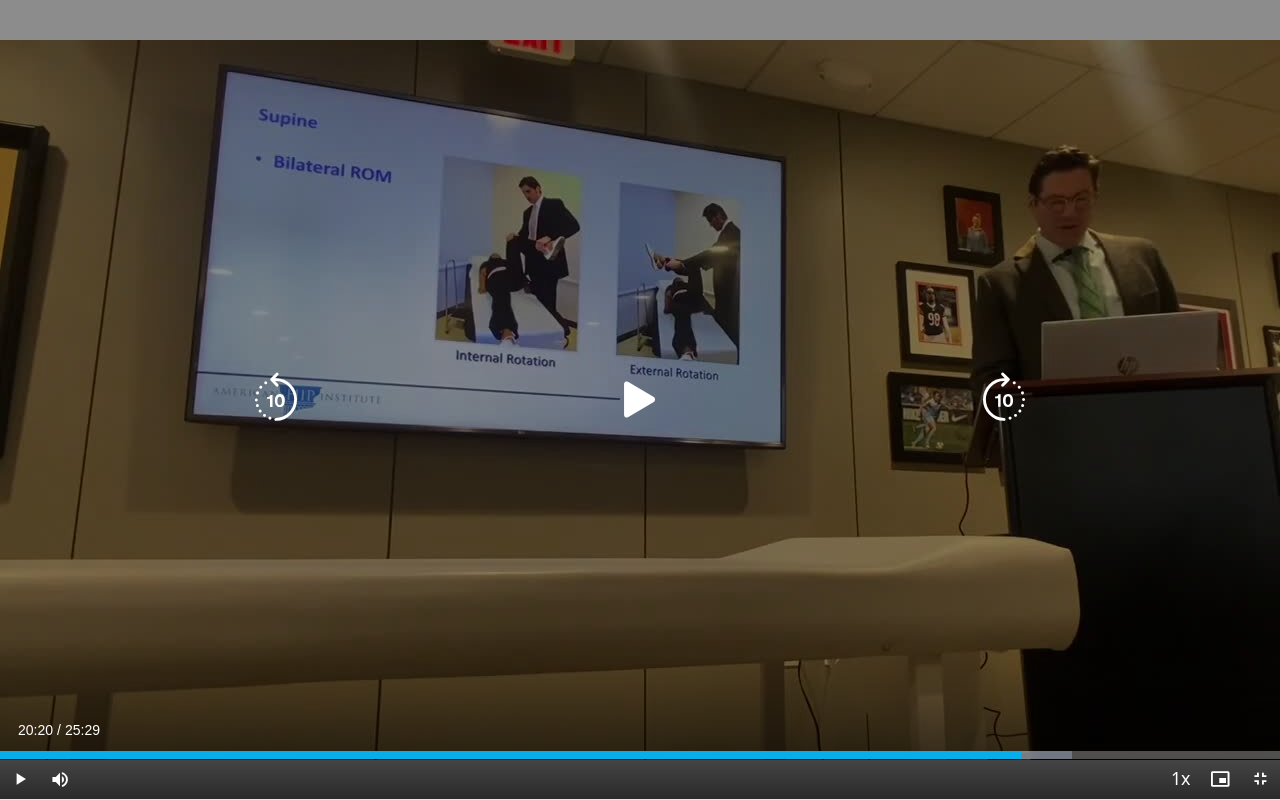 click on "10 seconds
Tap to unmute" at bounding box center (640, 399) 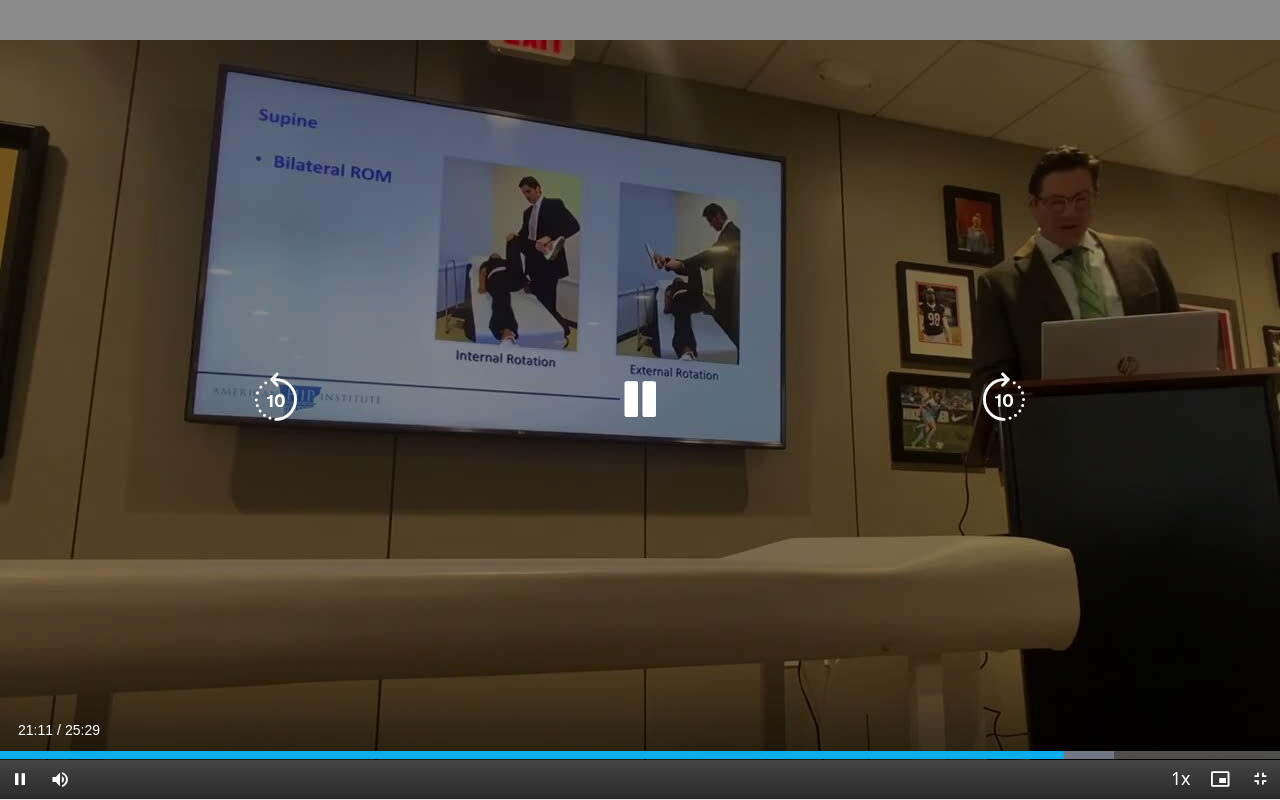 click at bounding box center (640, 400) 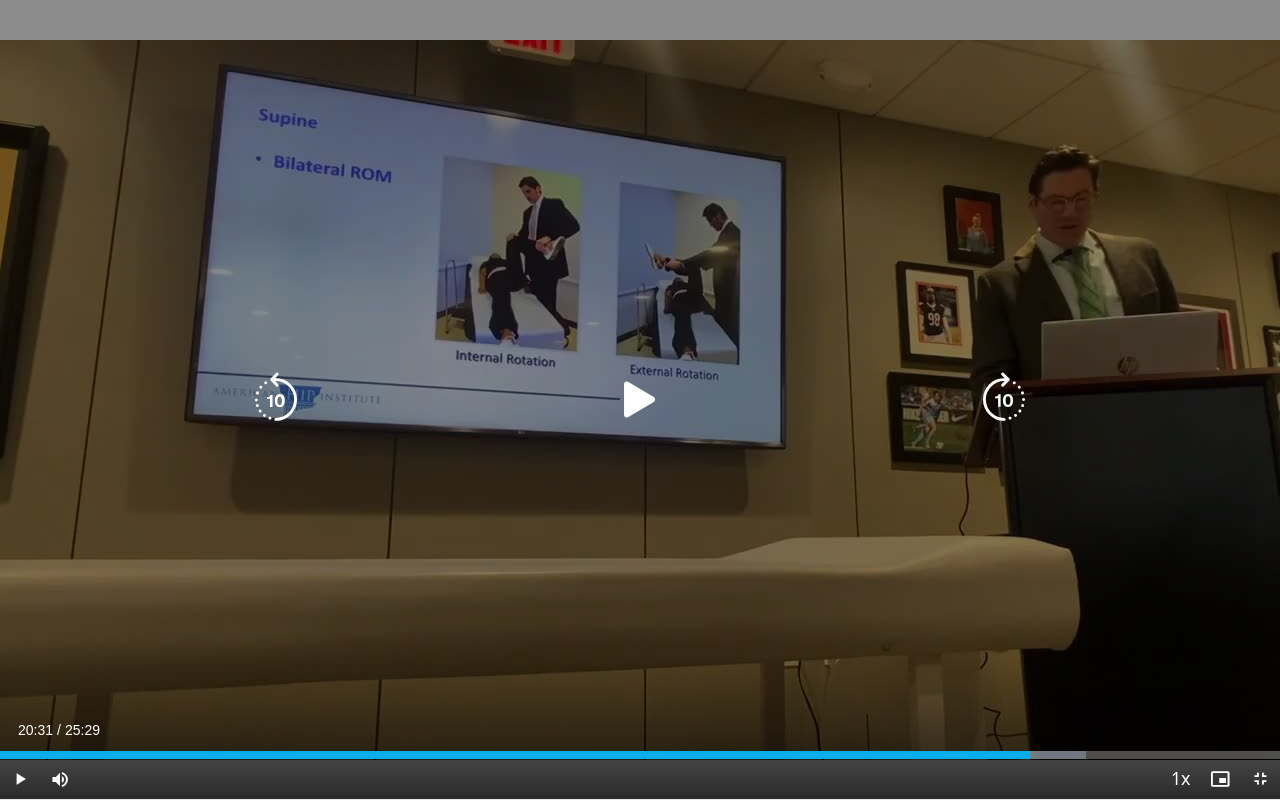 click at bounding box center (640, 400) 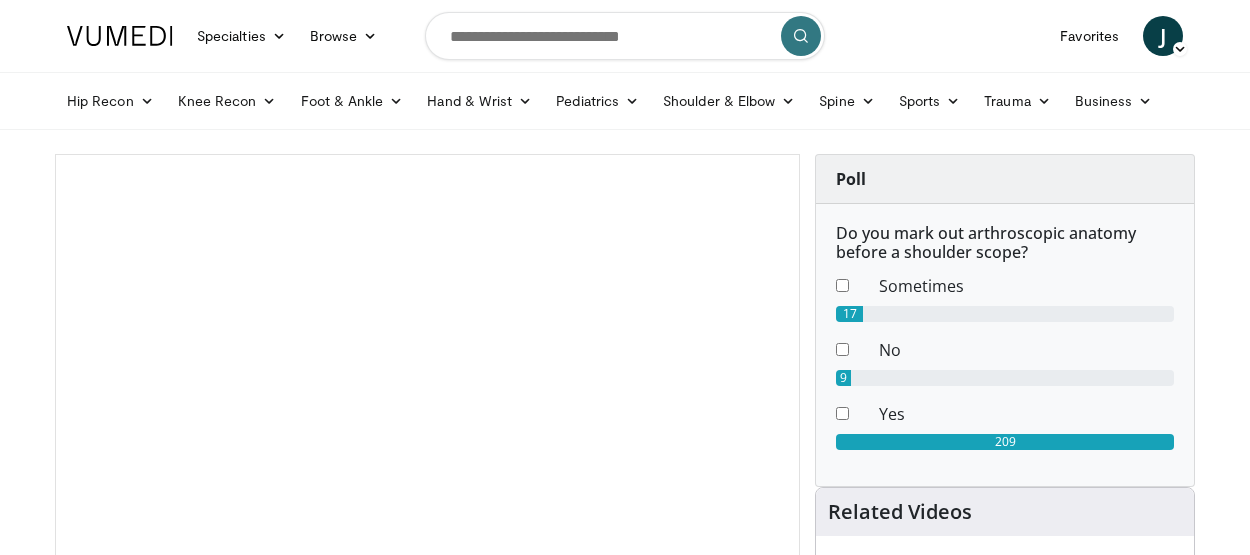 scroll, scrollTop: 0, scrollLeft: 0, axis: both 